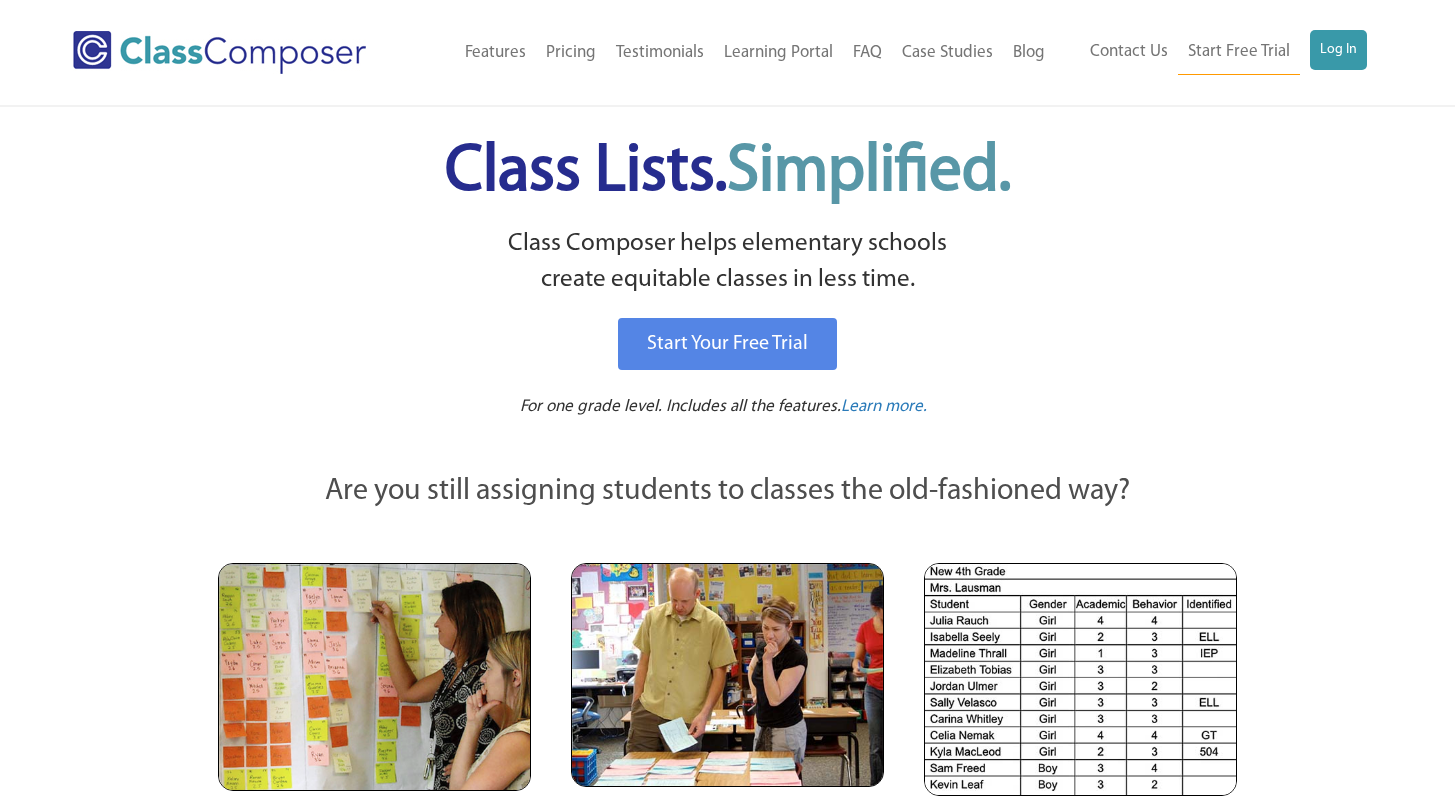 scroll, scrollTop: 0, scrollLeft: 0, axis: both 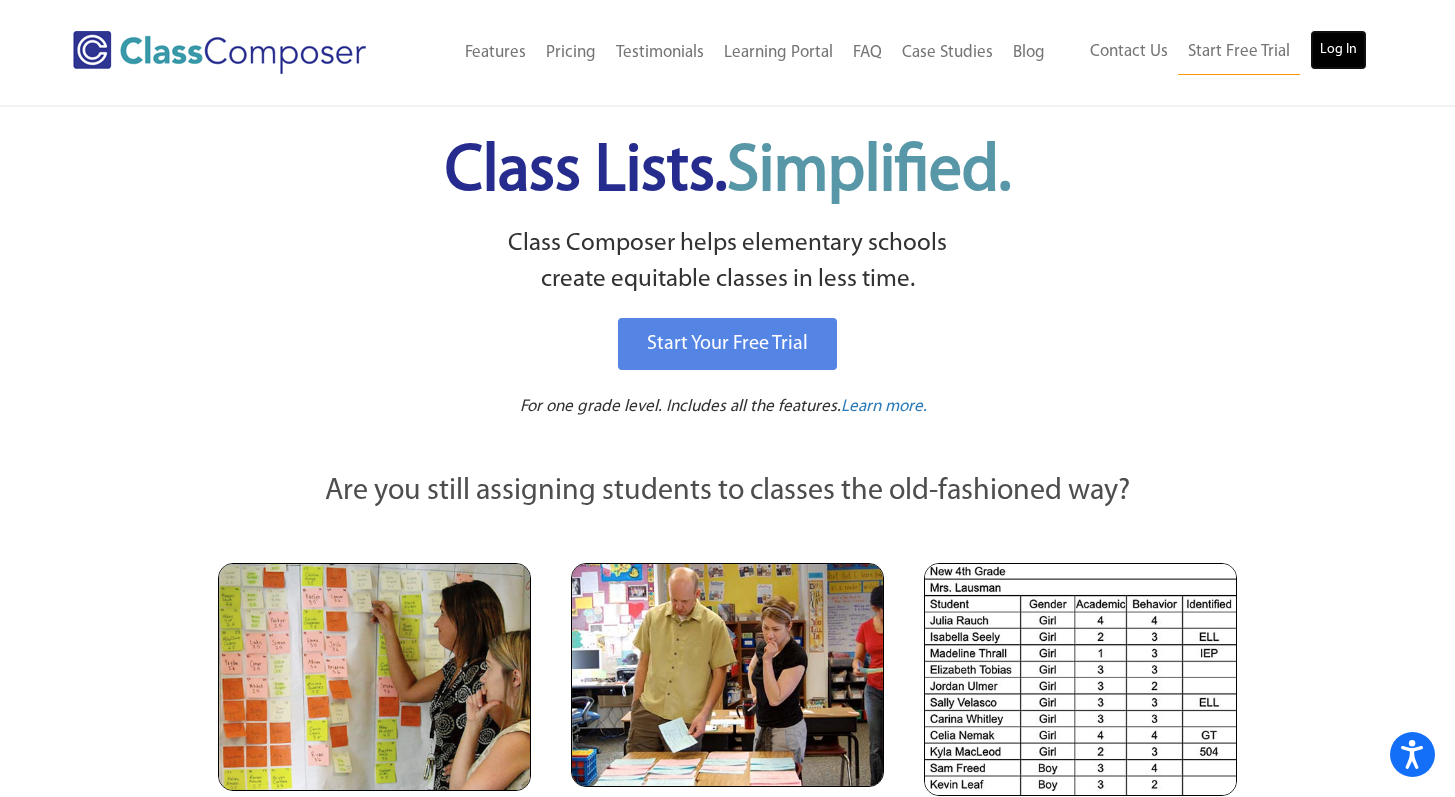 click on "Log In" at bounding box center [1338, 50] 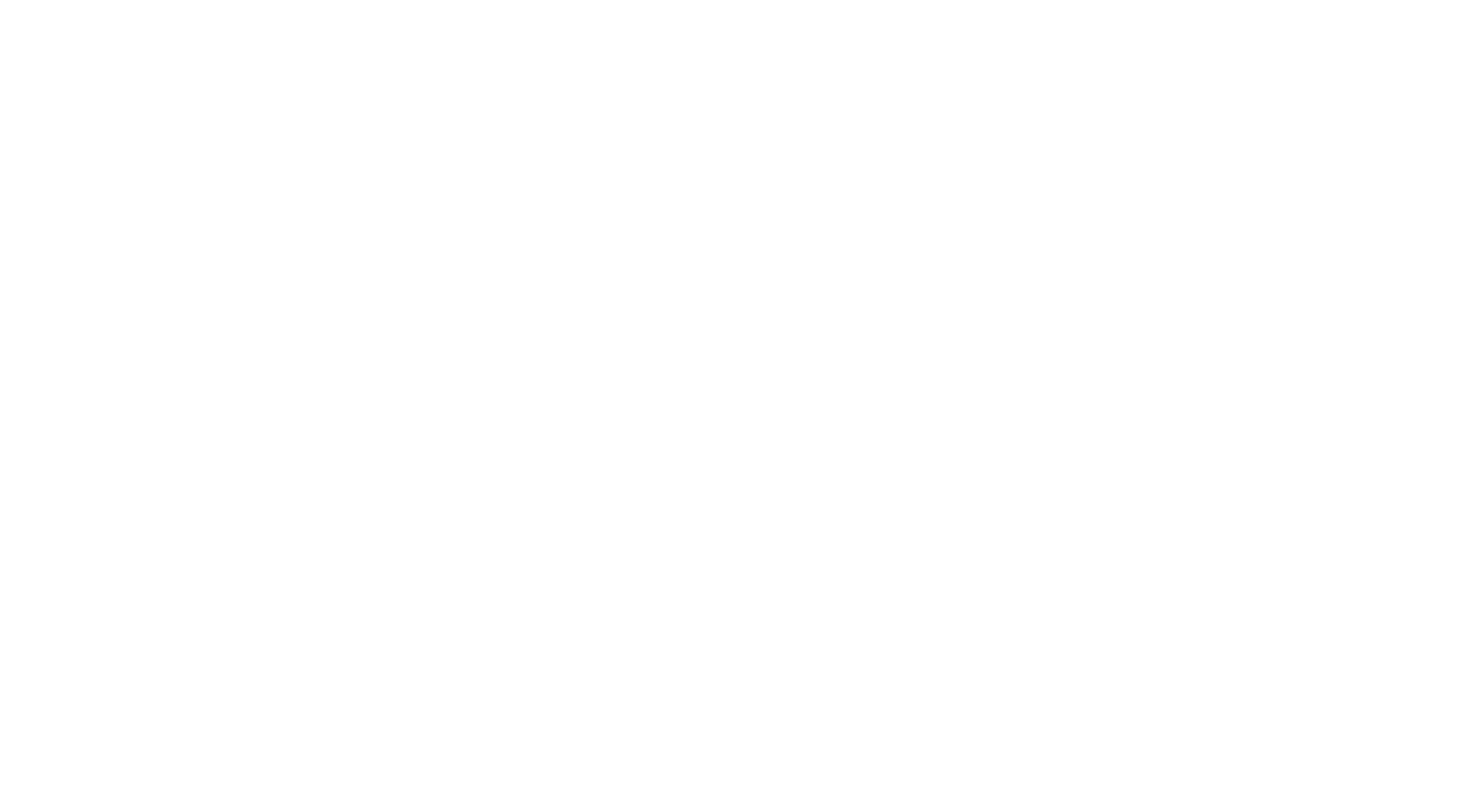 scroll, scrollTop: 0, scrollLeft: 0, axis: both 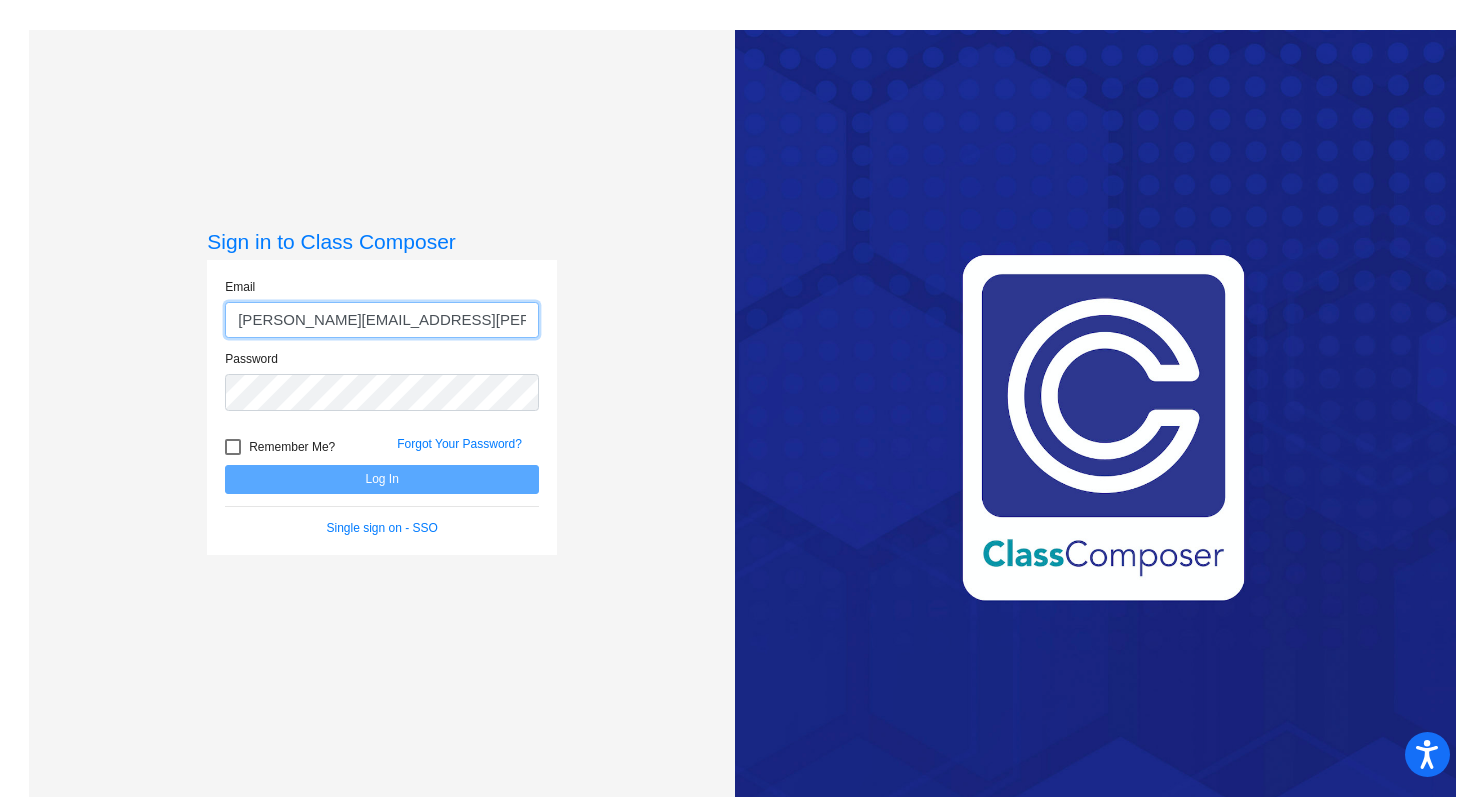 type on "angela.aguirre@hesperiausd.org" 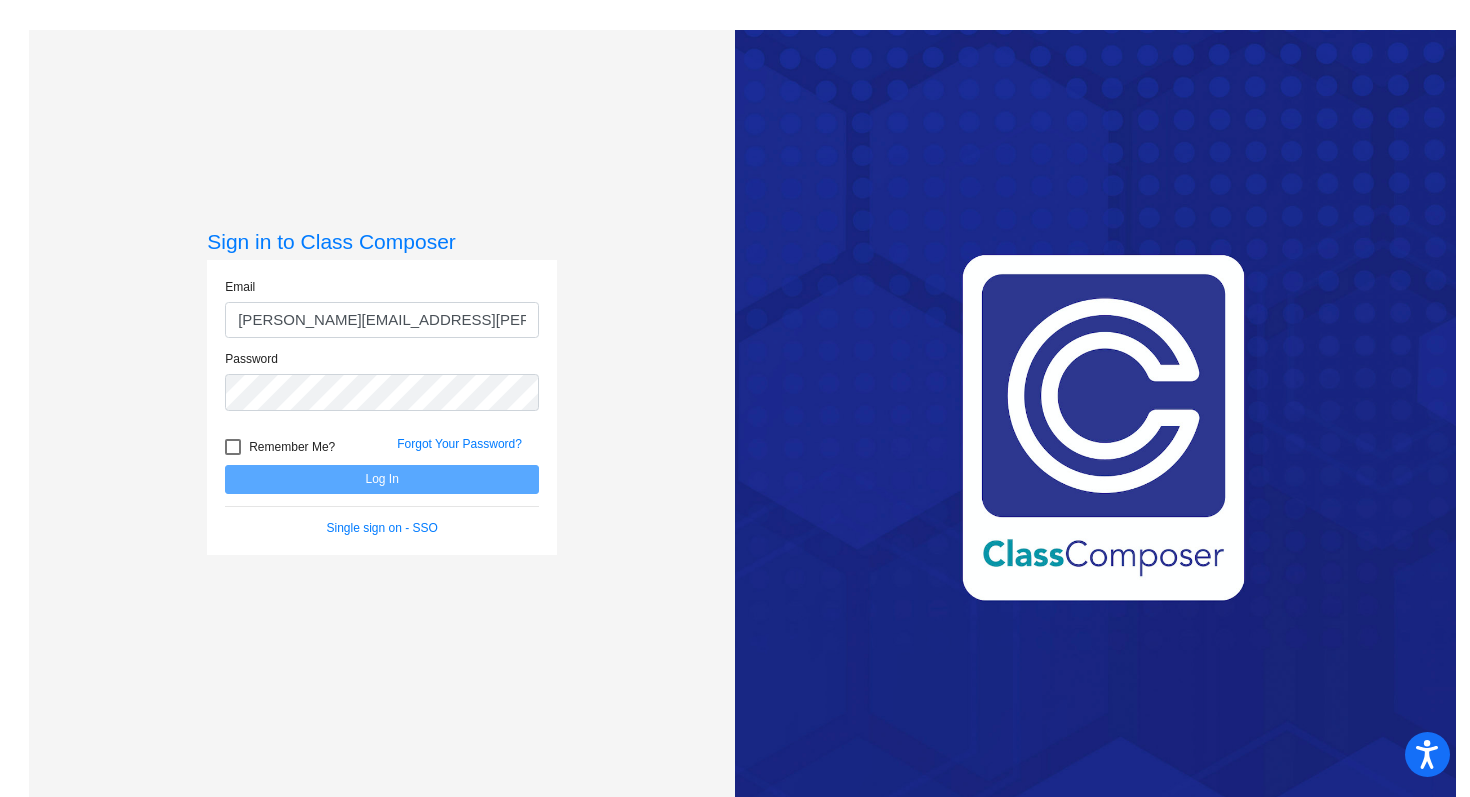 click on "Password" 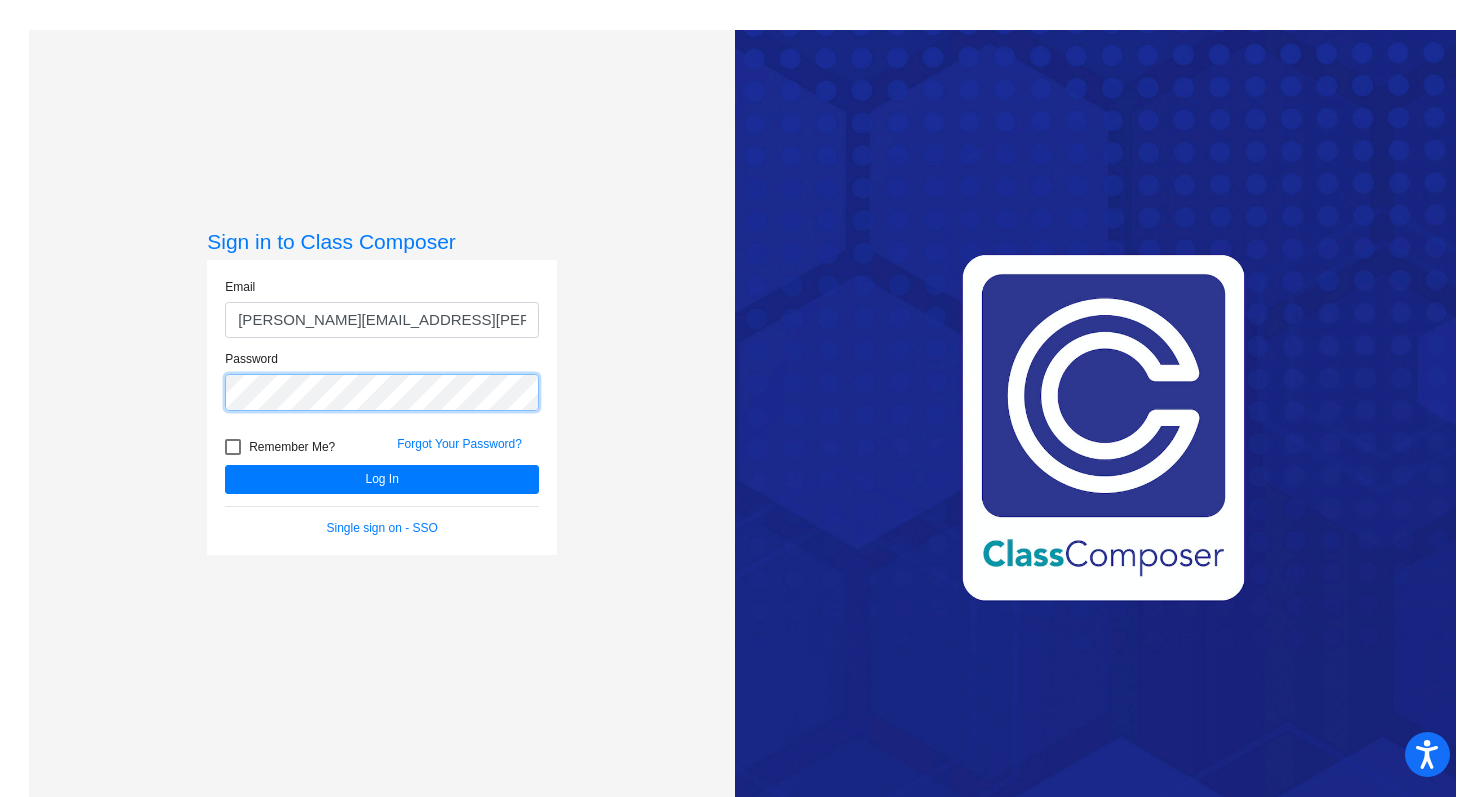 click on "Log In" 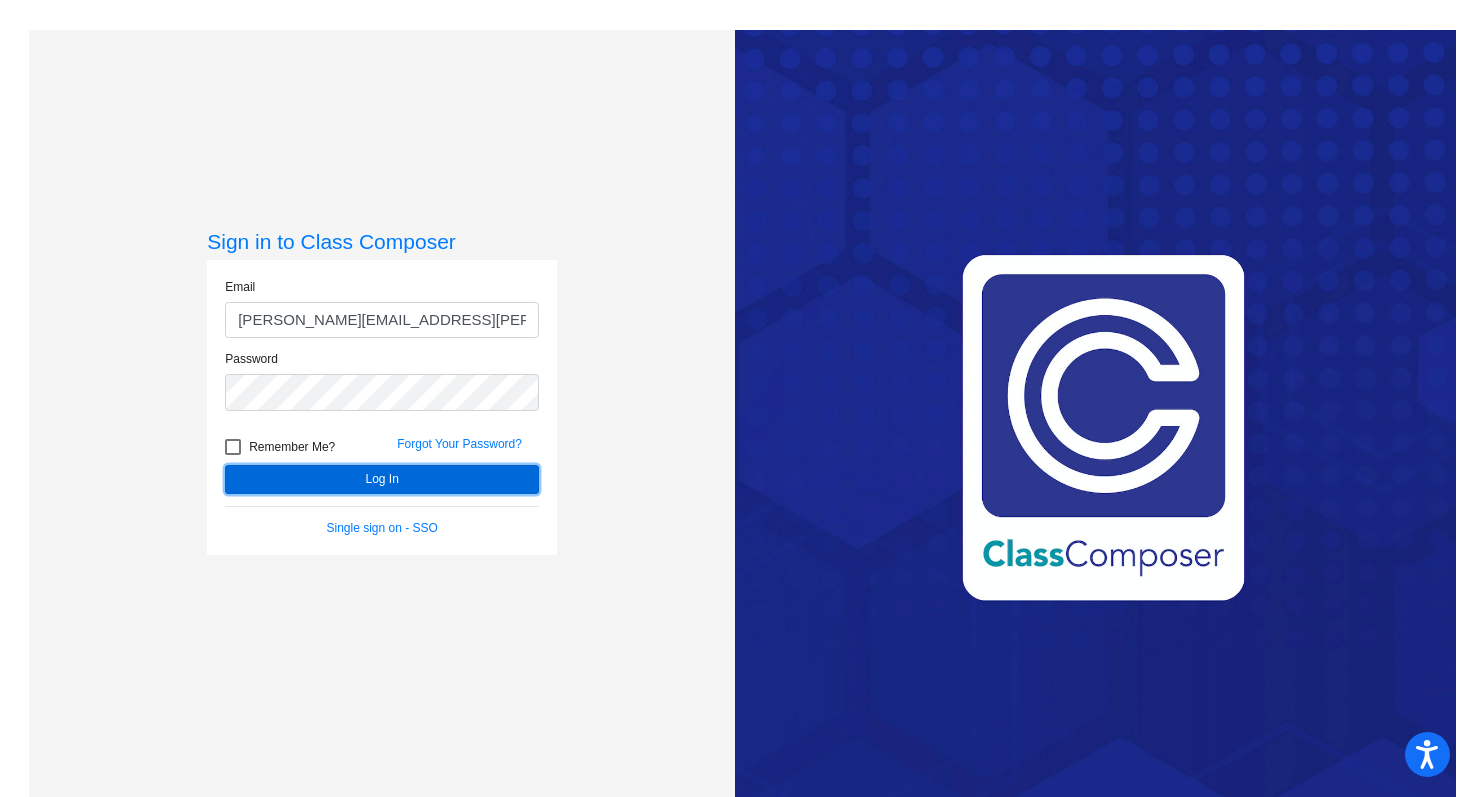 click on "Log In" 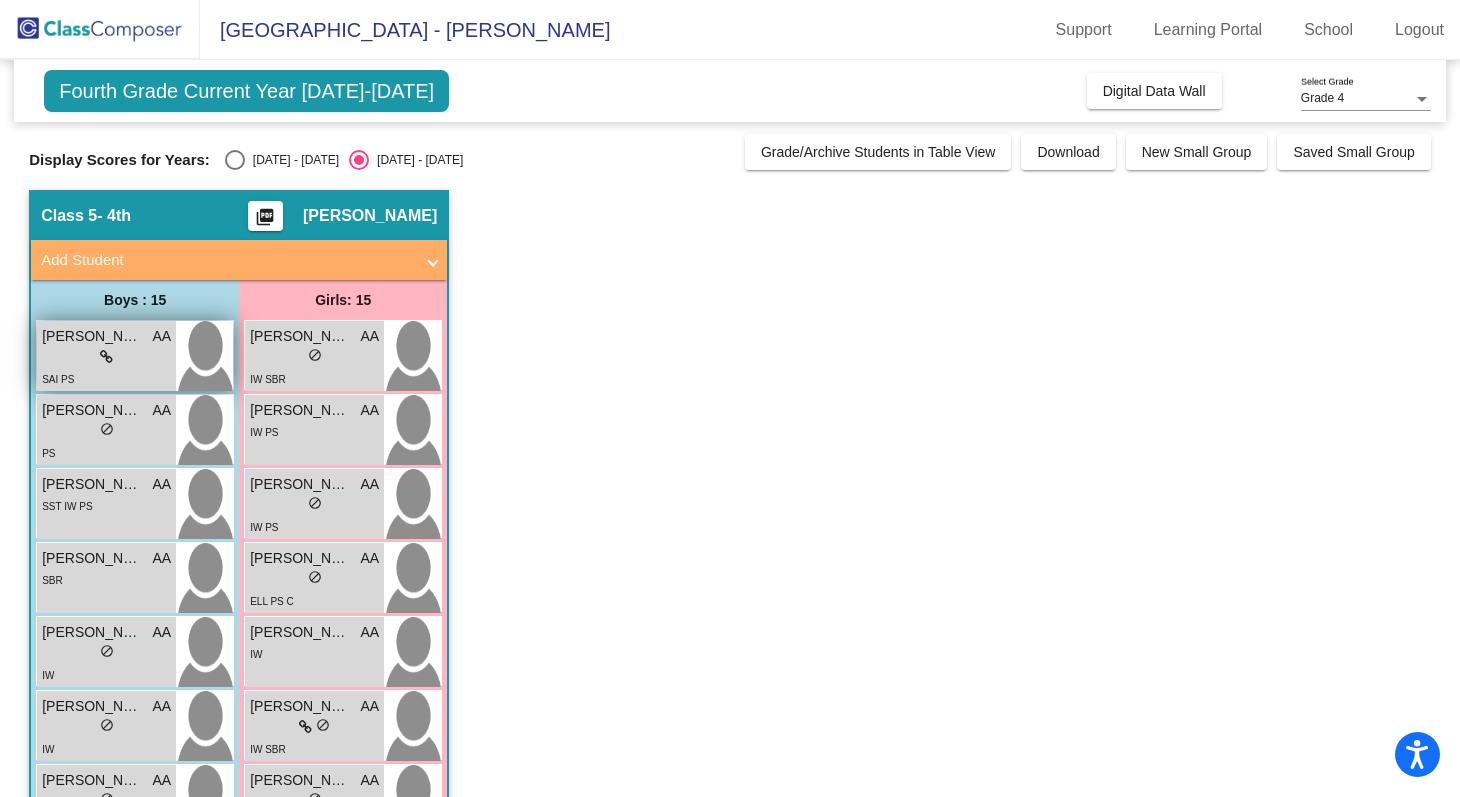 click on "lock do_not_disturb_alt" at bounding box center (106, 357) 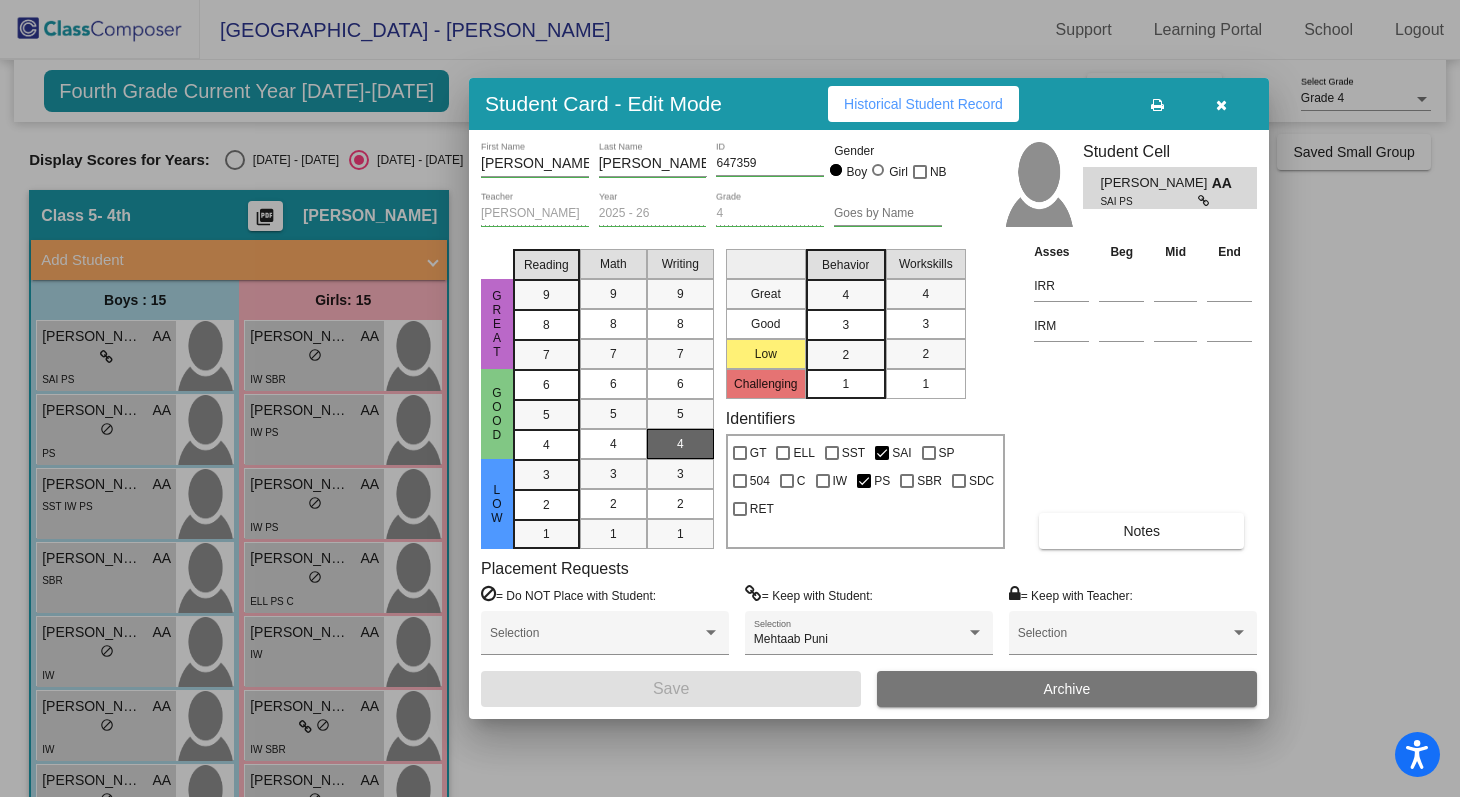 scroll, scrollTop: 0, scrollLeft: 0, axis: both 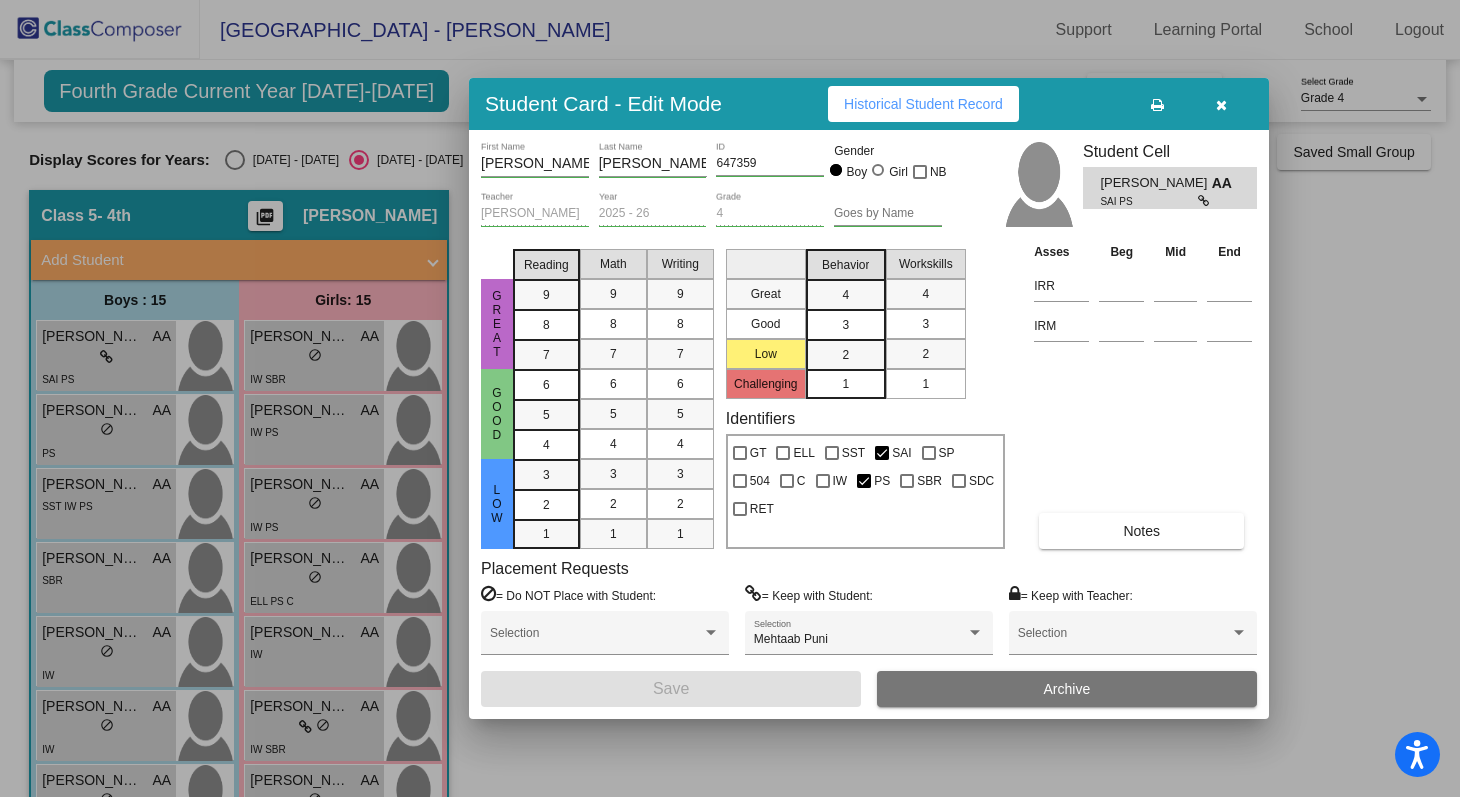 click on "Historical Student Record" at bounding box center (923, 104) 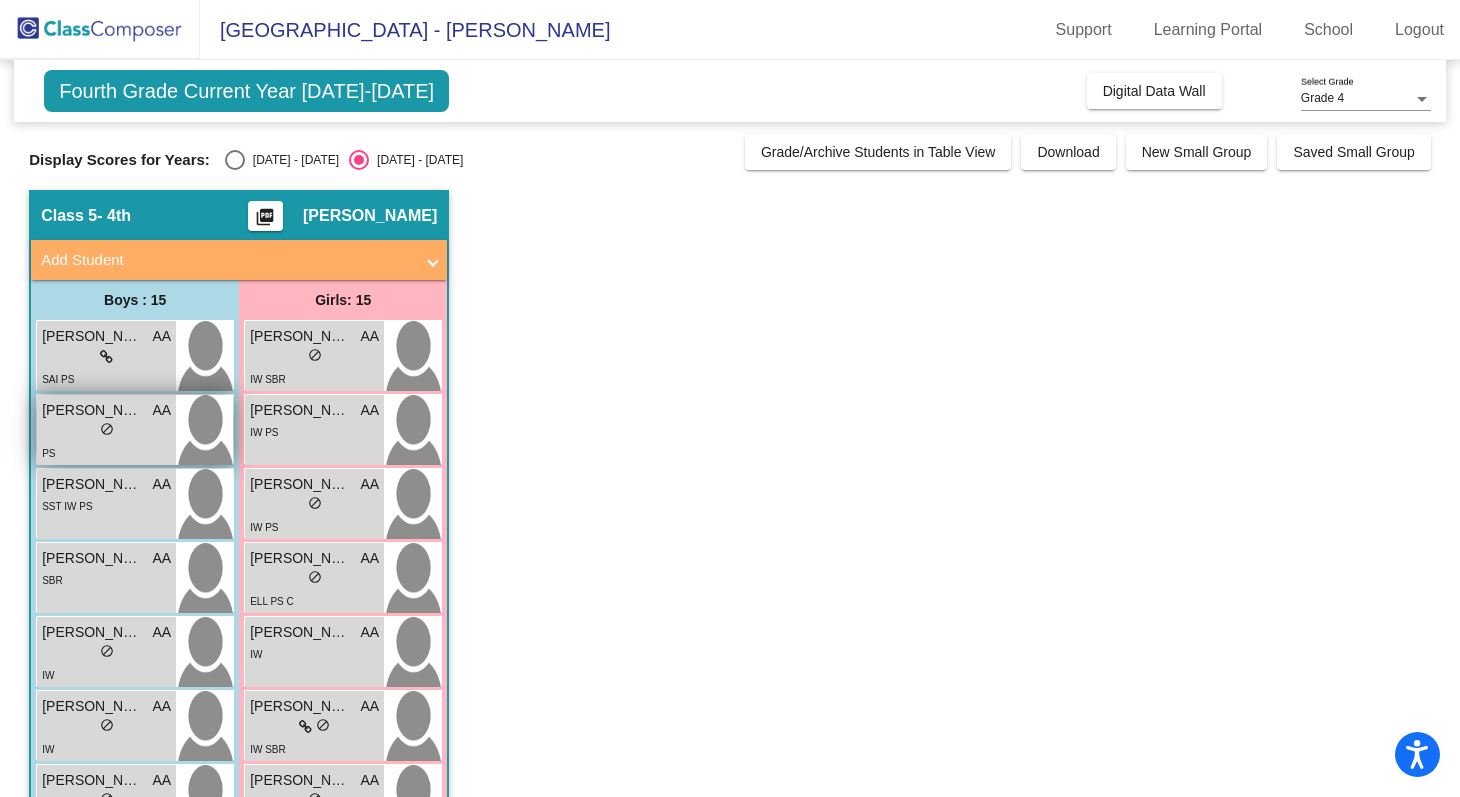 click on "Aiden Warren AA lock do_not_disturb_alt PS" at bounding box center [106, 430] 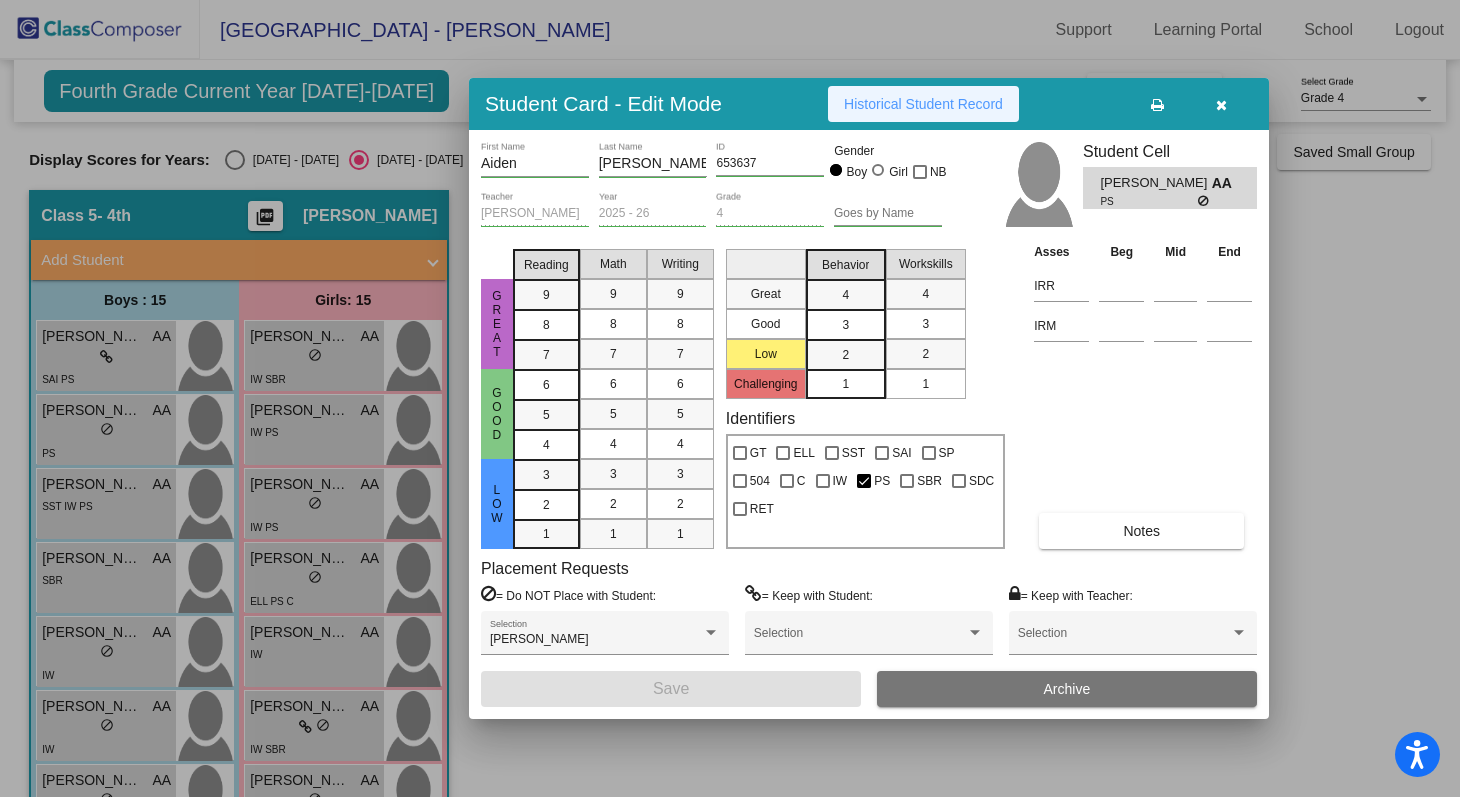 click on "Historical Student Record" at bounding box center [923, 104] 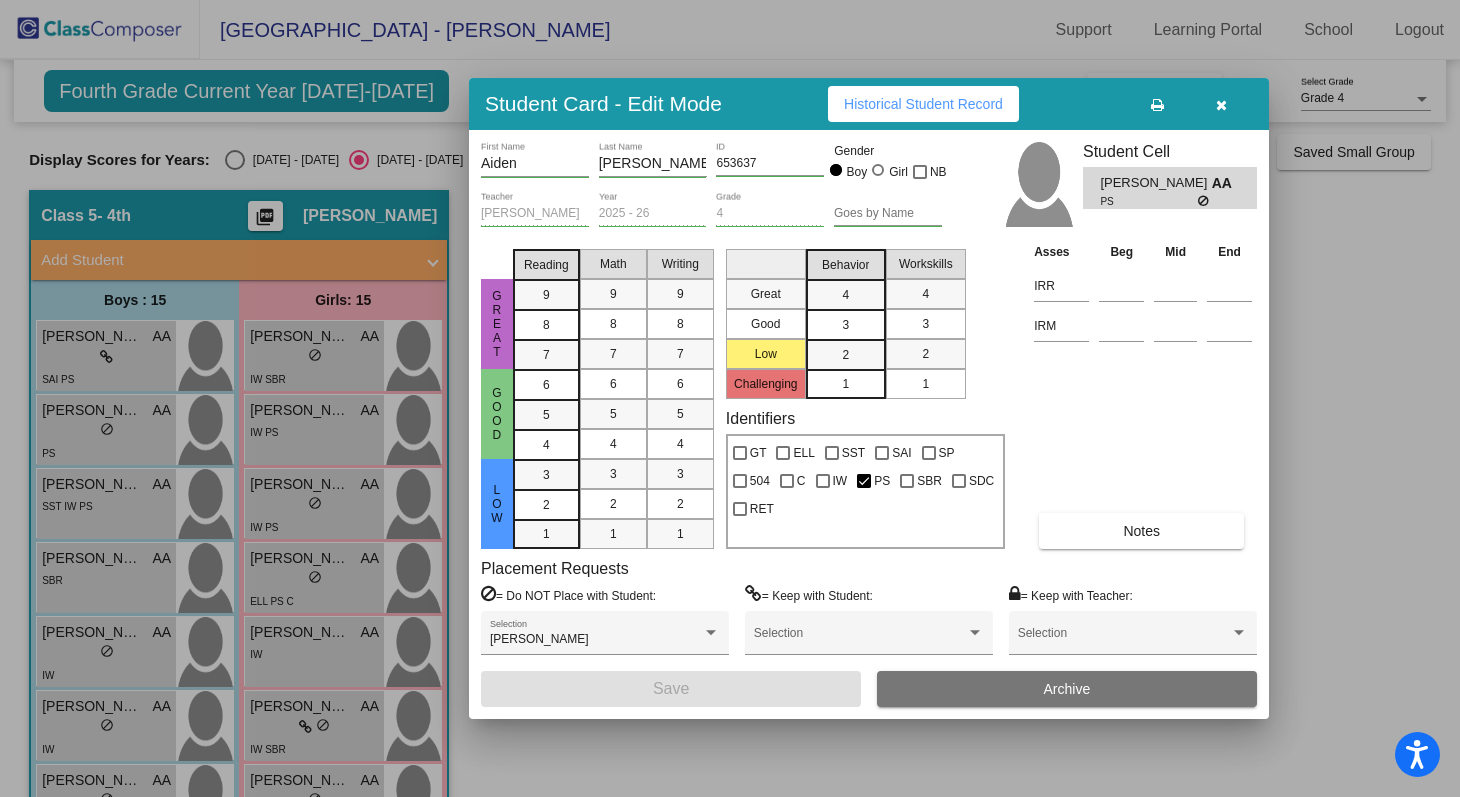 click at bounding box center (730, 398) 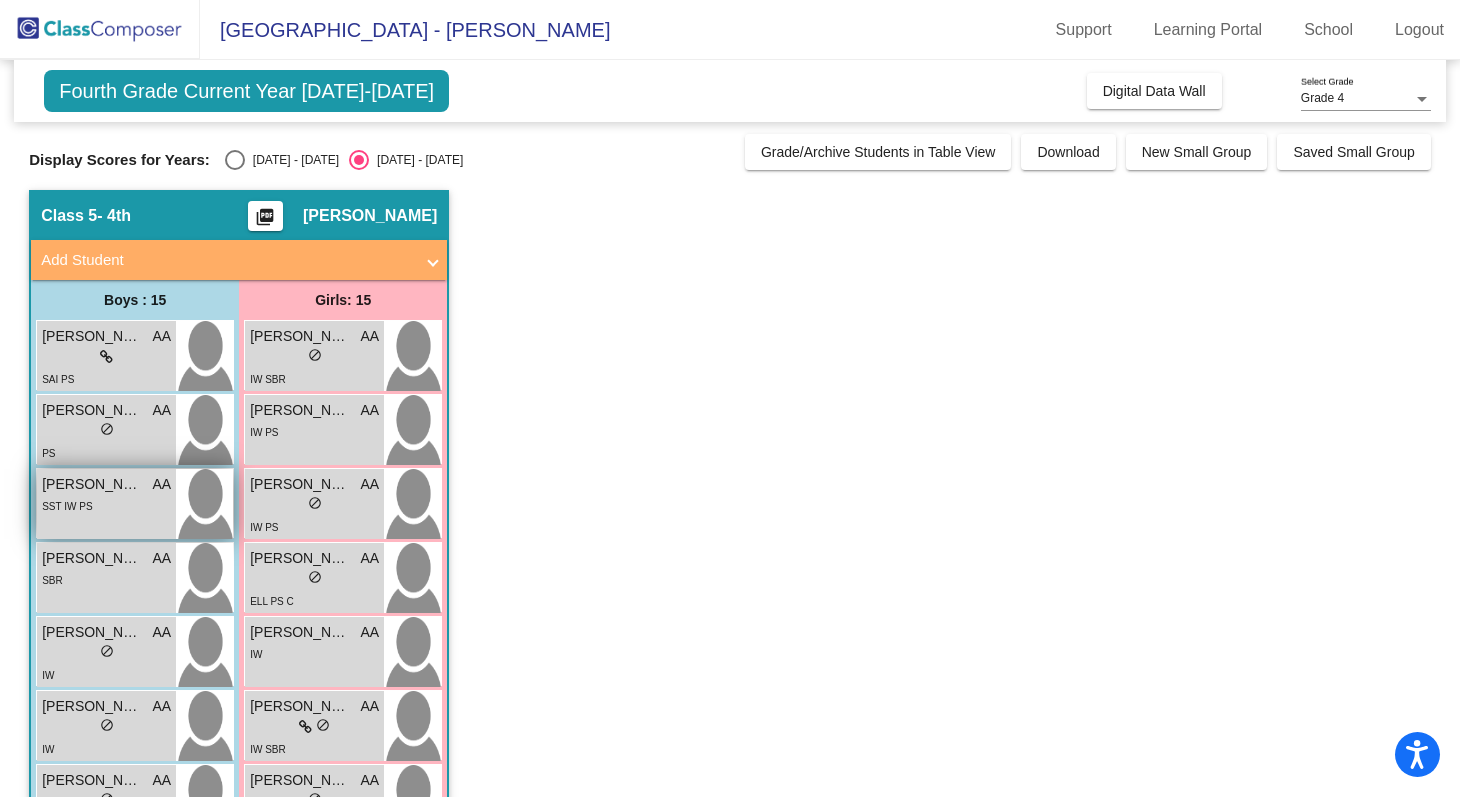 click at bounding box center [204, 504] 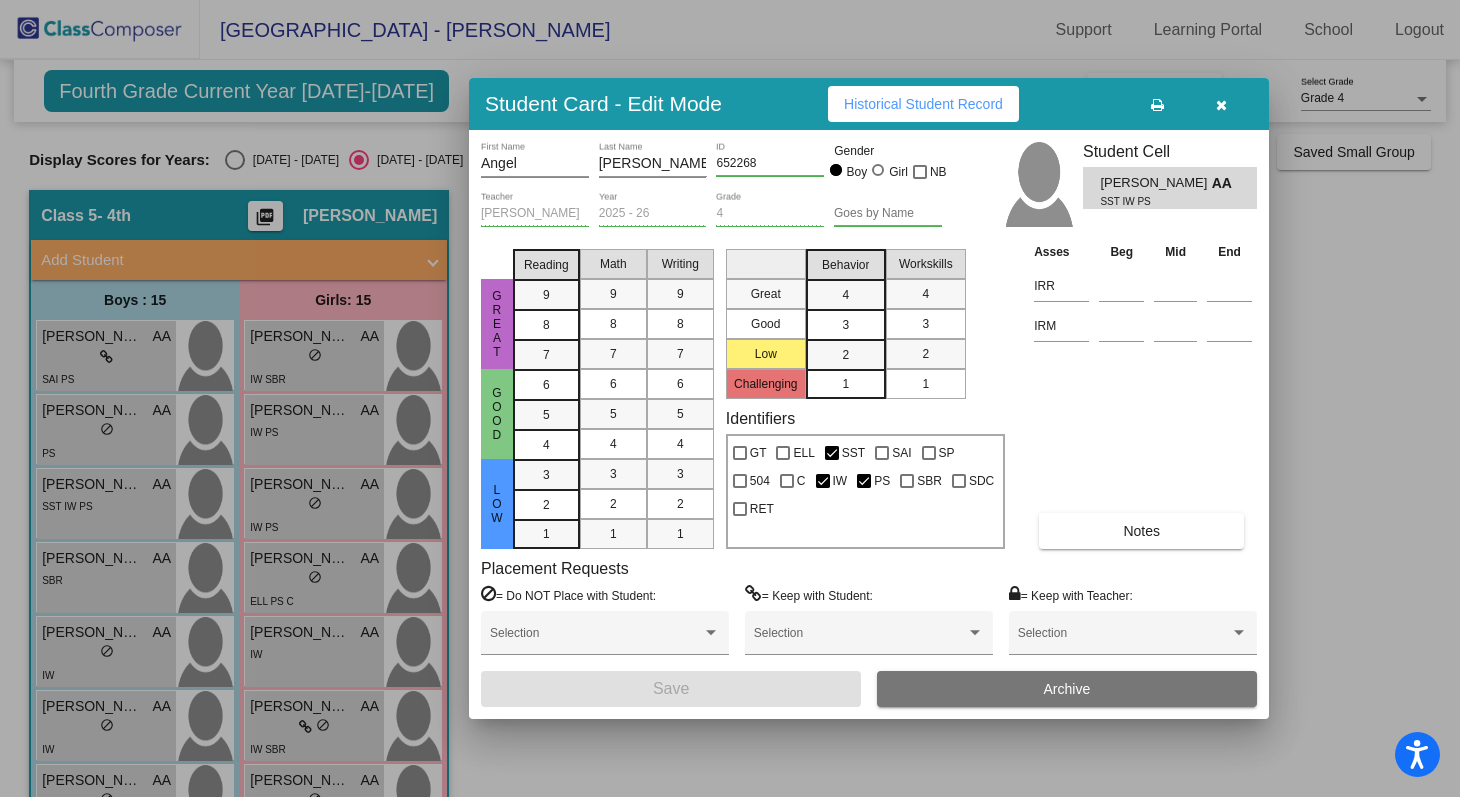 click on "Historical Student Record" at bounding box center (923, 104) 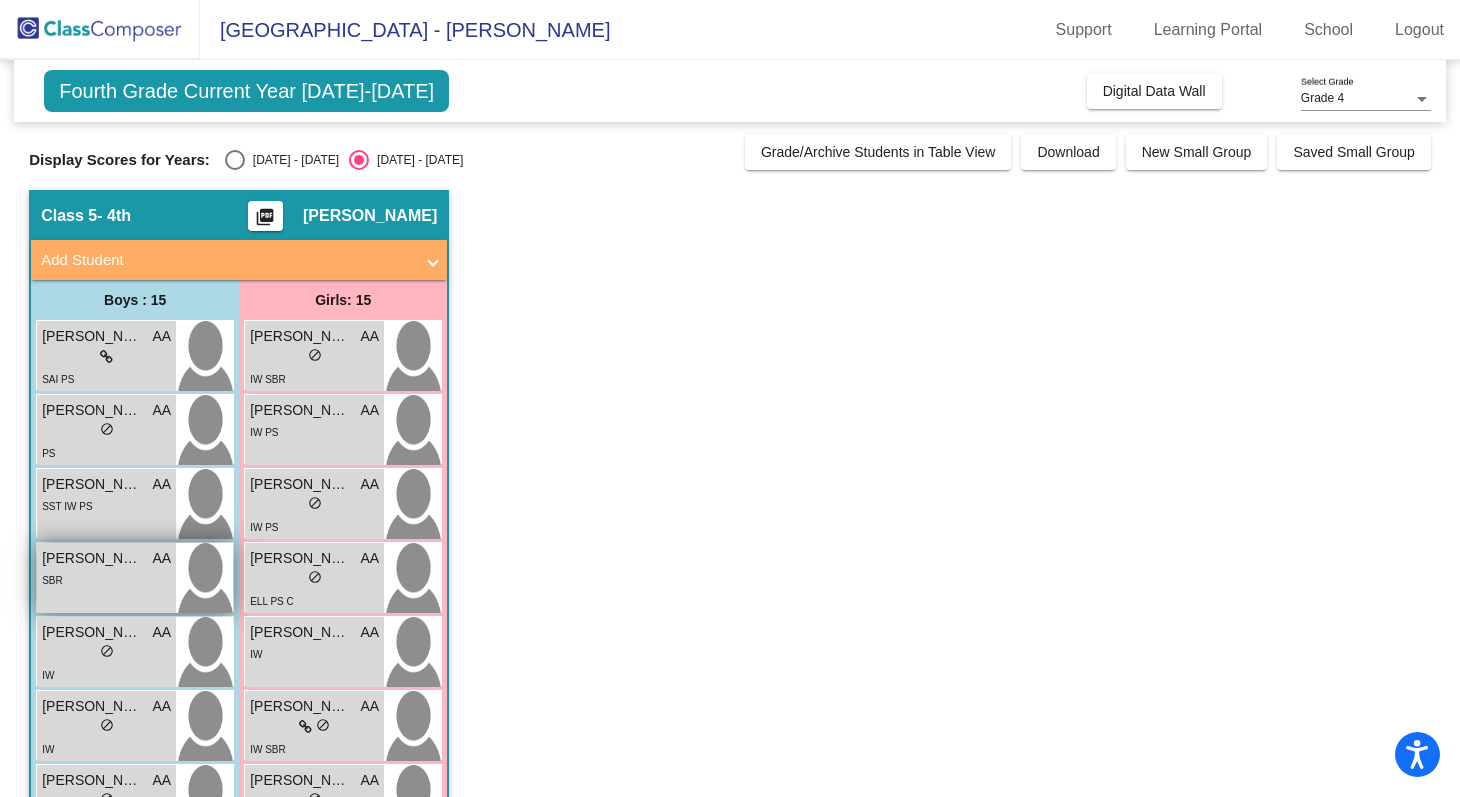 click on "SBR" at bounding box center (106, 579) 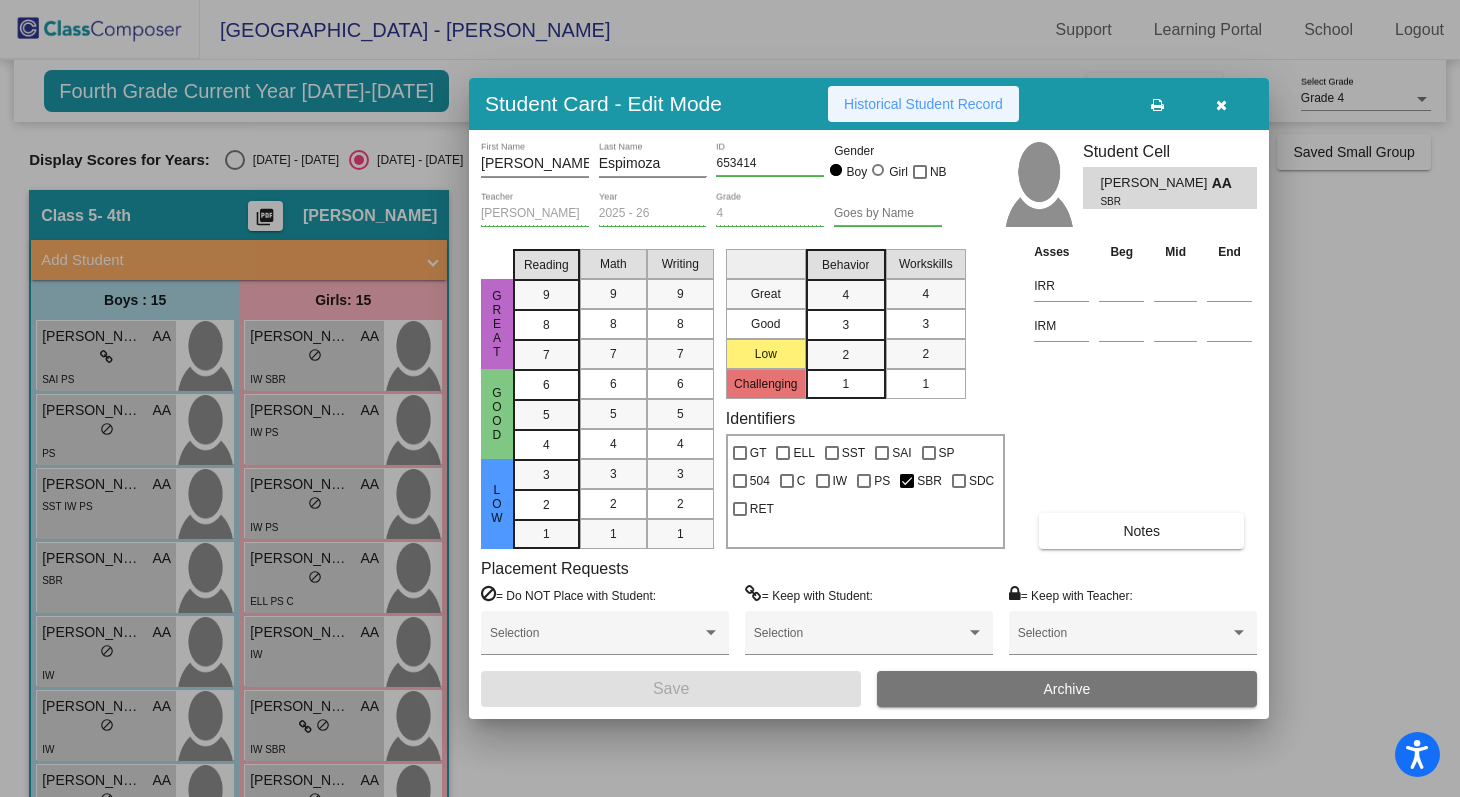 click on "Historical Student Record" at bounding box center [923, 104] 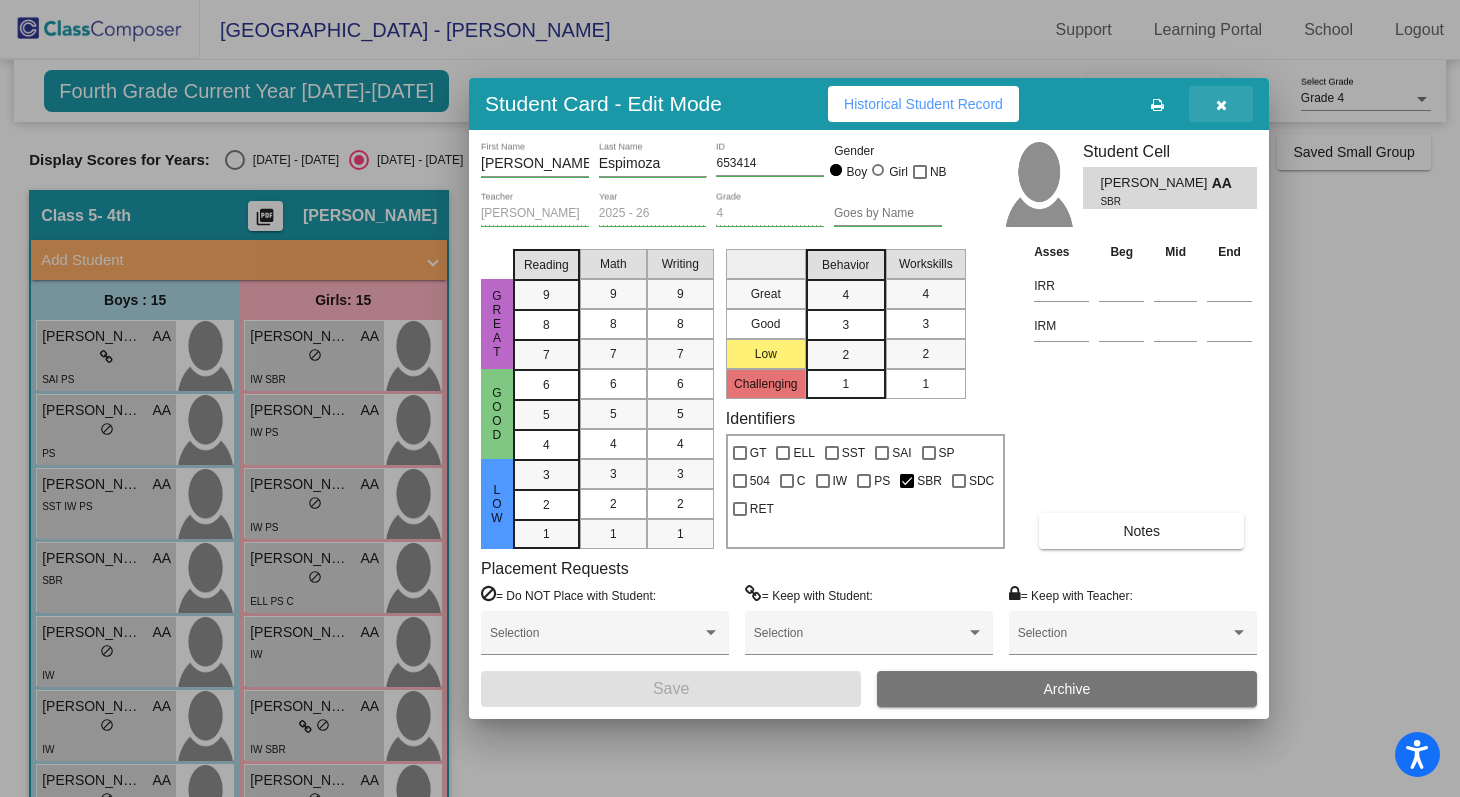 click at bounding box center [1221, 104] 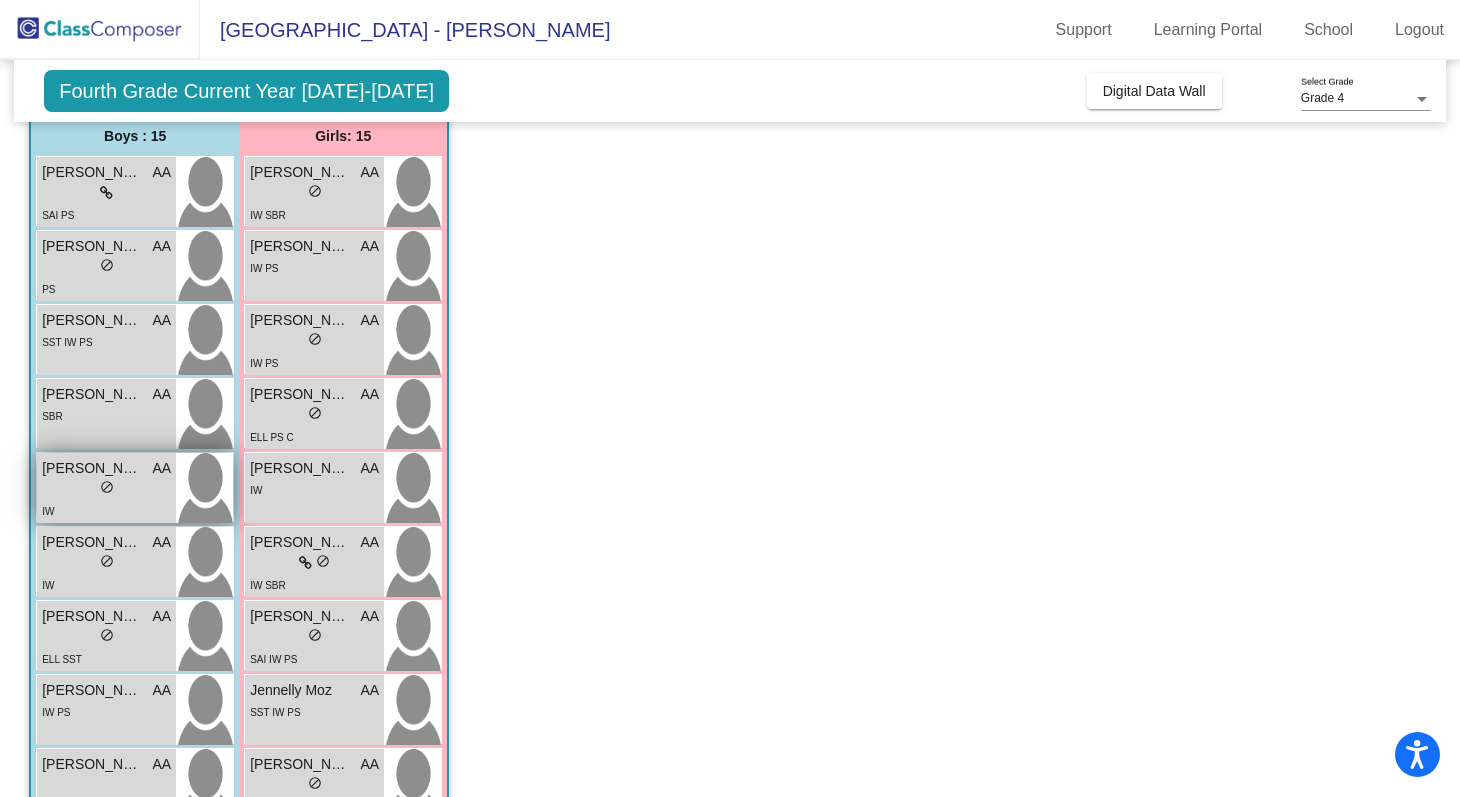 scroll, scrollTop: 183, scrollLeft: 0, axis: vertical 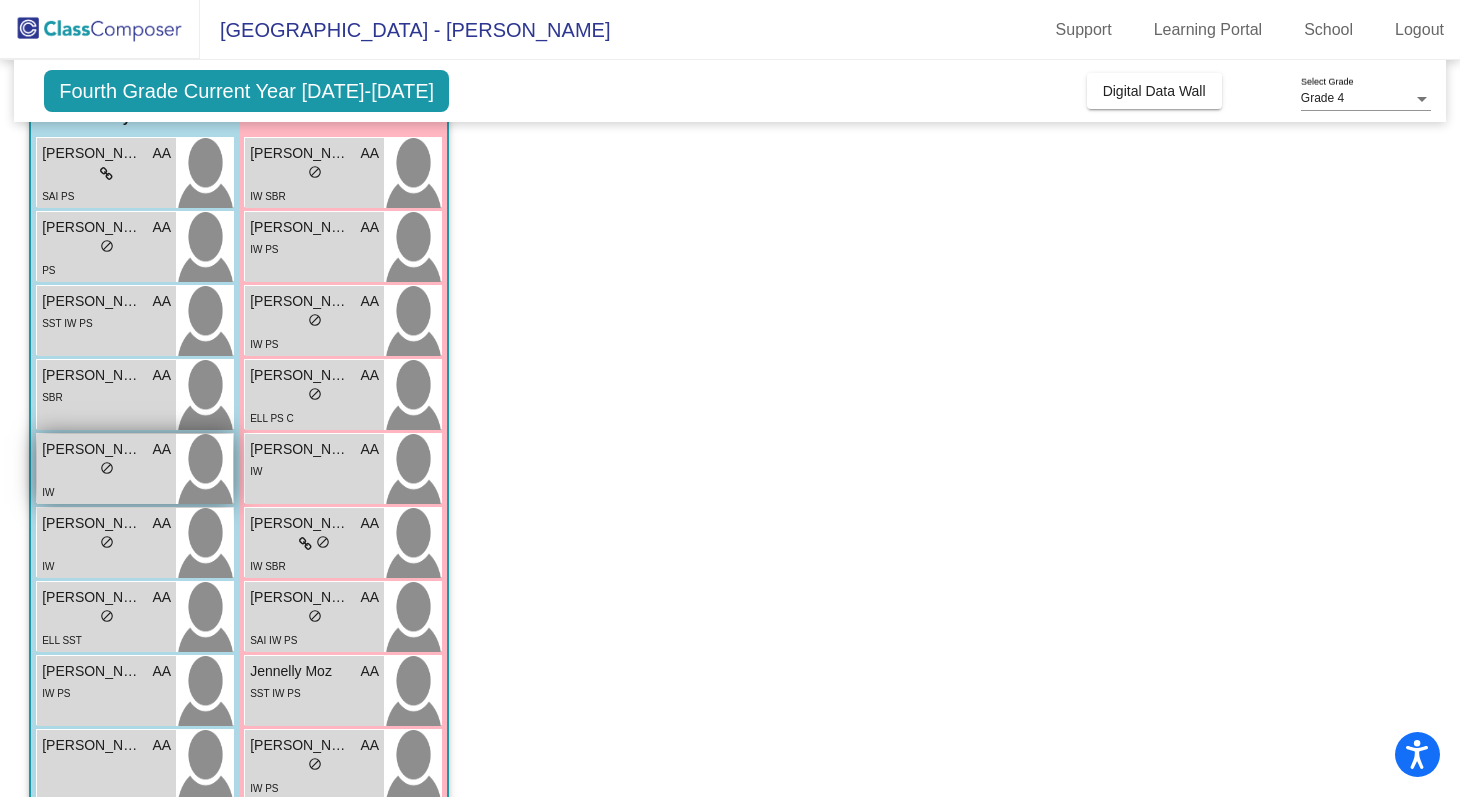click on "lock do_not_disturb_alt" at bounding box center [106, 470] 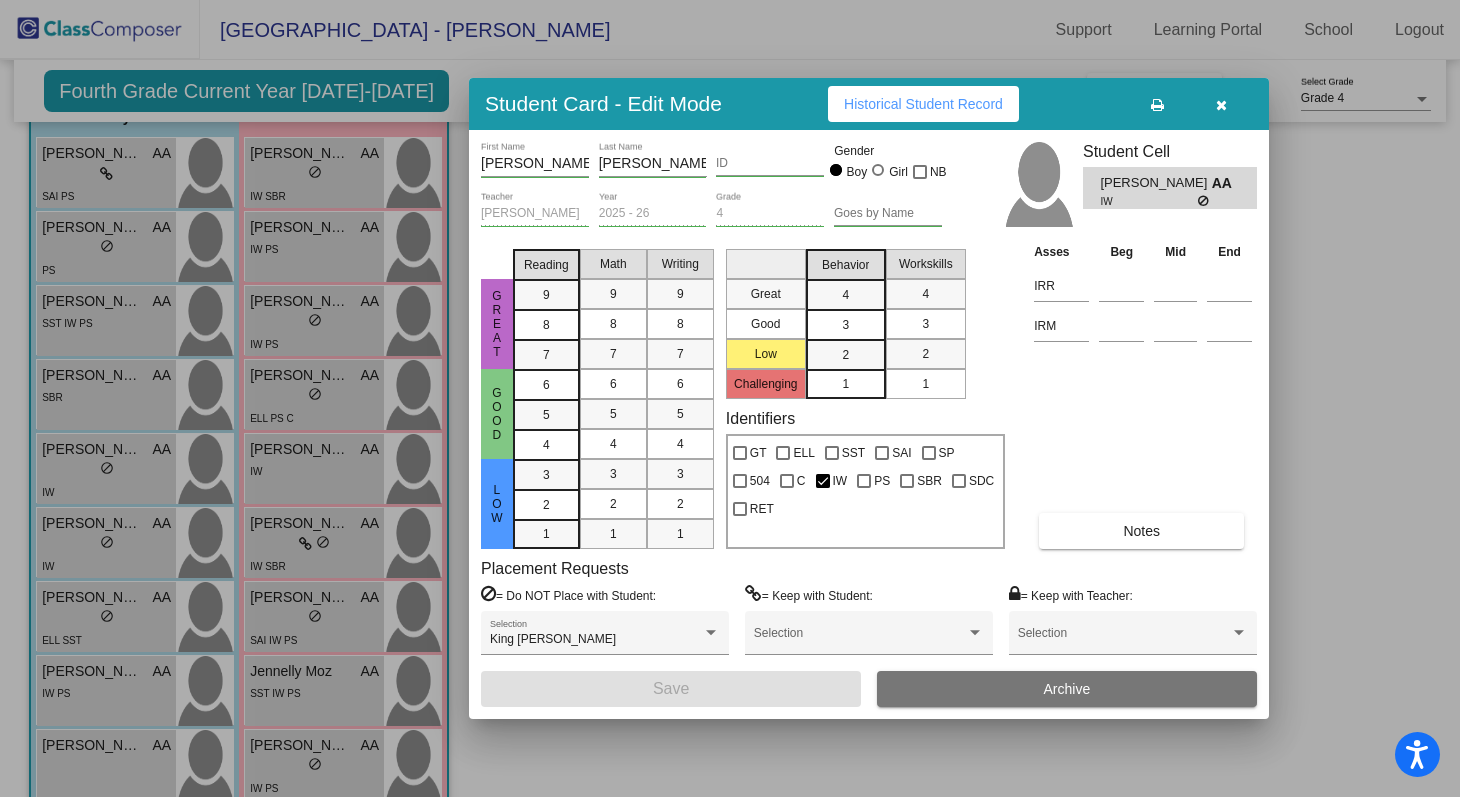 click on "Historical Student Record" at bounding box center [923, 104] 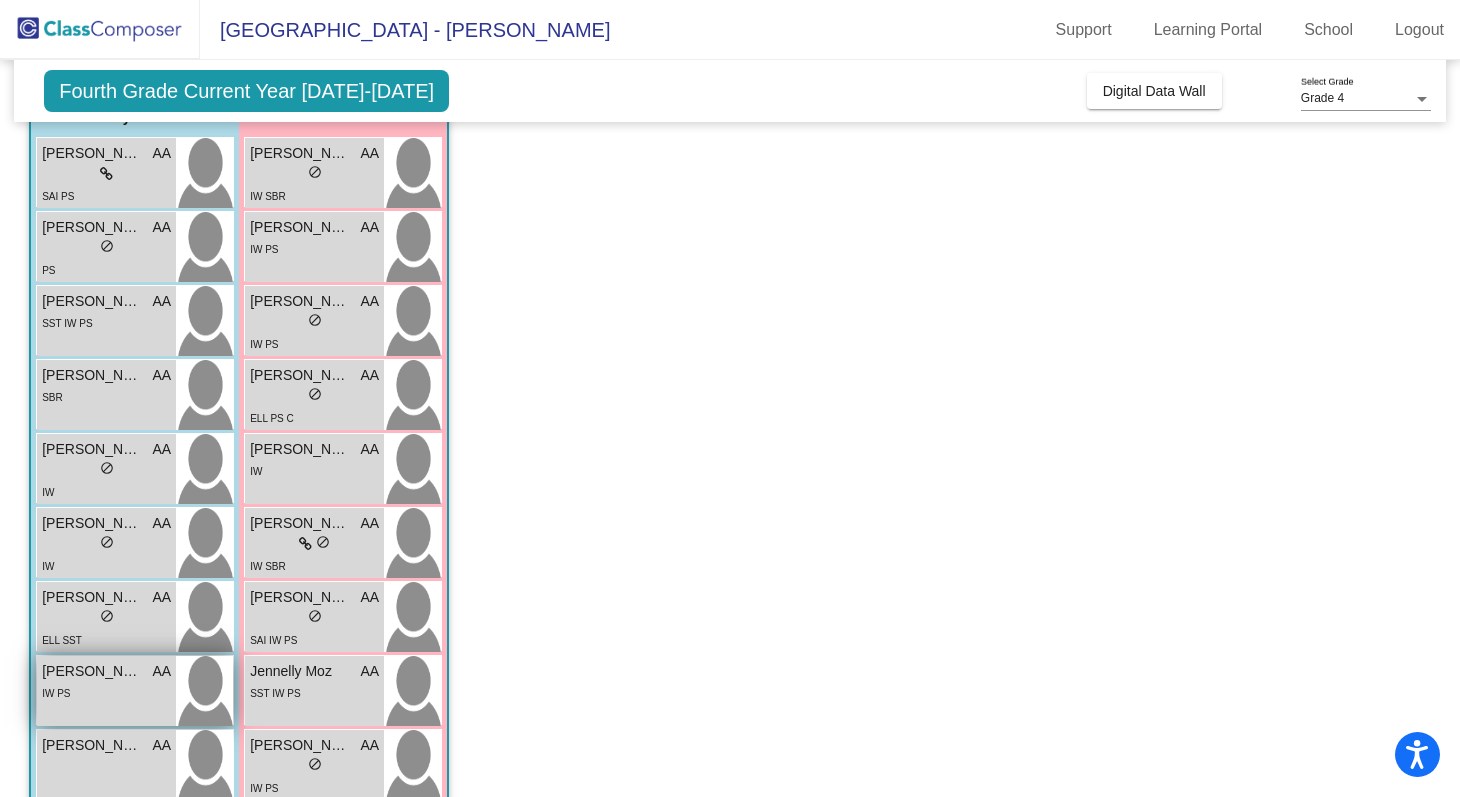 scroll, scrollTop: 250, scrollLeft: 0, axis: vertical 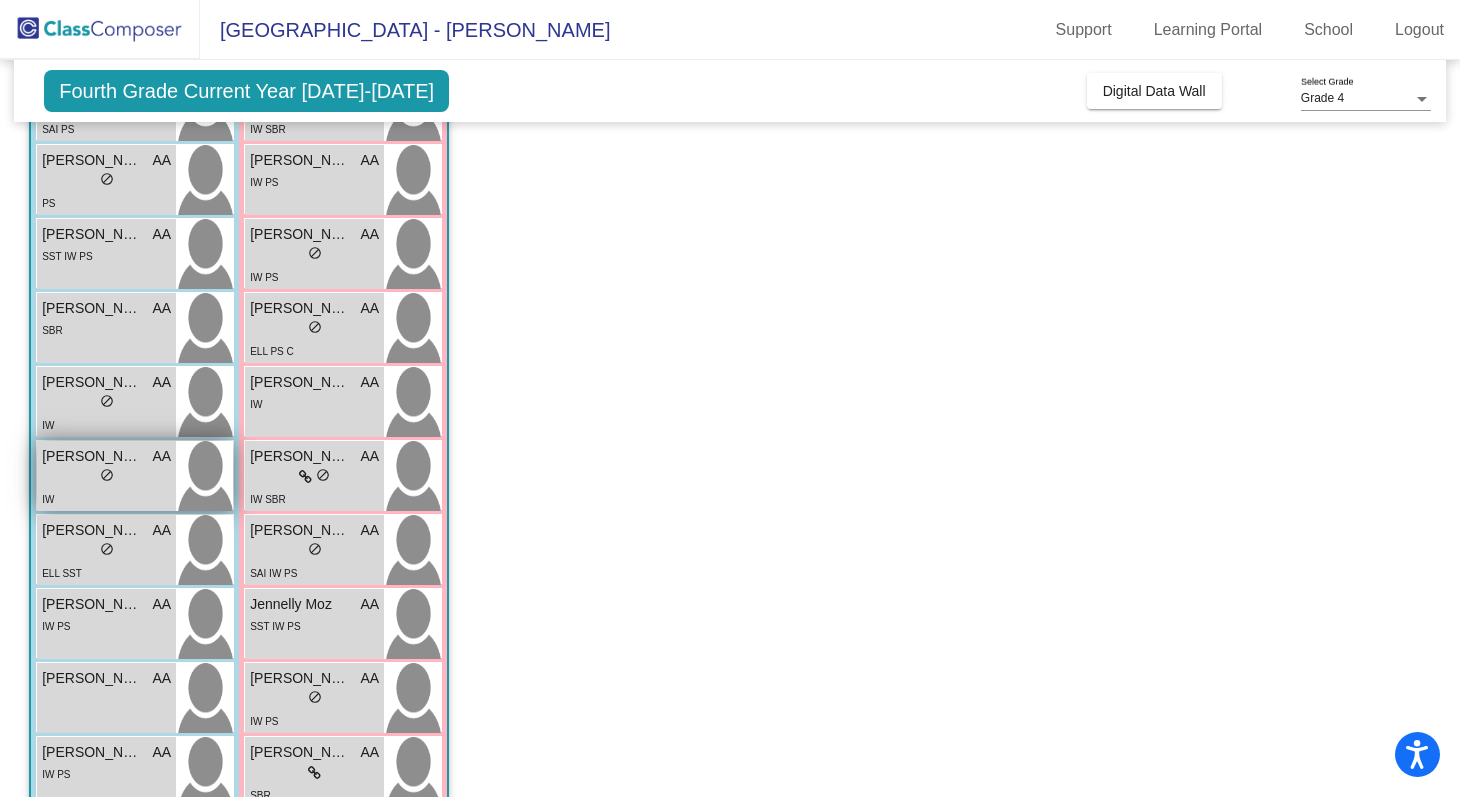 click at bounding box center (204, 476) 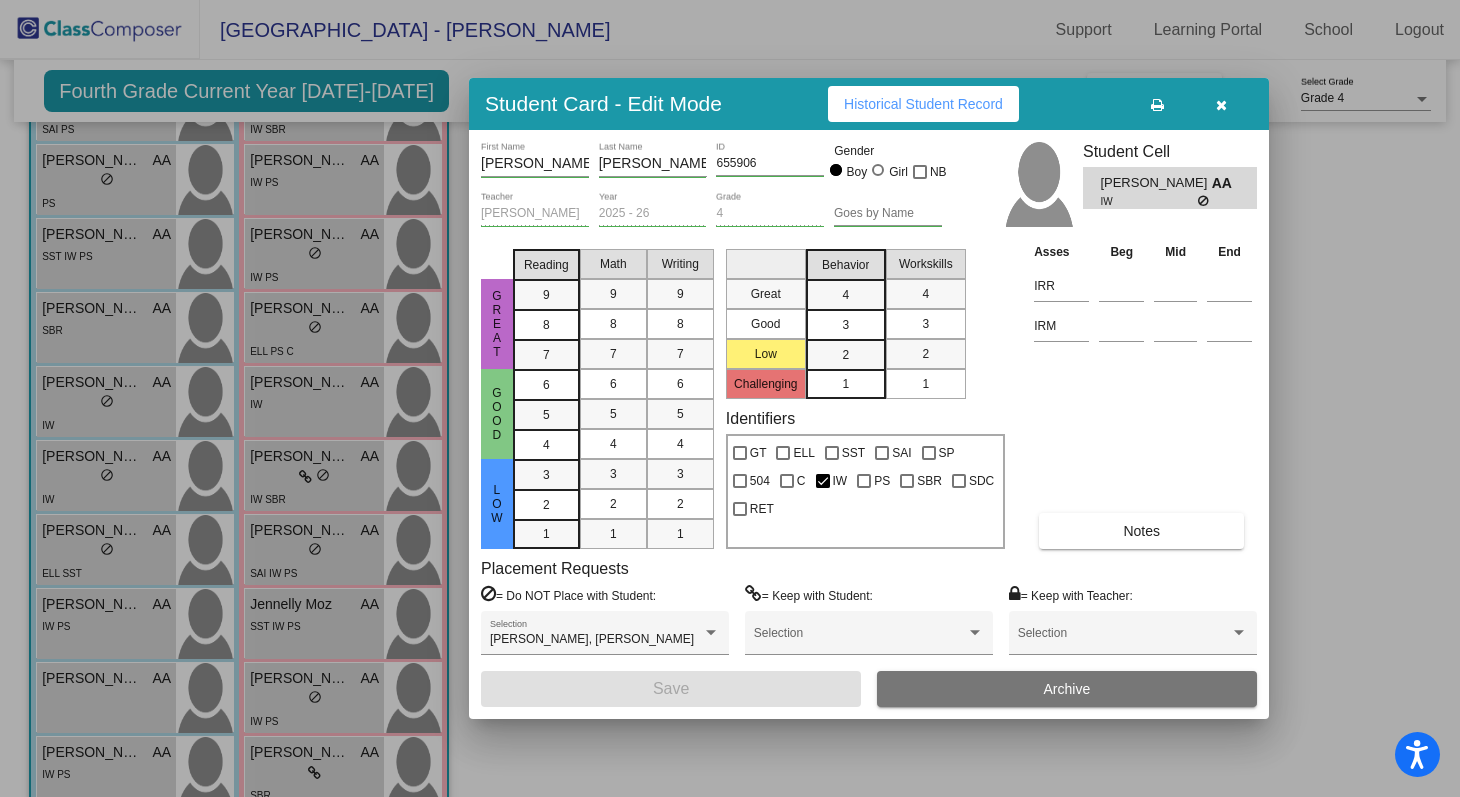 scroll, scrollTop: 0, scrollLeft: 0, axis: both 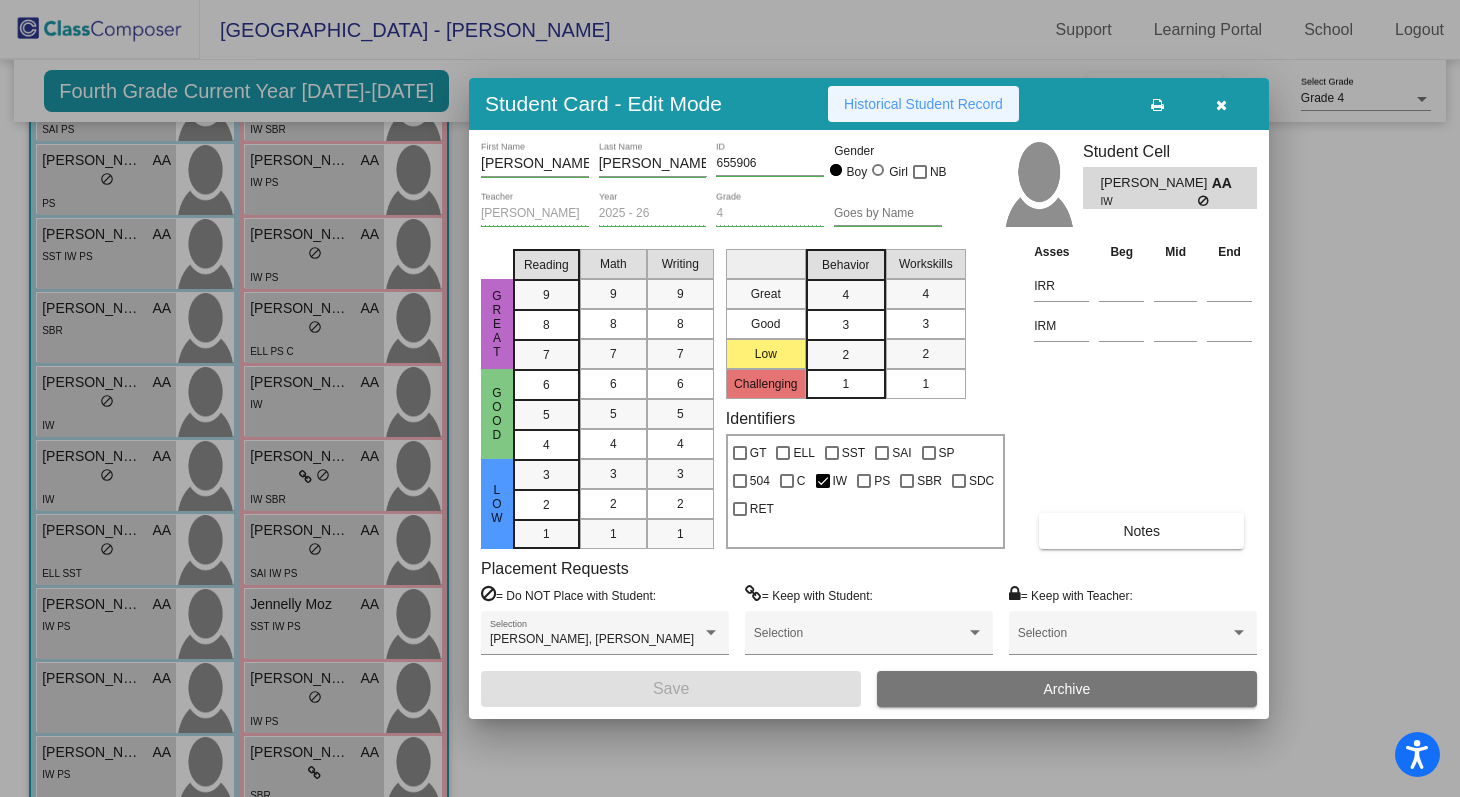 click on "Historical Student Record" at bounding box center [923, 104] 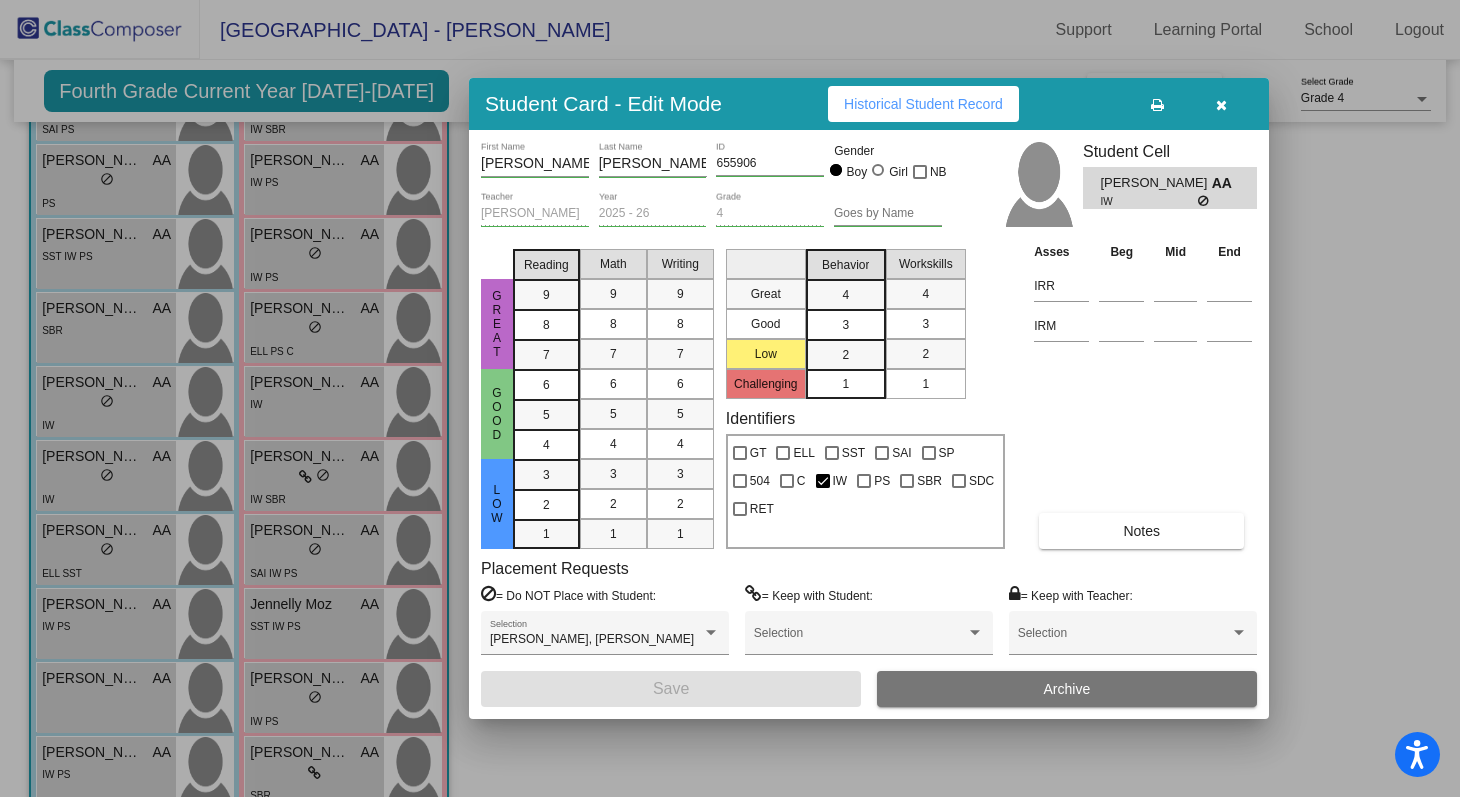 click at bounding box center [730, 398] 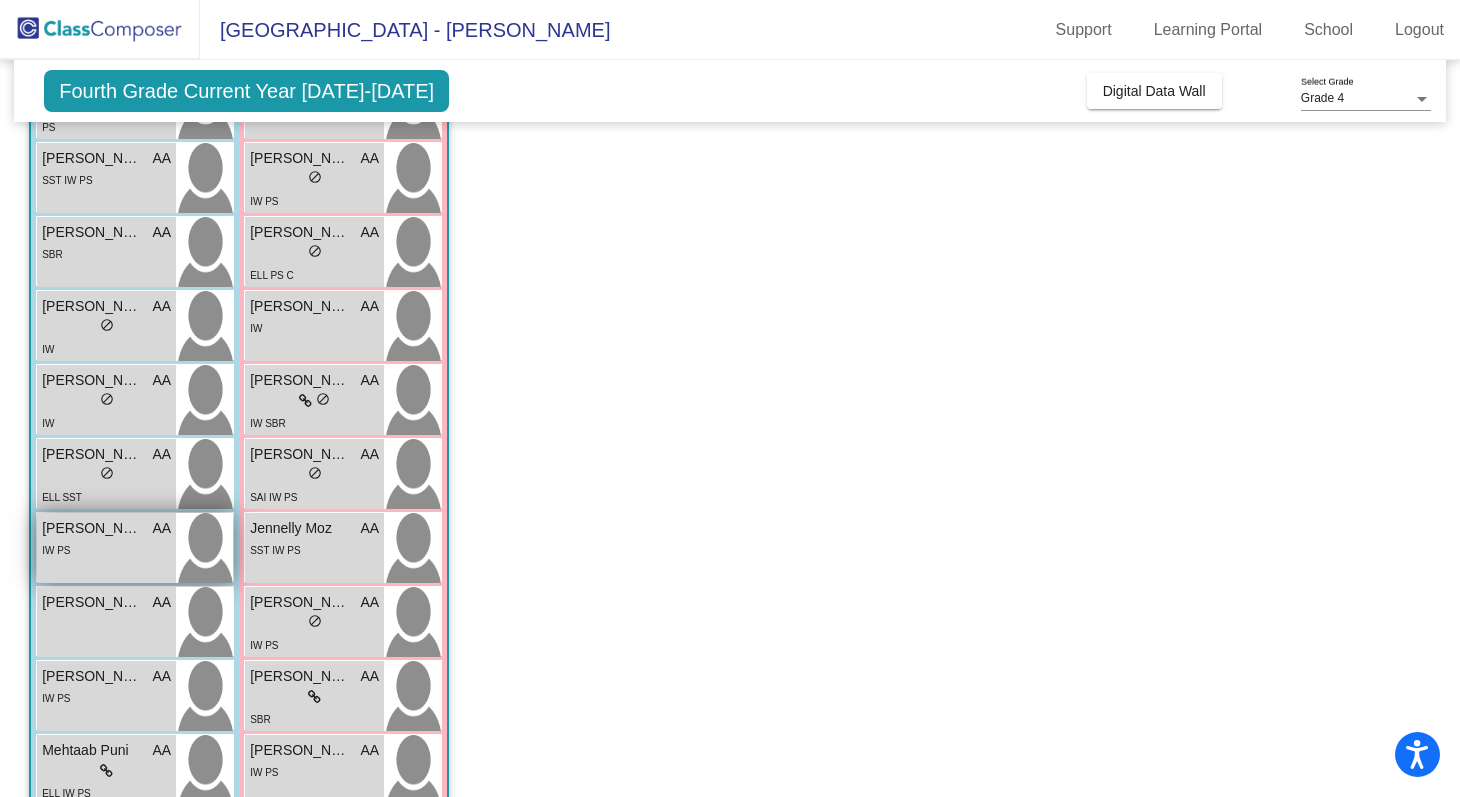 scroll, scrollTop: 334, scrollLeft: 0, axis: vertical 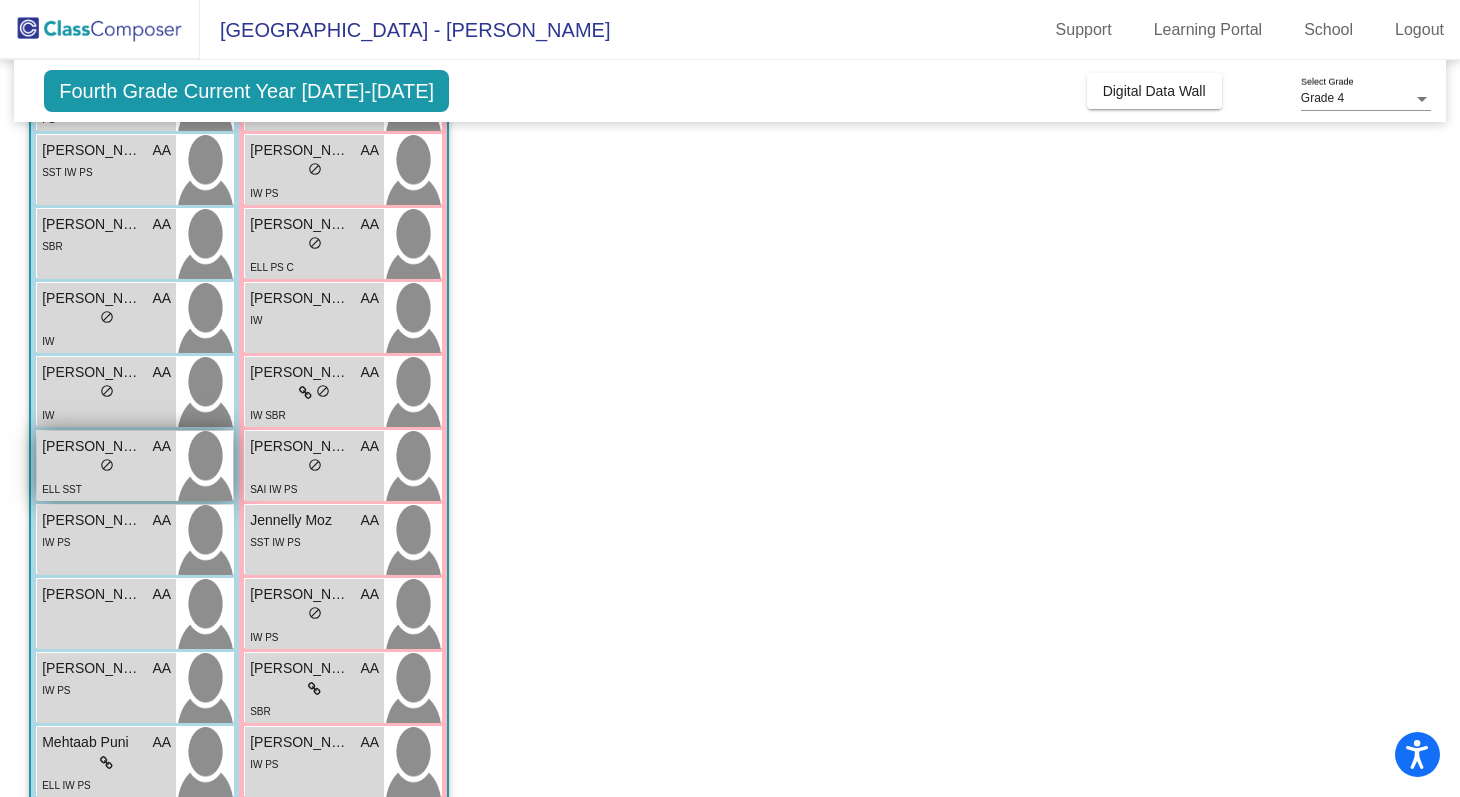 click on "lock do_not_disturb_alt" at bounding box center (106, 467) 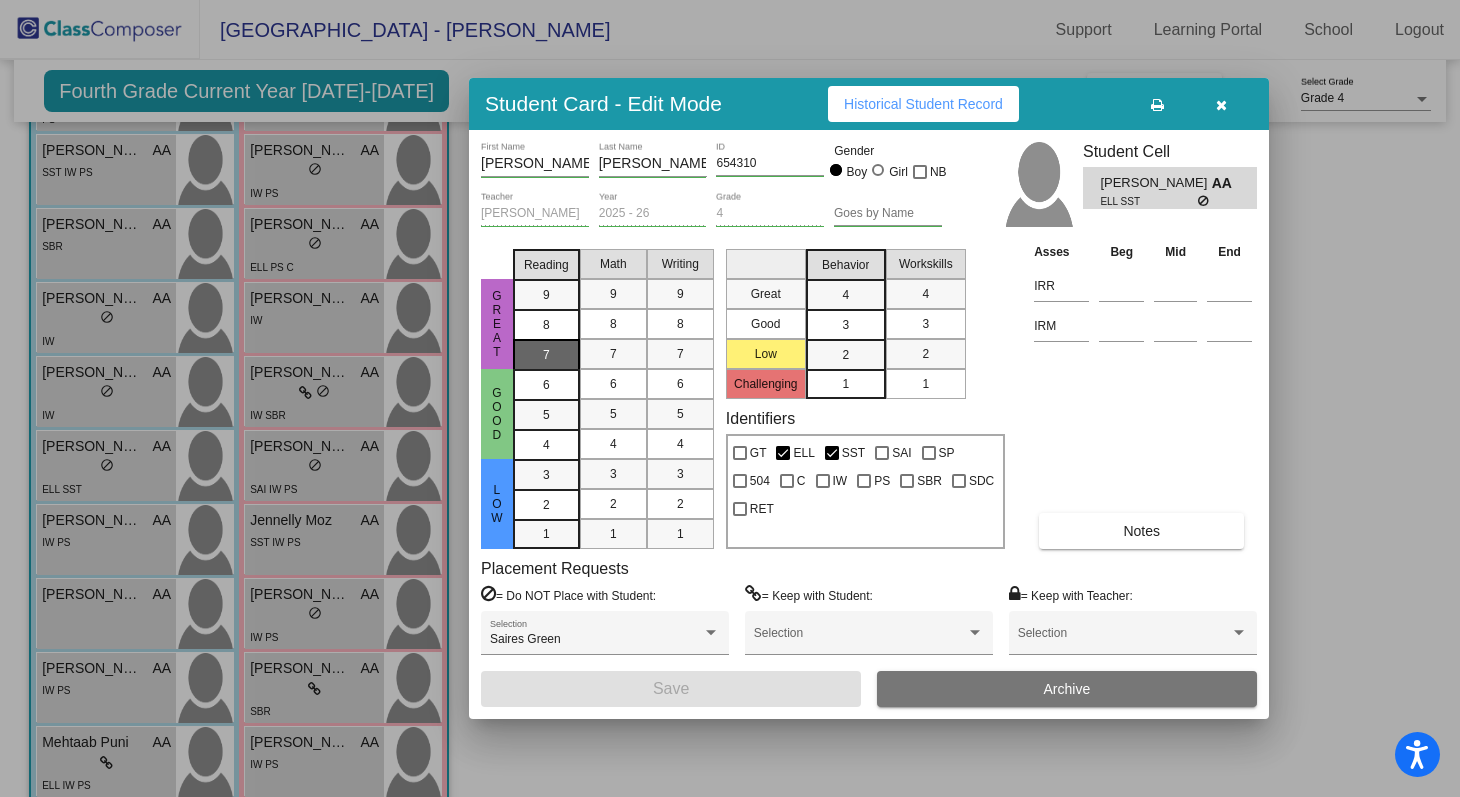 click on "7" at bounding box center [546, 295] 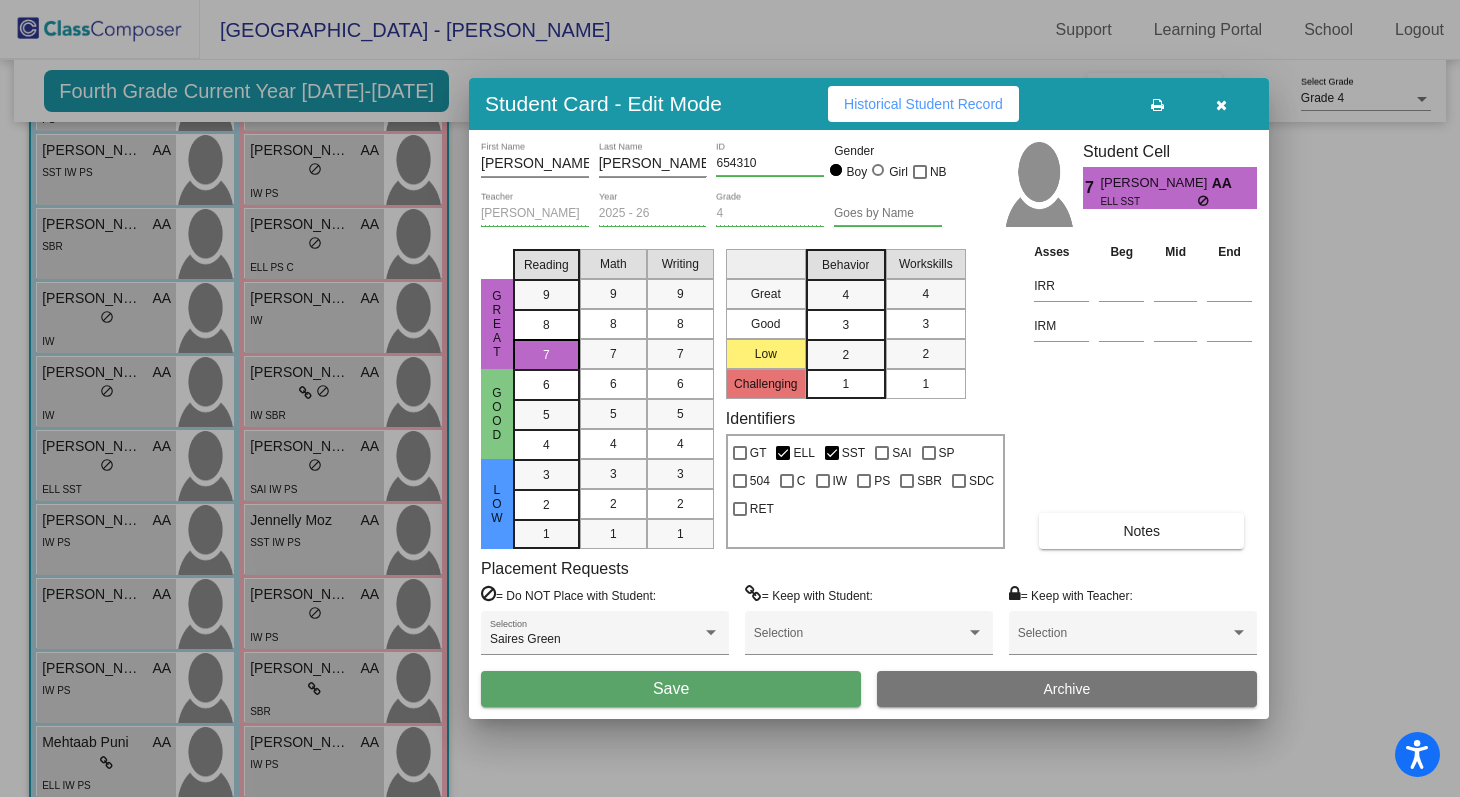click on "7" at bounding box center [546, 355] 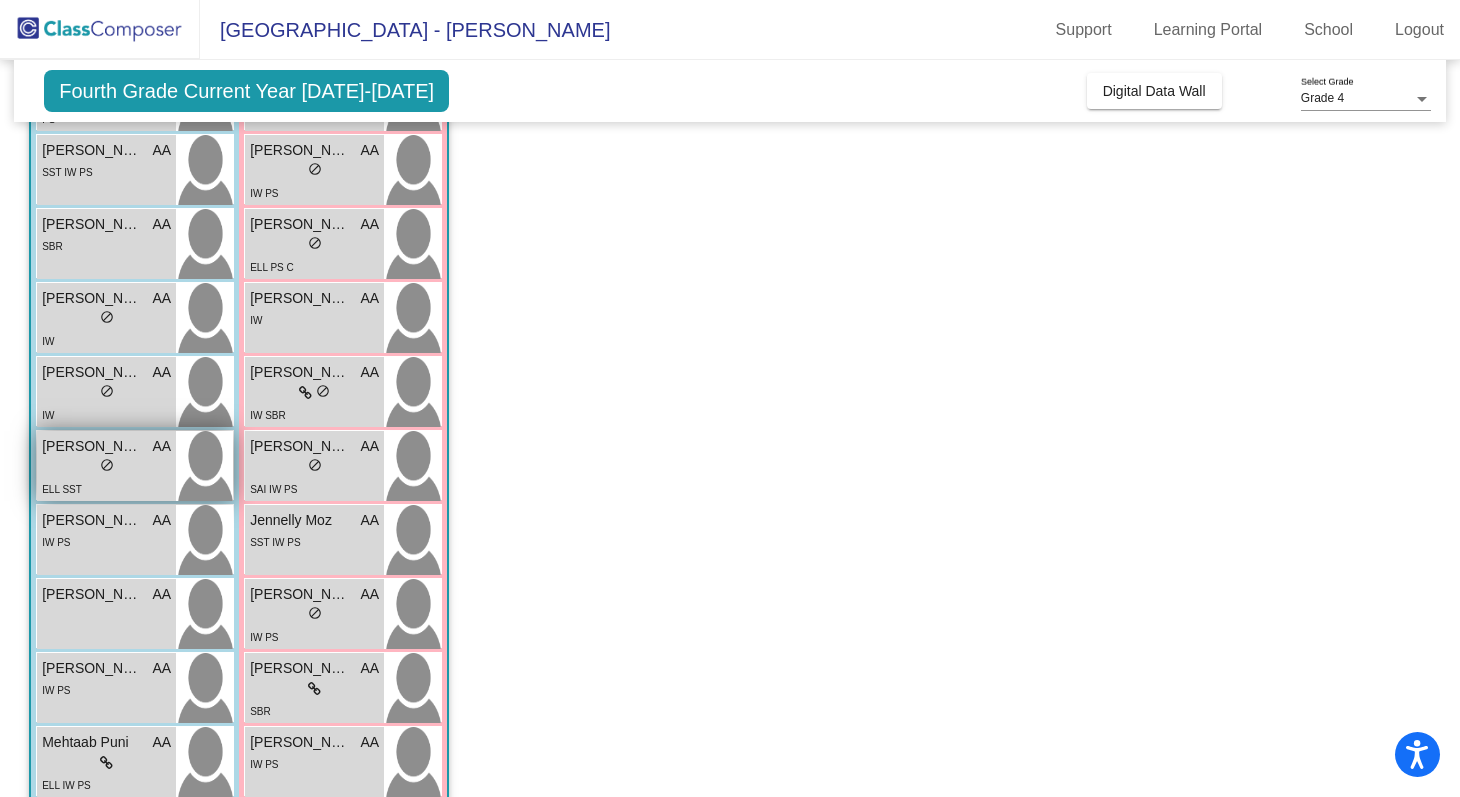 click on "ELL SST" at bounding box center [106, 488] 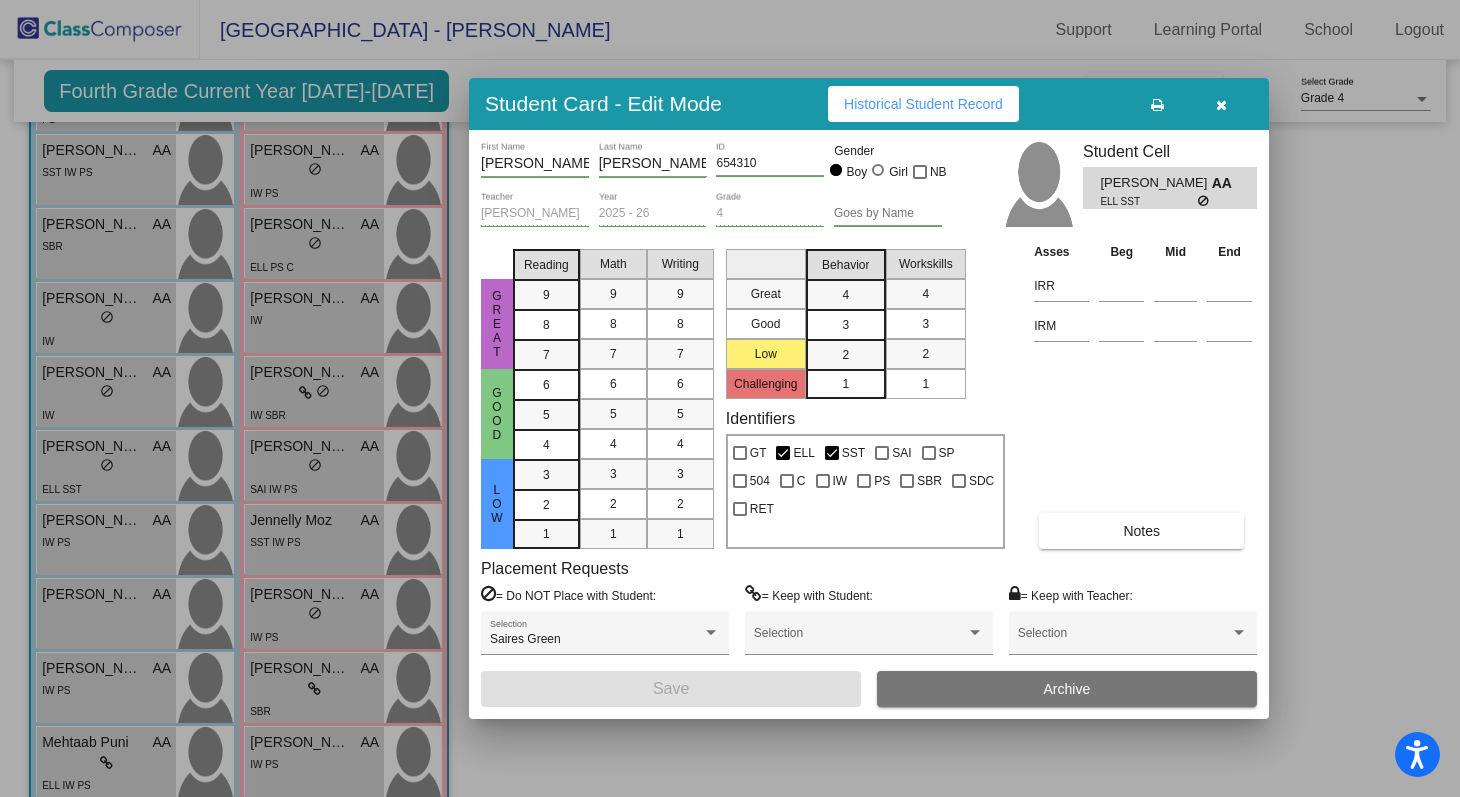 click on "Notes" at bounding box center (1141, 531) 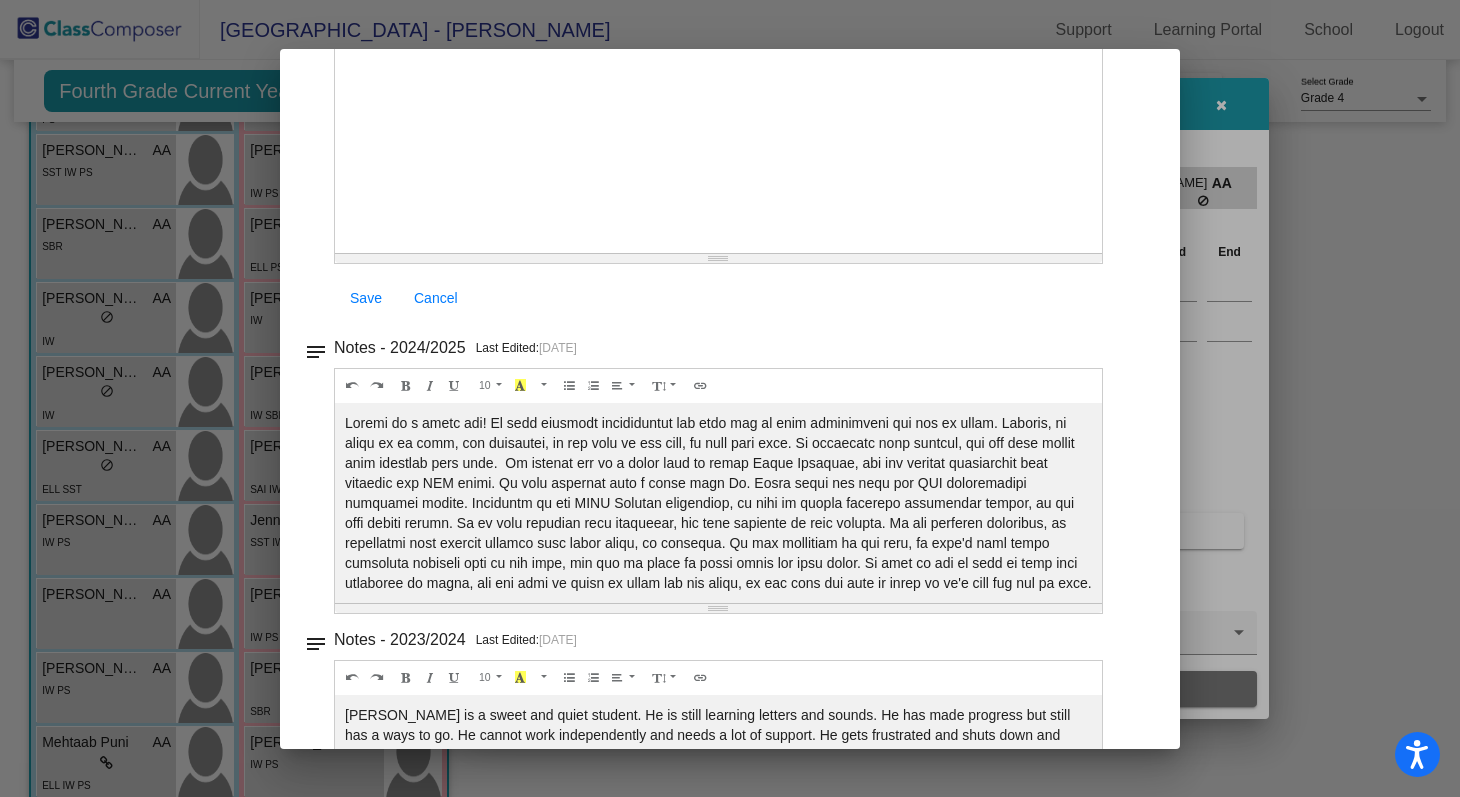 scroll, scrollTop: 223, scrollLeft: 0, axis: vertical 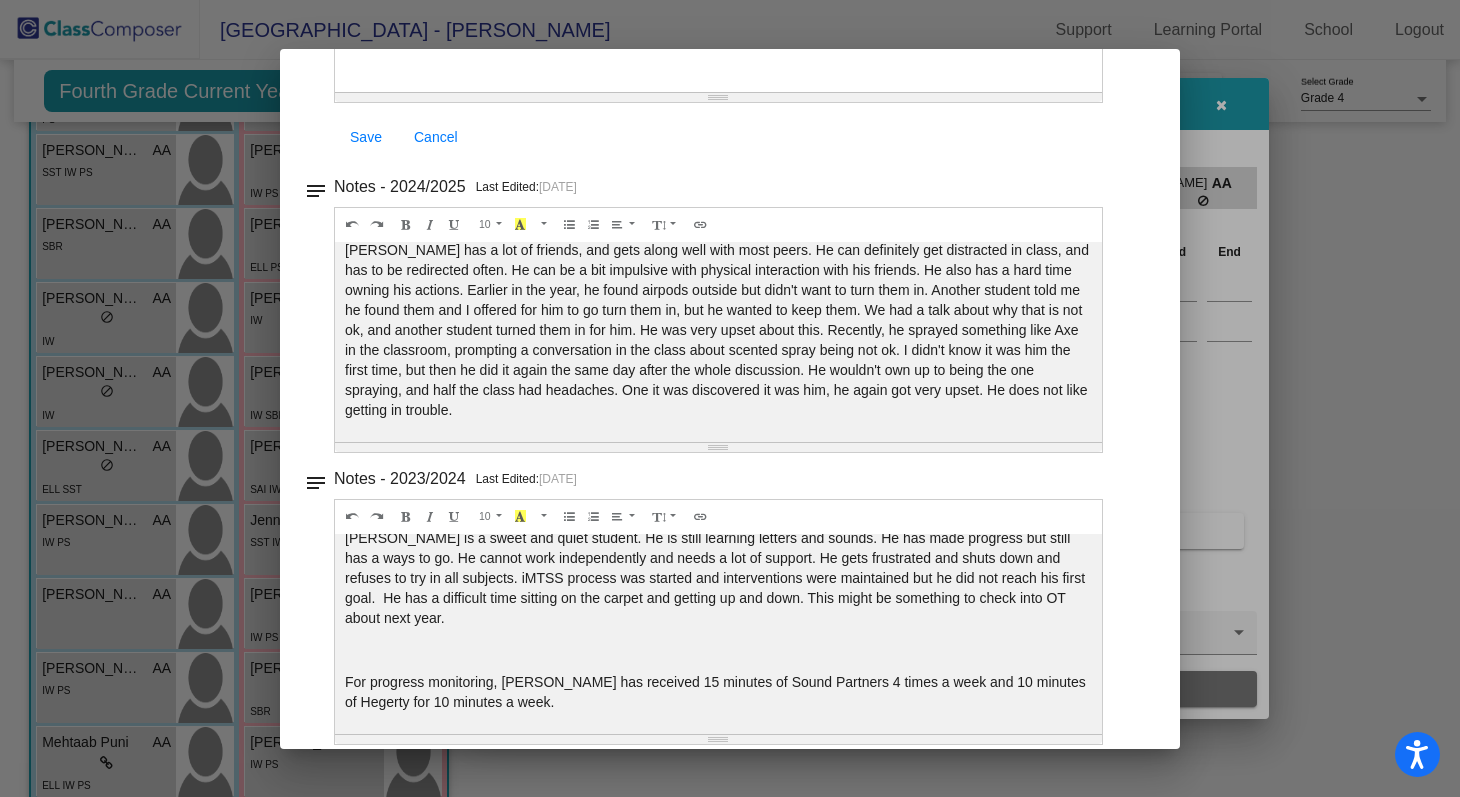 click at bounding box center [730, 398] 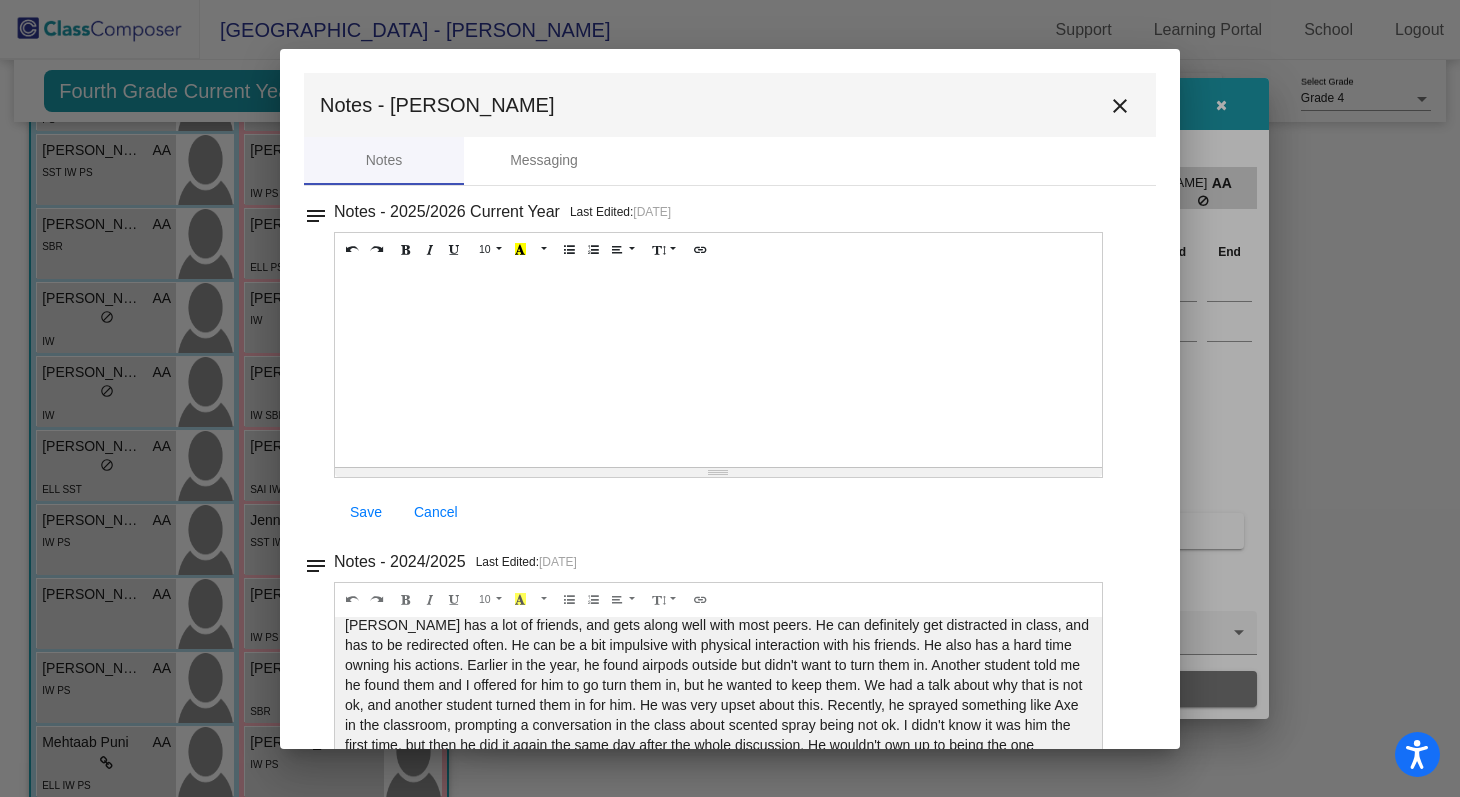 click on "close" at bounding box center (1120, 106) 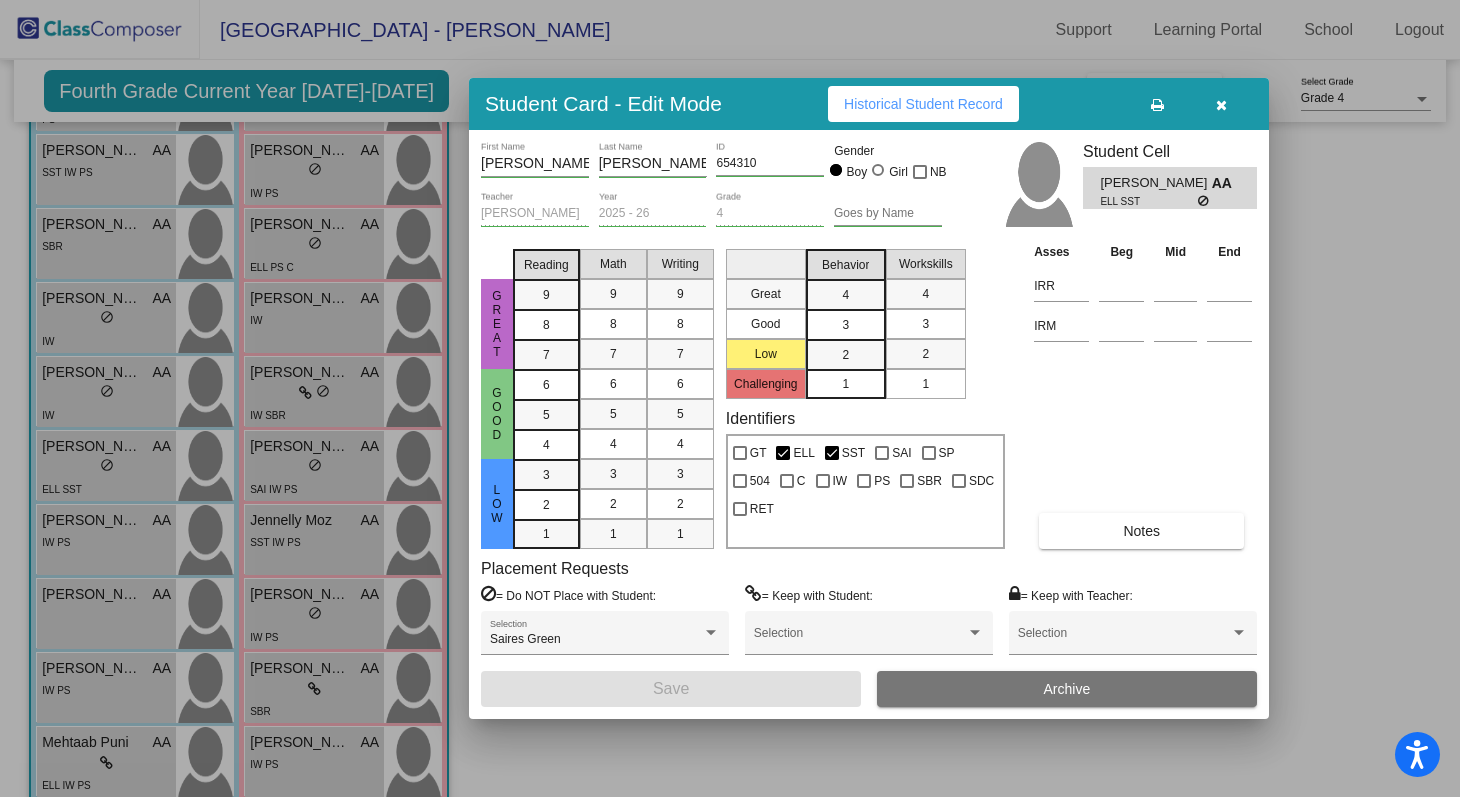 click on "Historical Student Record" at bounding box center [923, 104] 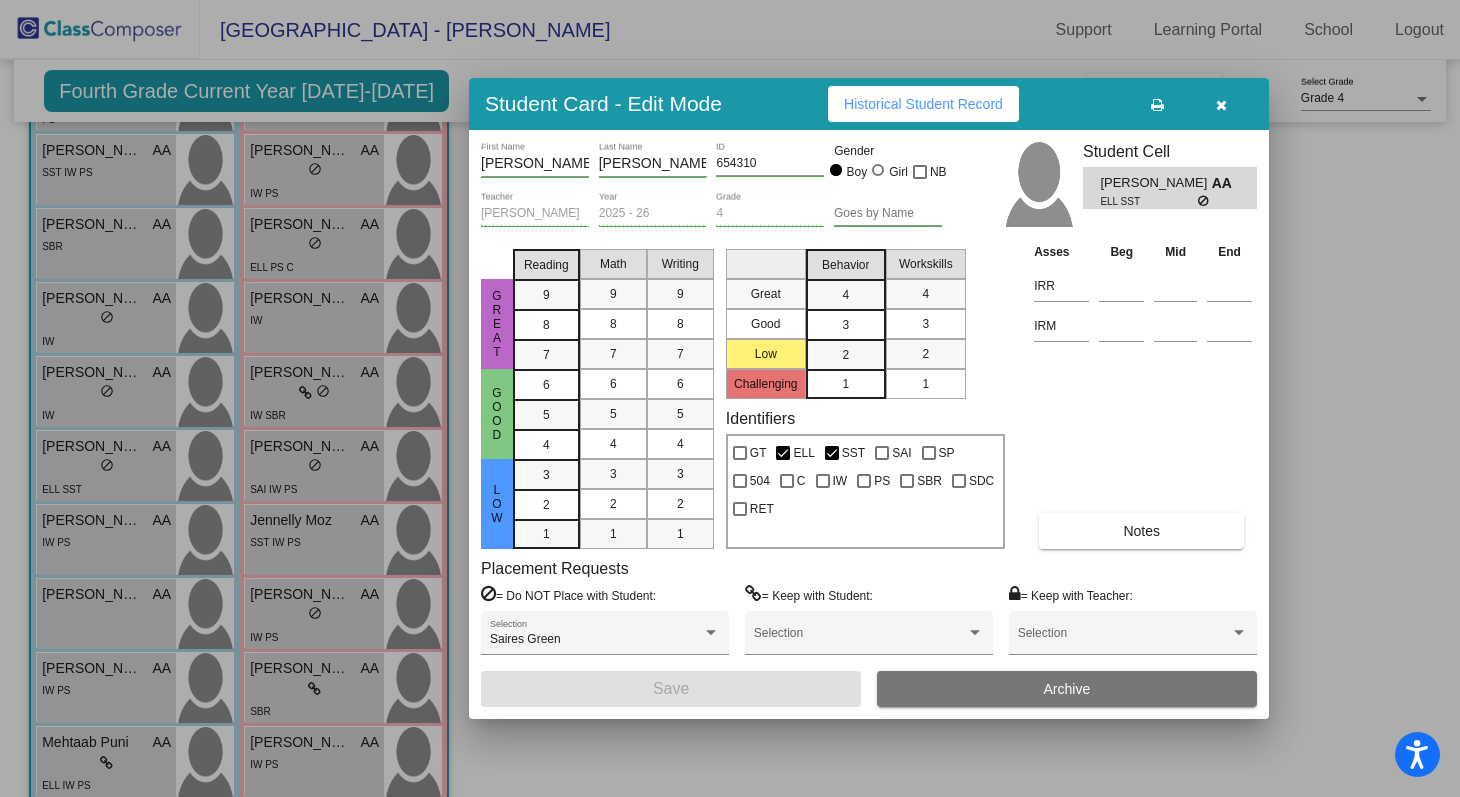 click at bounding box center (730, 398) 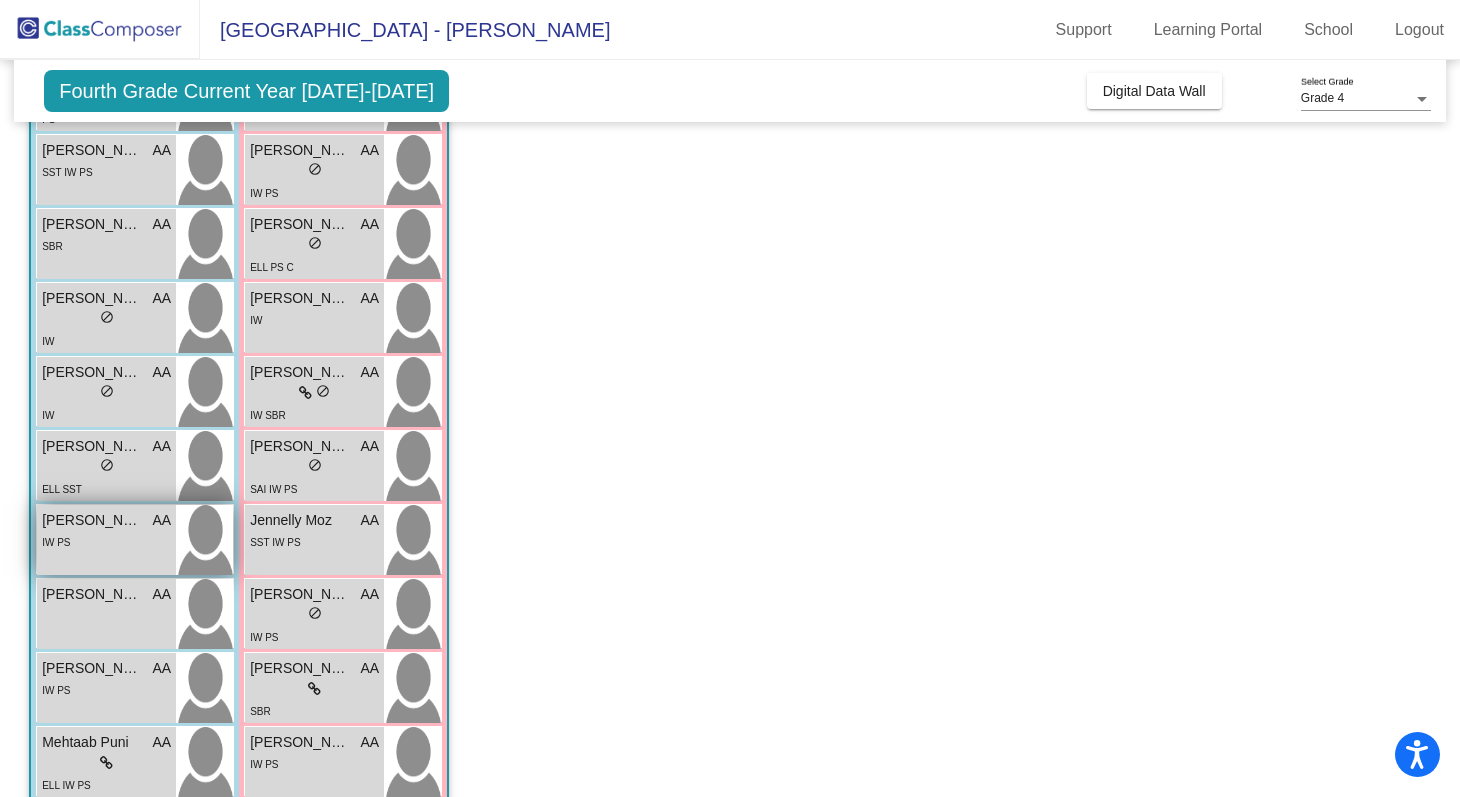 click on "Liam Calderon AA lock do_not_disturb_alt IW PS" at bounding box center [106, 540] 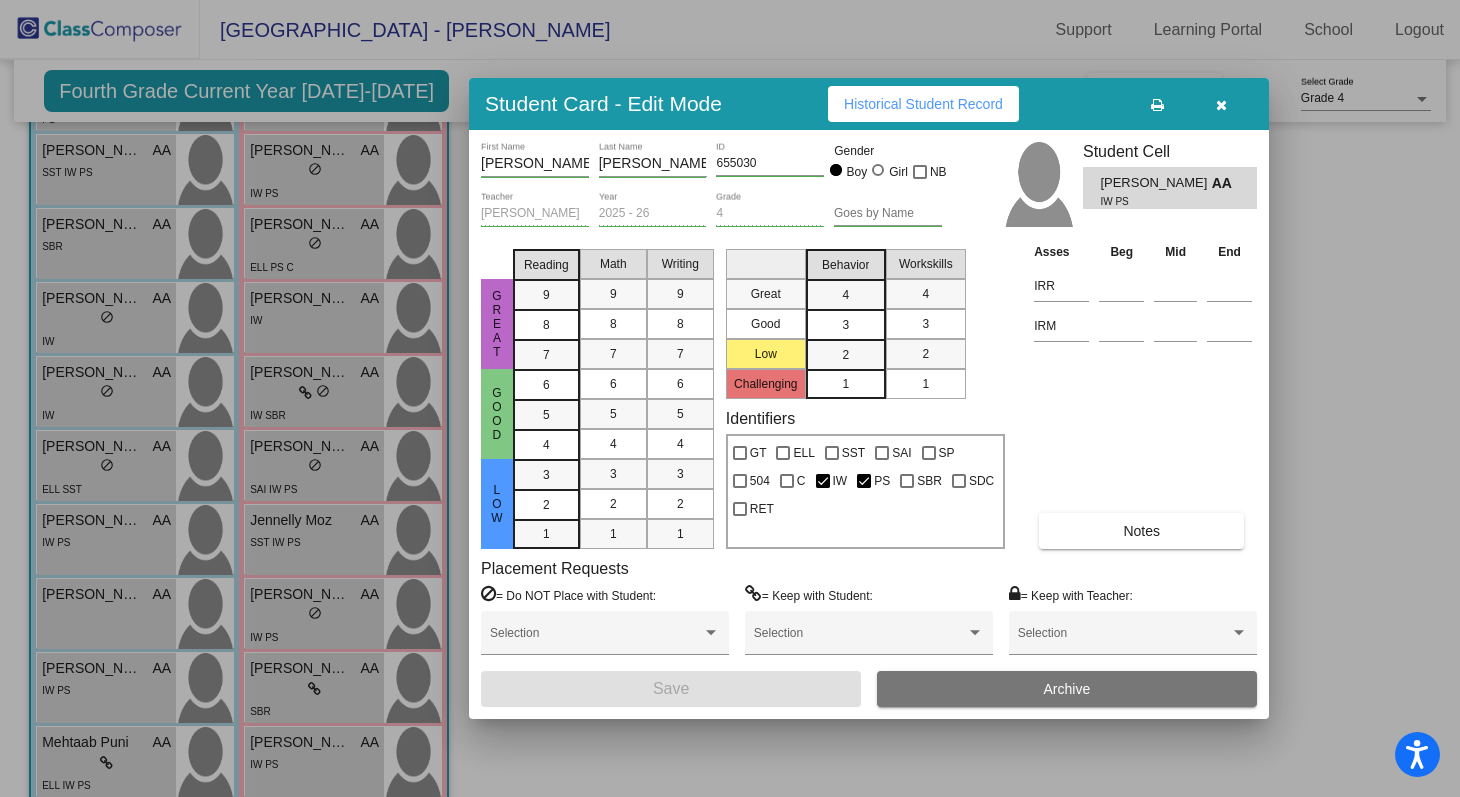 click on "Historical Student Record" at bounding box center (923, 104) 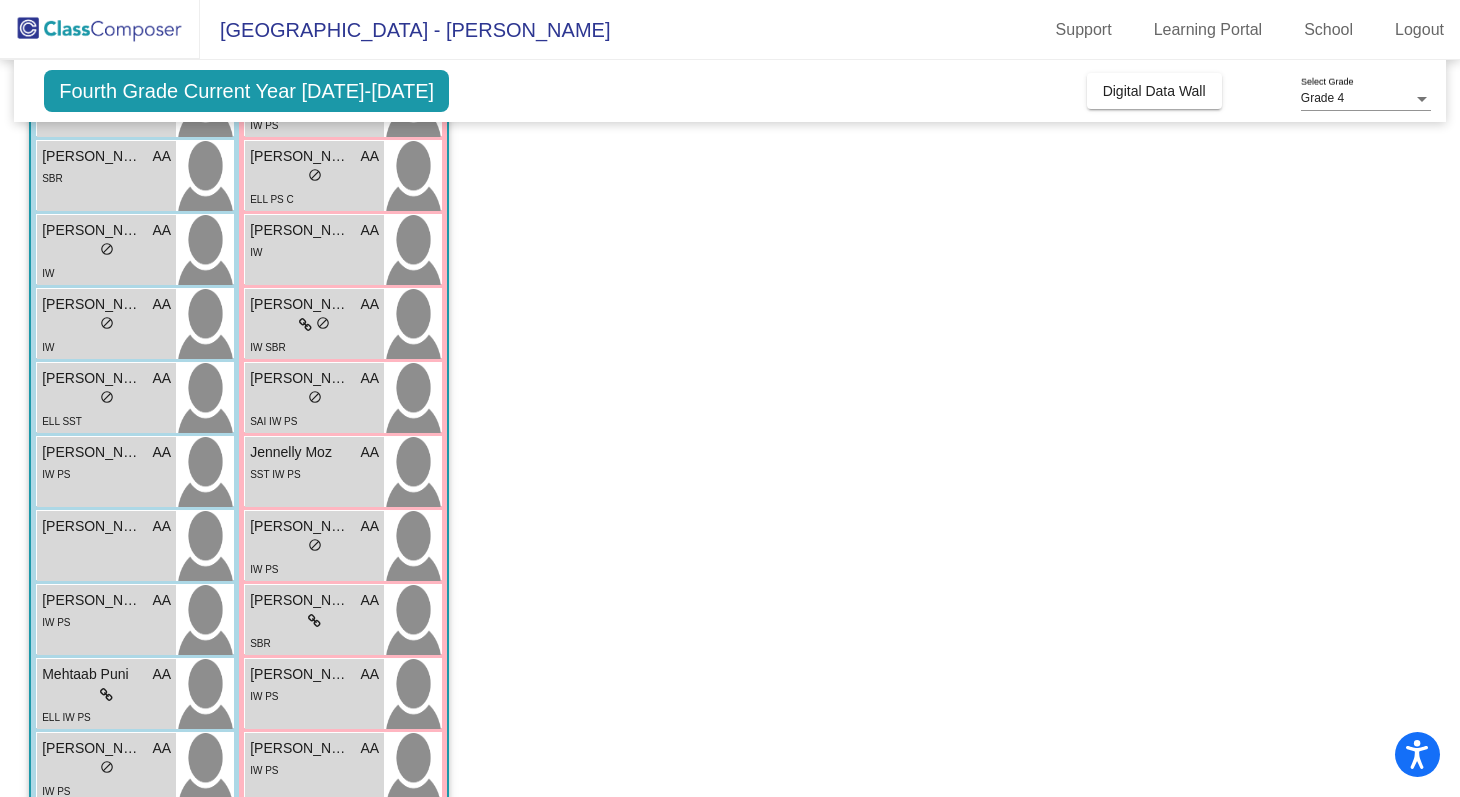 scroll, scrollTop: 407, scrollLeft: 0, axis: vertical 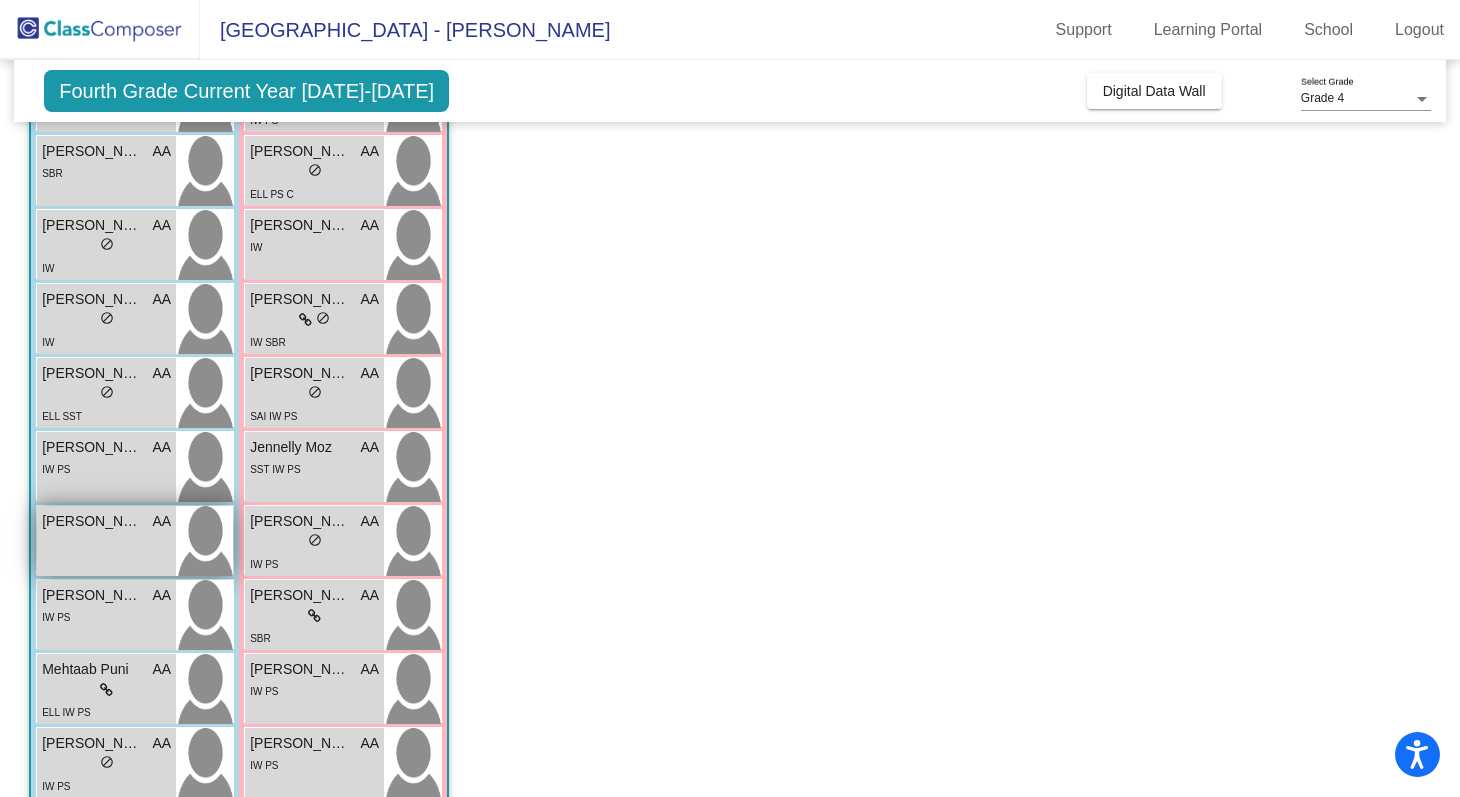 click on "AA" at bounding box center [162, 521] 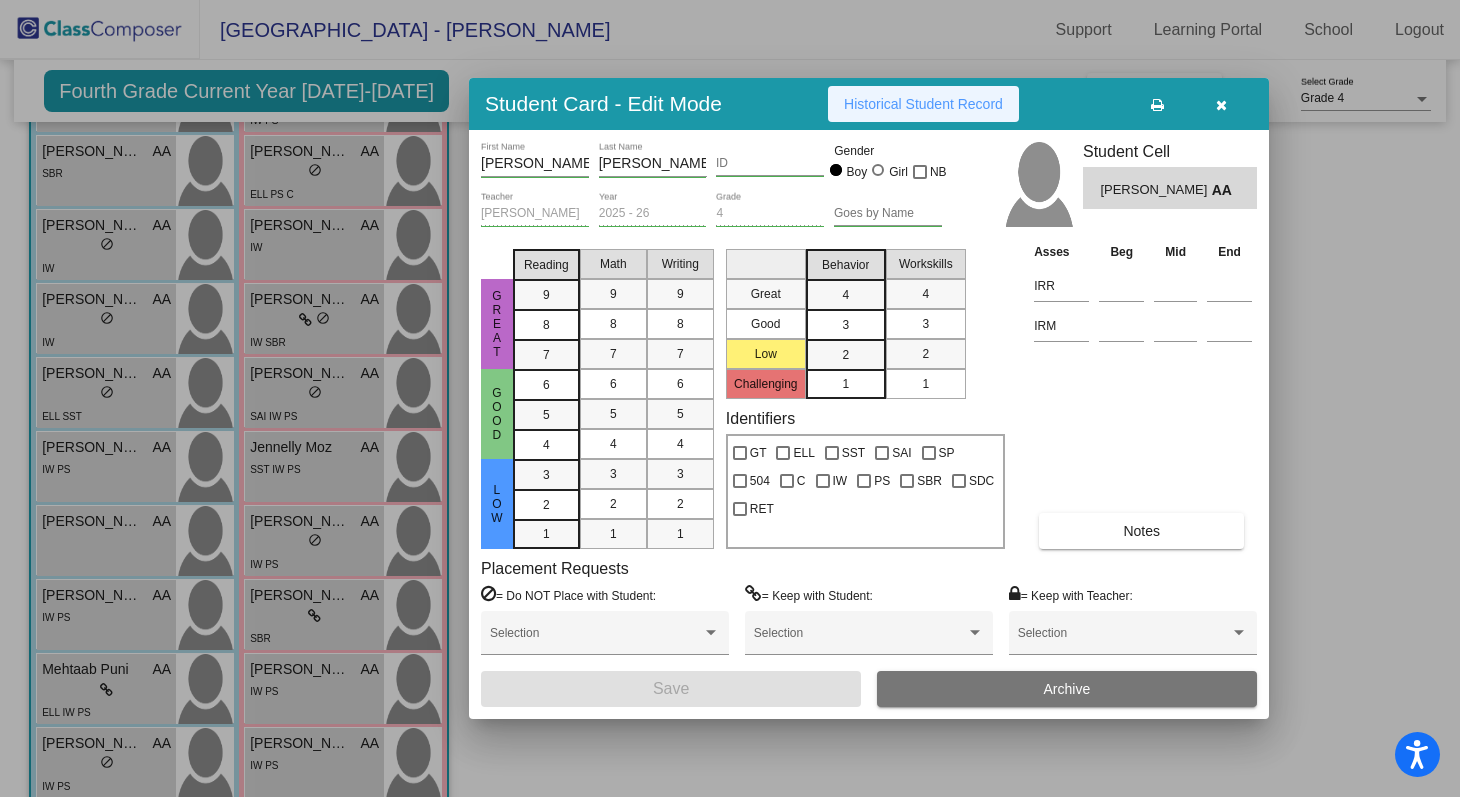 click on "Historical Student Record" at bounding box center [923, 104] 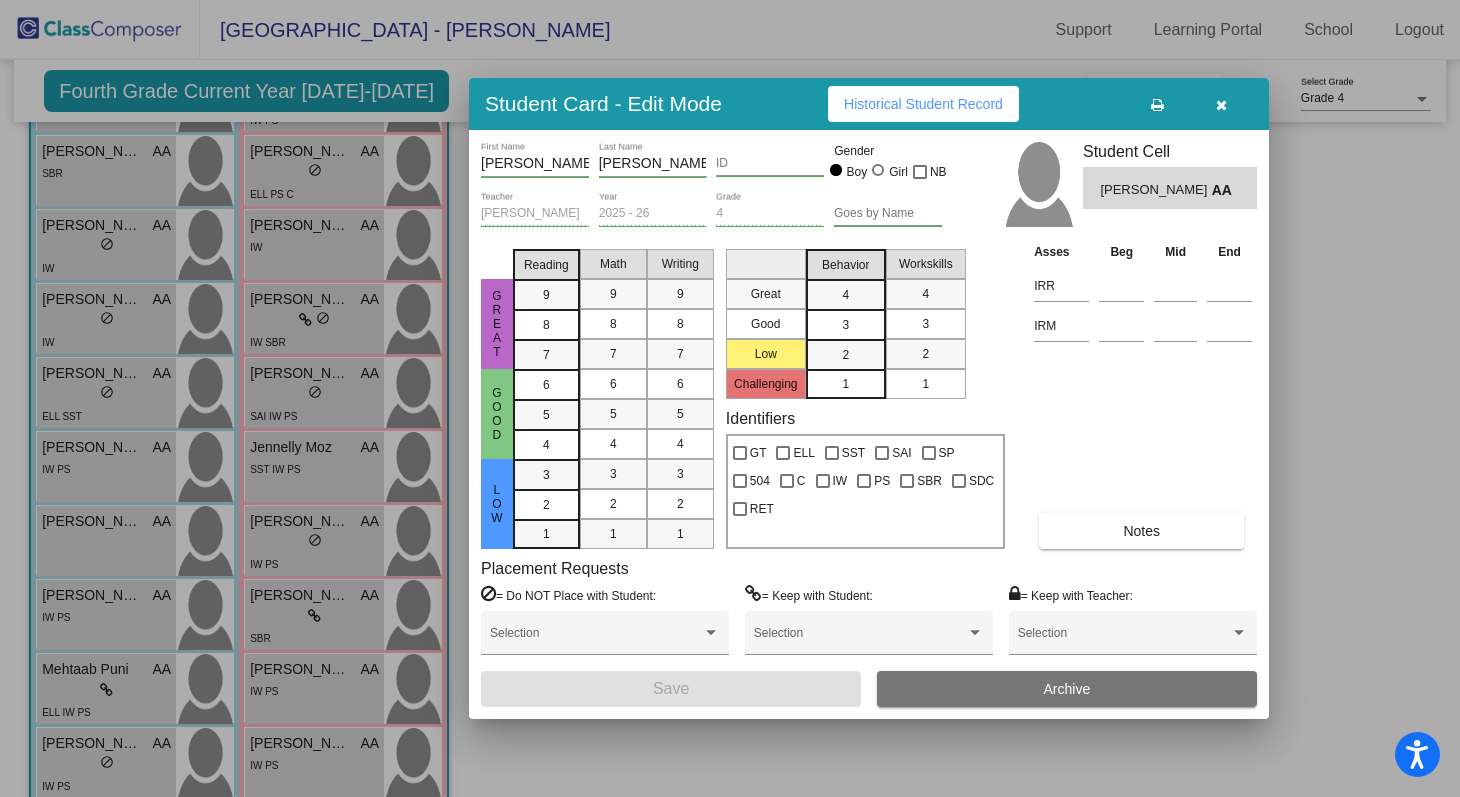 click at bounding box center (730, 398) 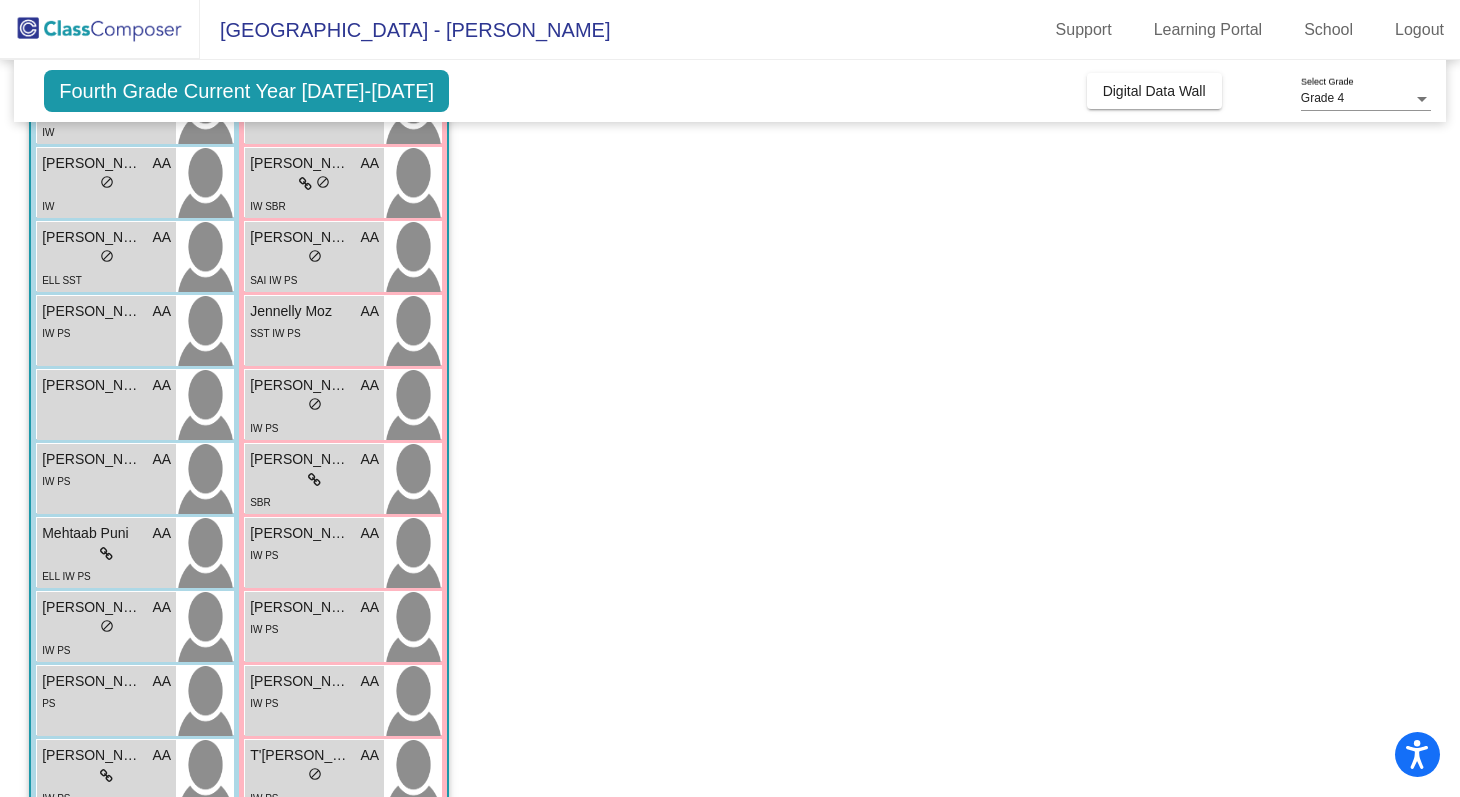 scroll, scrollTop: 546, scrollLeft: 0, axis: vertical 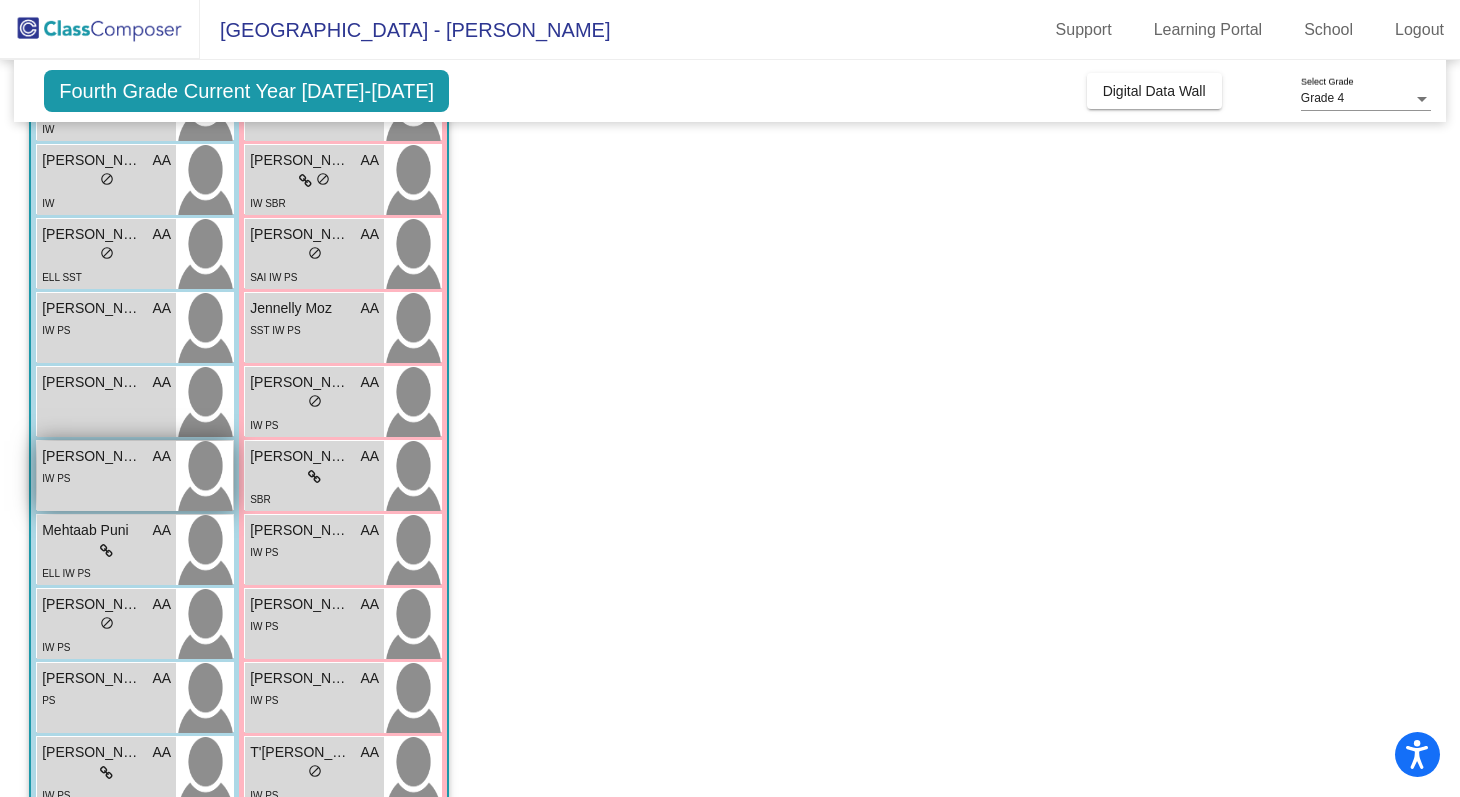 click on "AA" at bounding box center (162, 456) 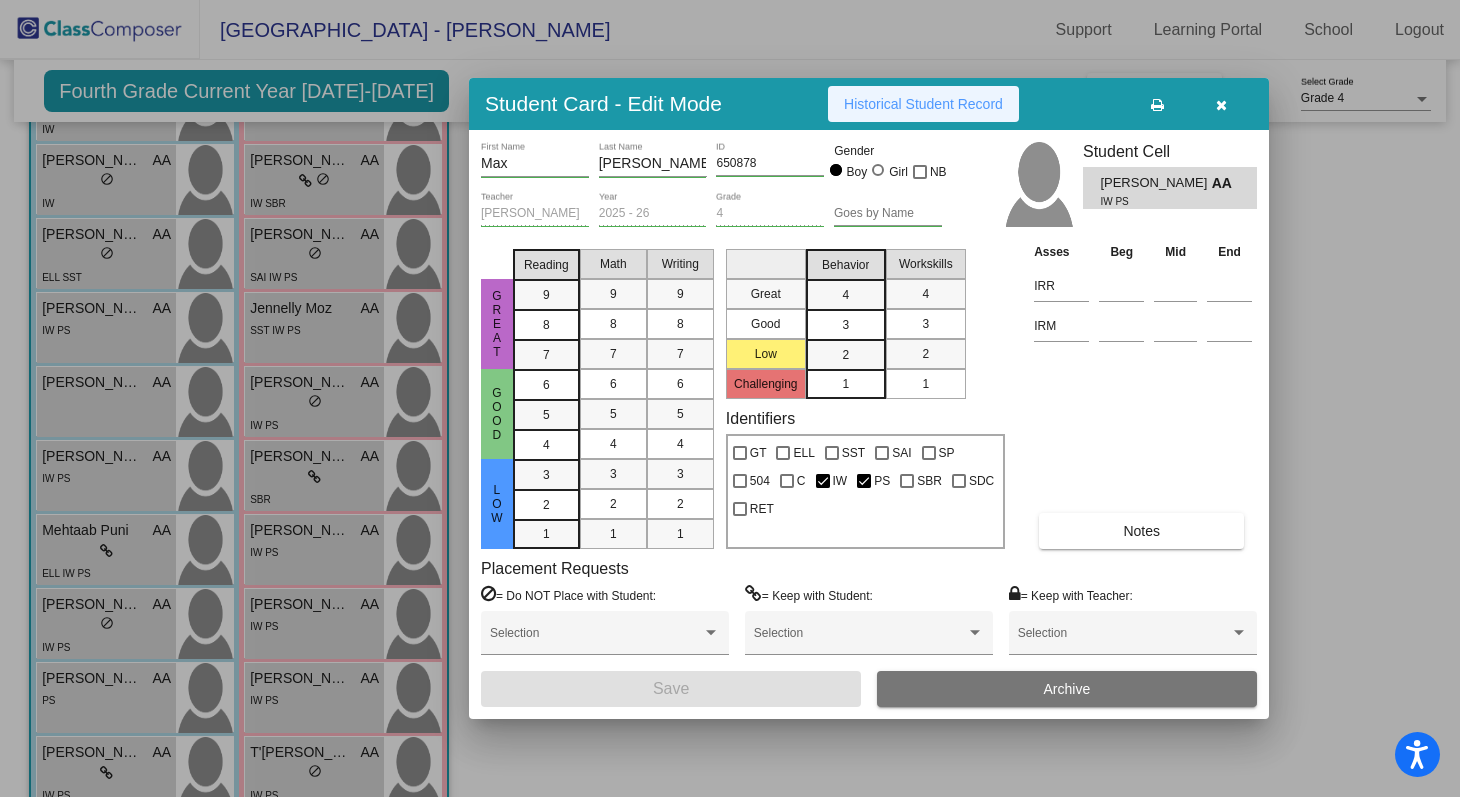 click on "Historical Student Record" at bounding box center [923, 104] 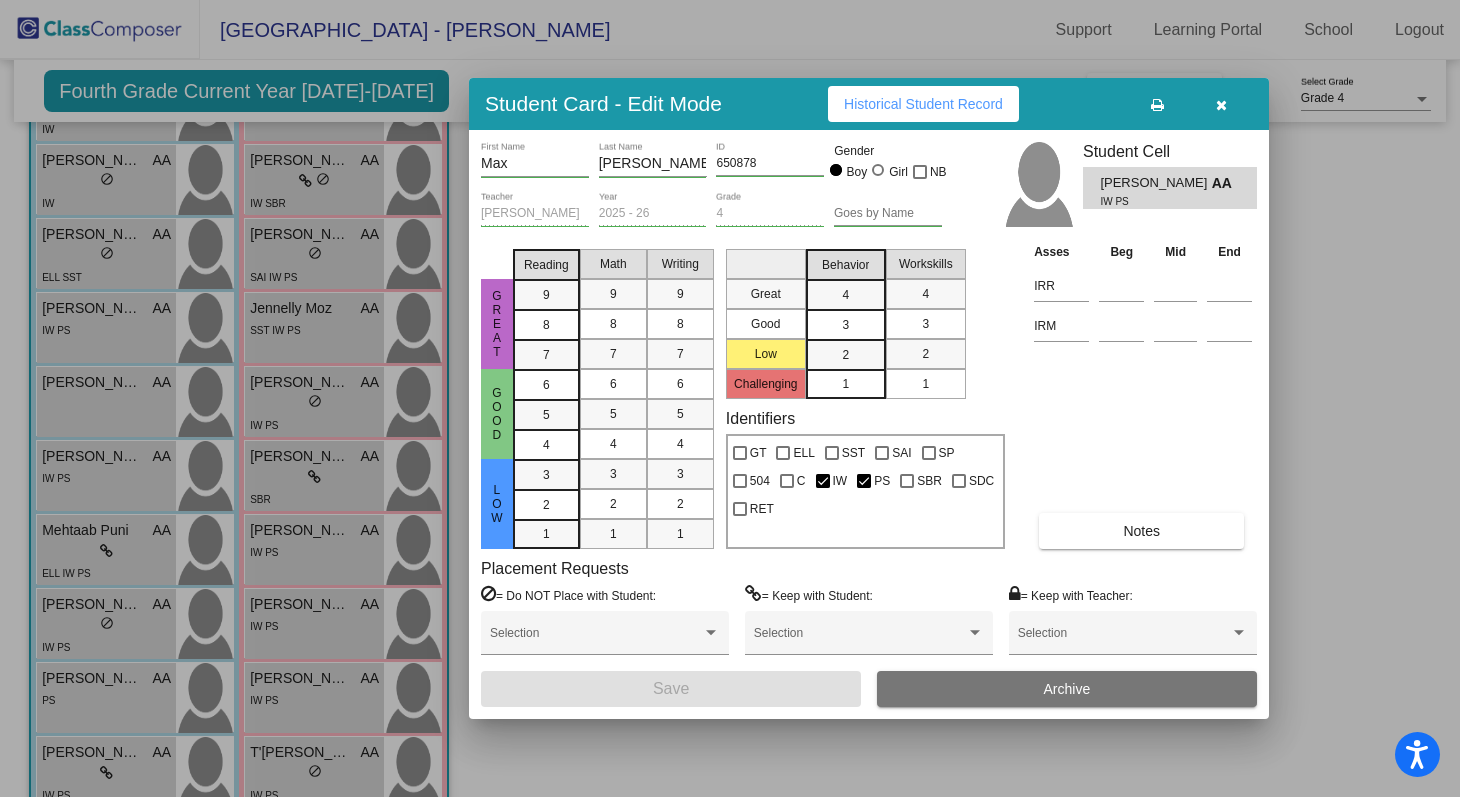 click at bounding box center (730, 398) 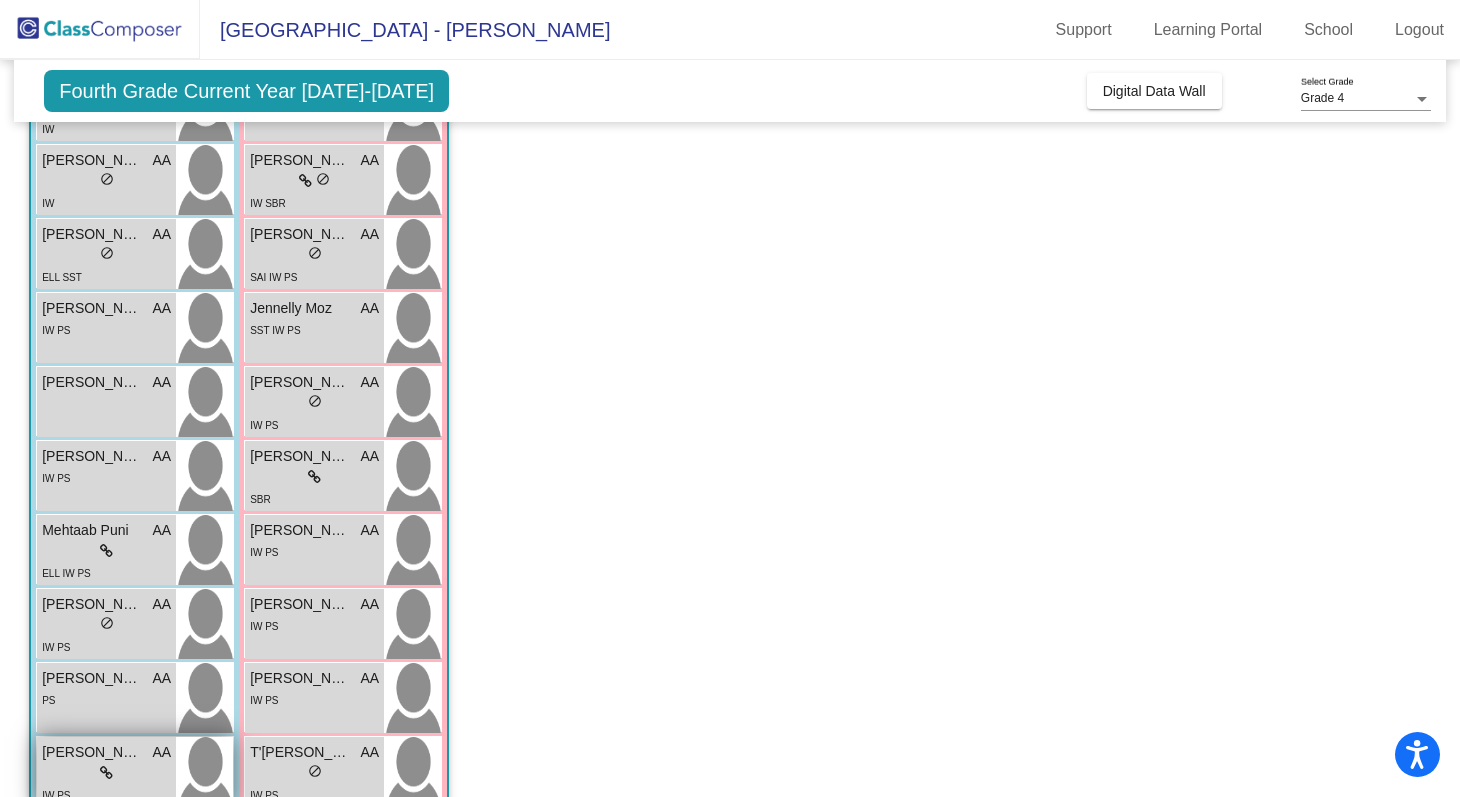 scroll, scrollTop: 592, scrollLeft: 0, axis: vertical 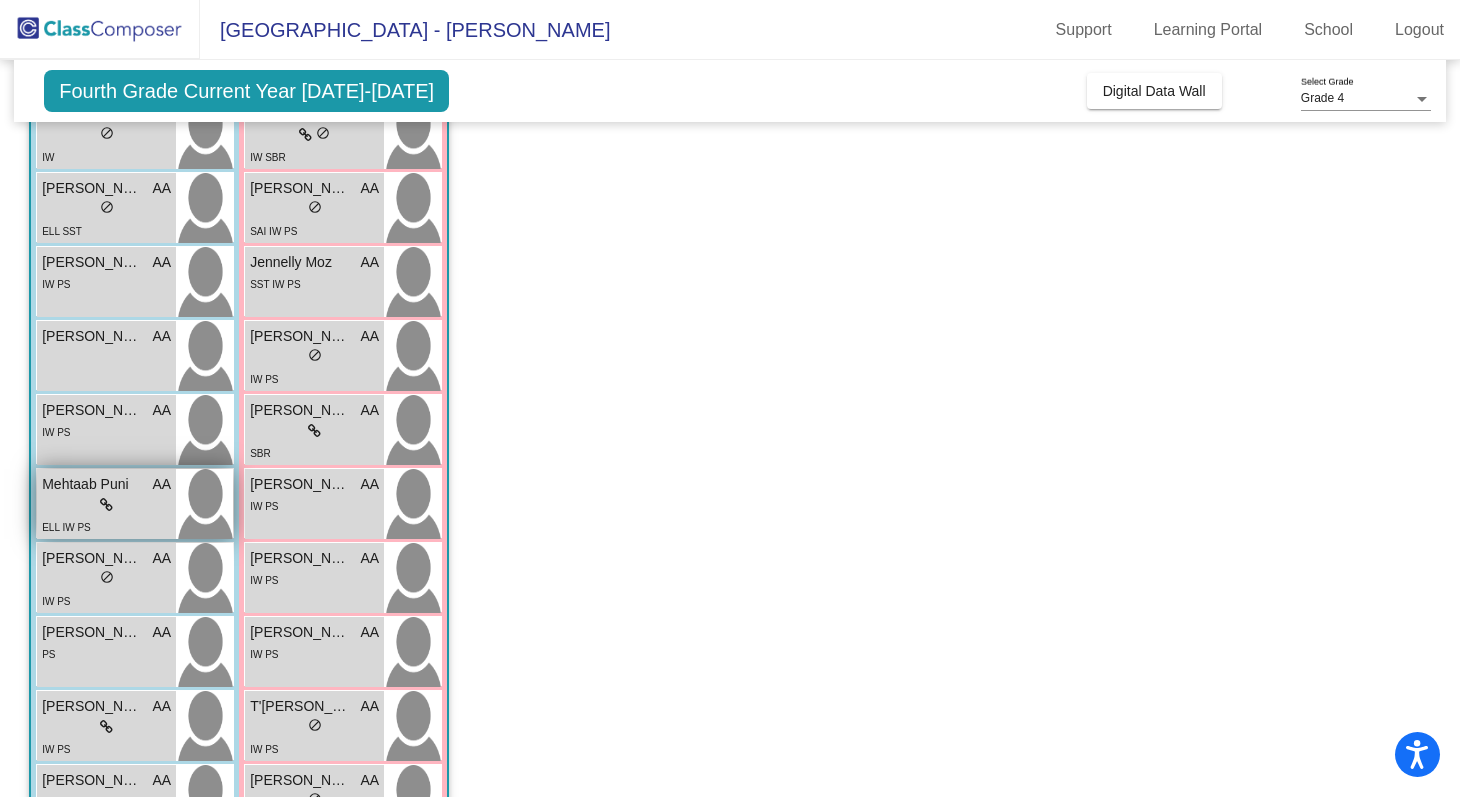 click on "Mehtaab Puni AA" at bounding box center [106, 484] 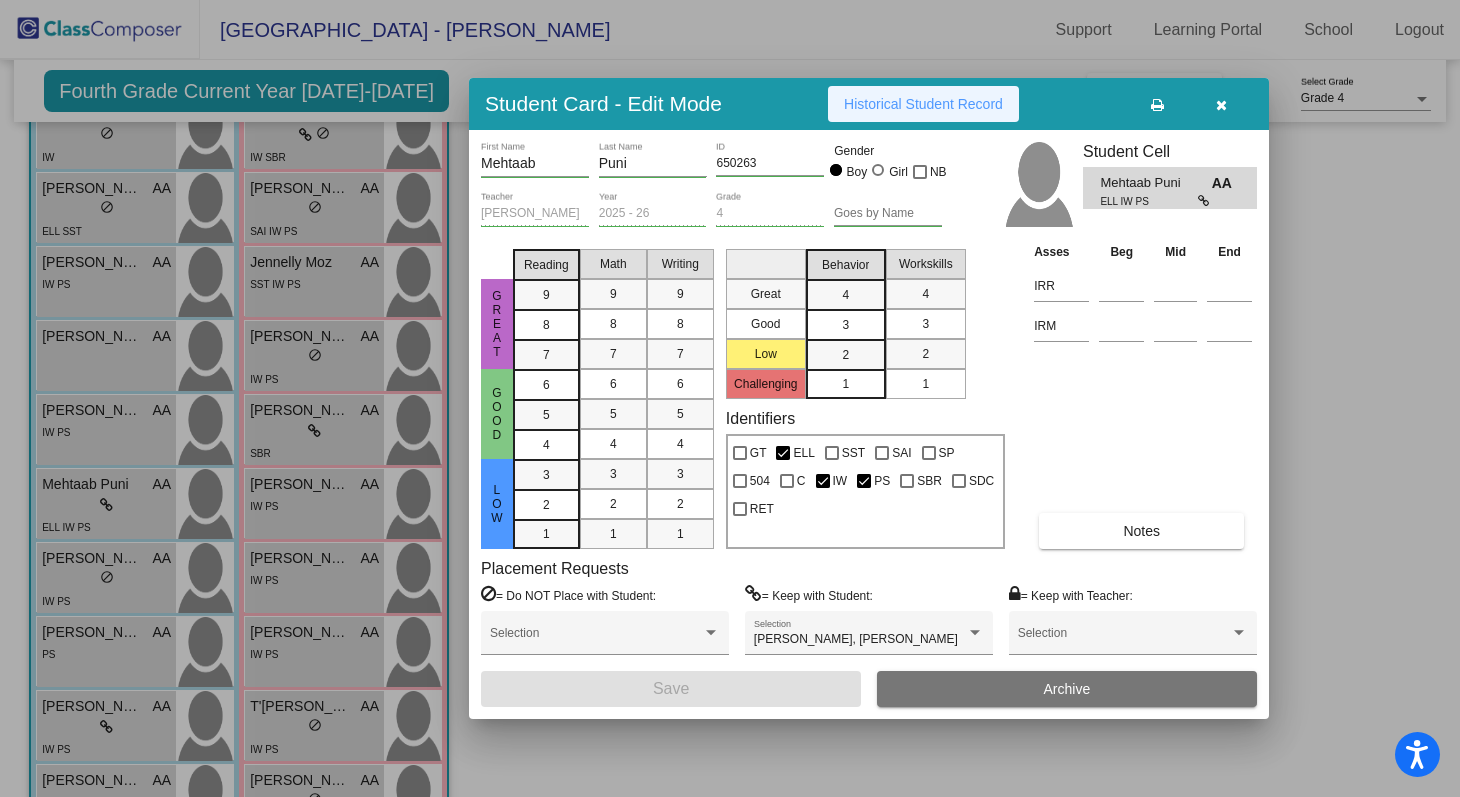 click on "Historical Student Record" at bounding box center (923, 104) 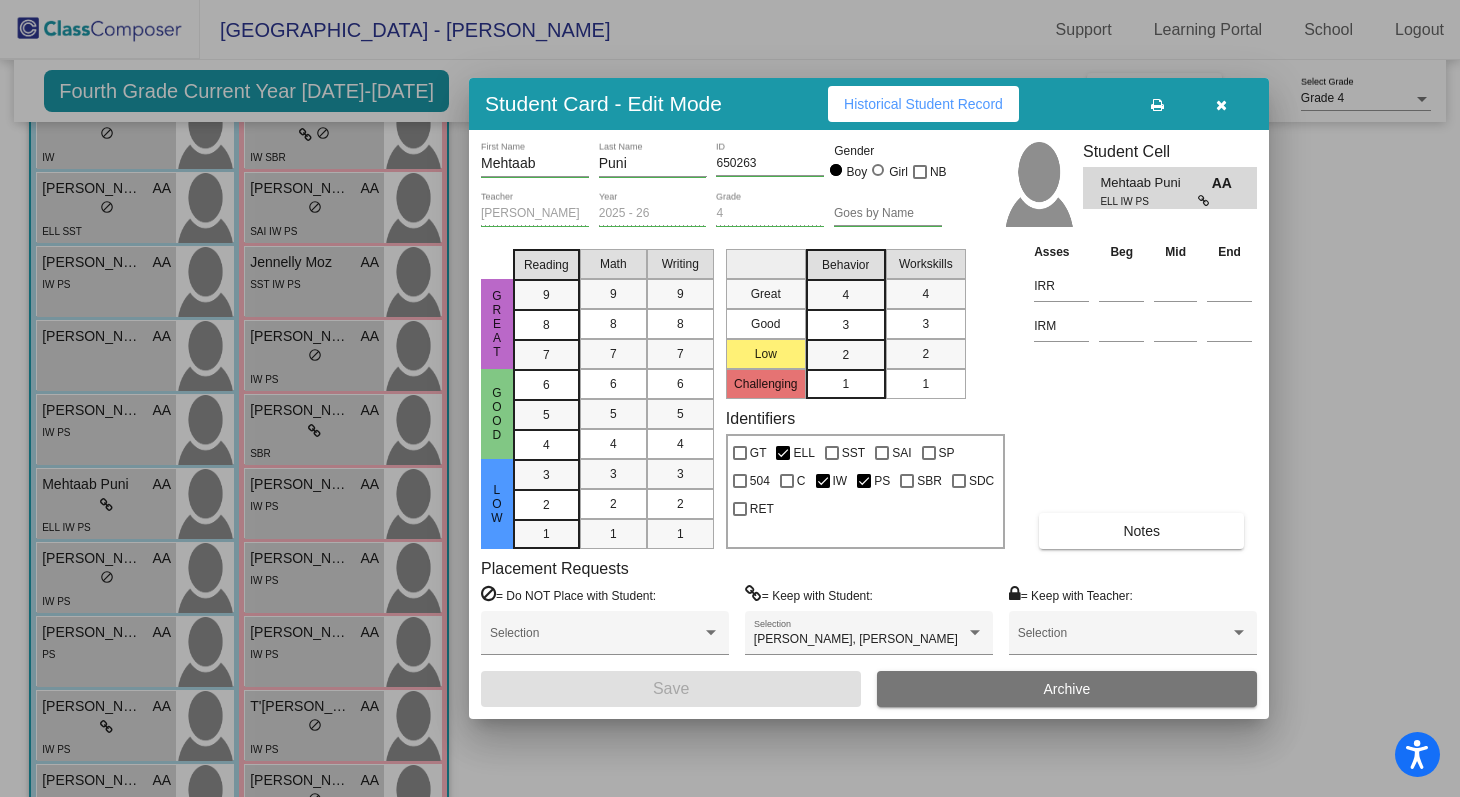 click at bounding box center [730, 398] 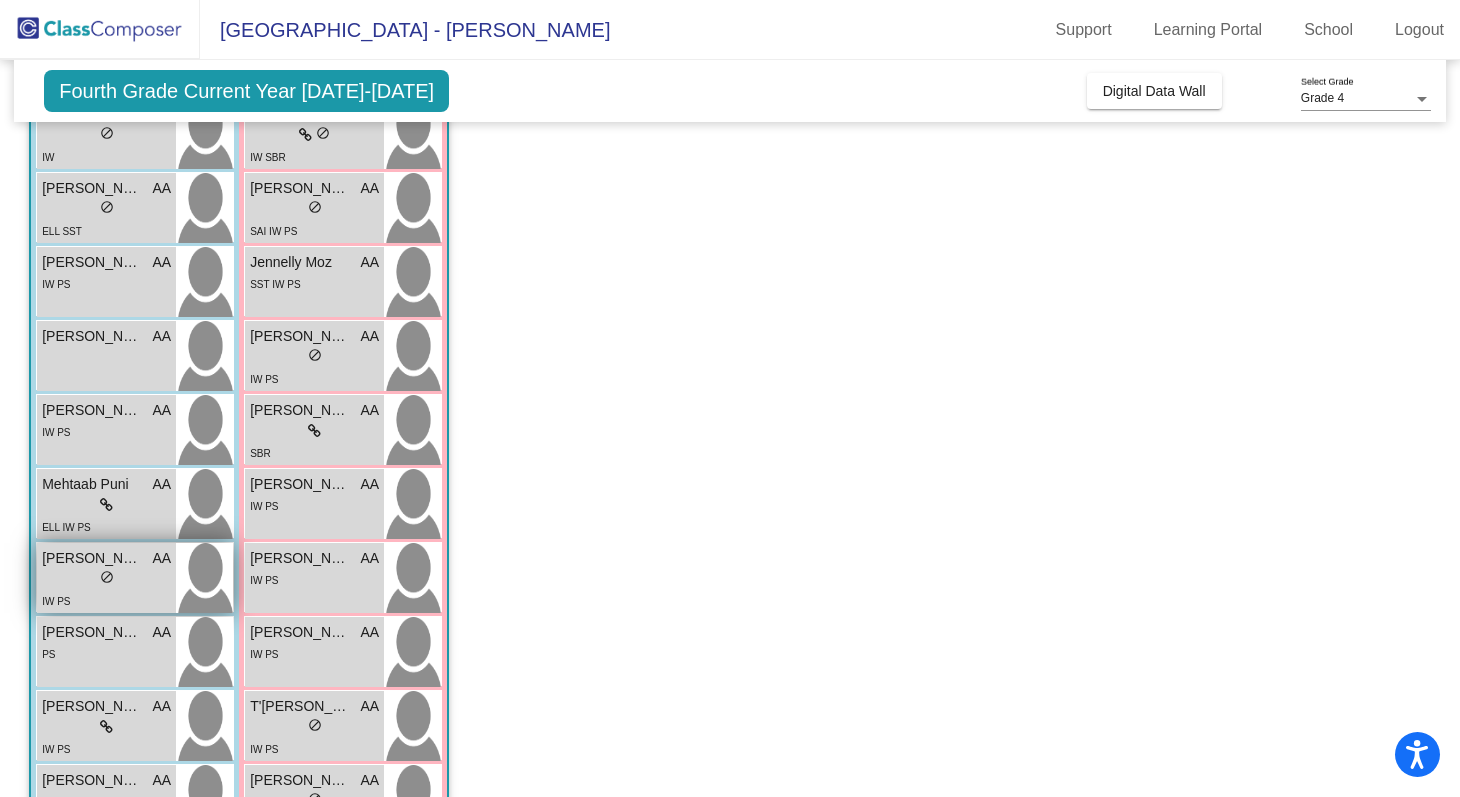 click on "lock do_not_disturb_alt" at bounding box center (106, 579) 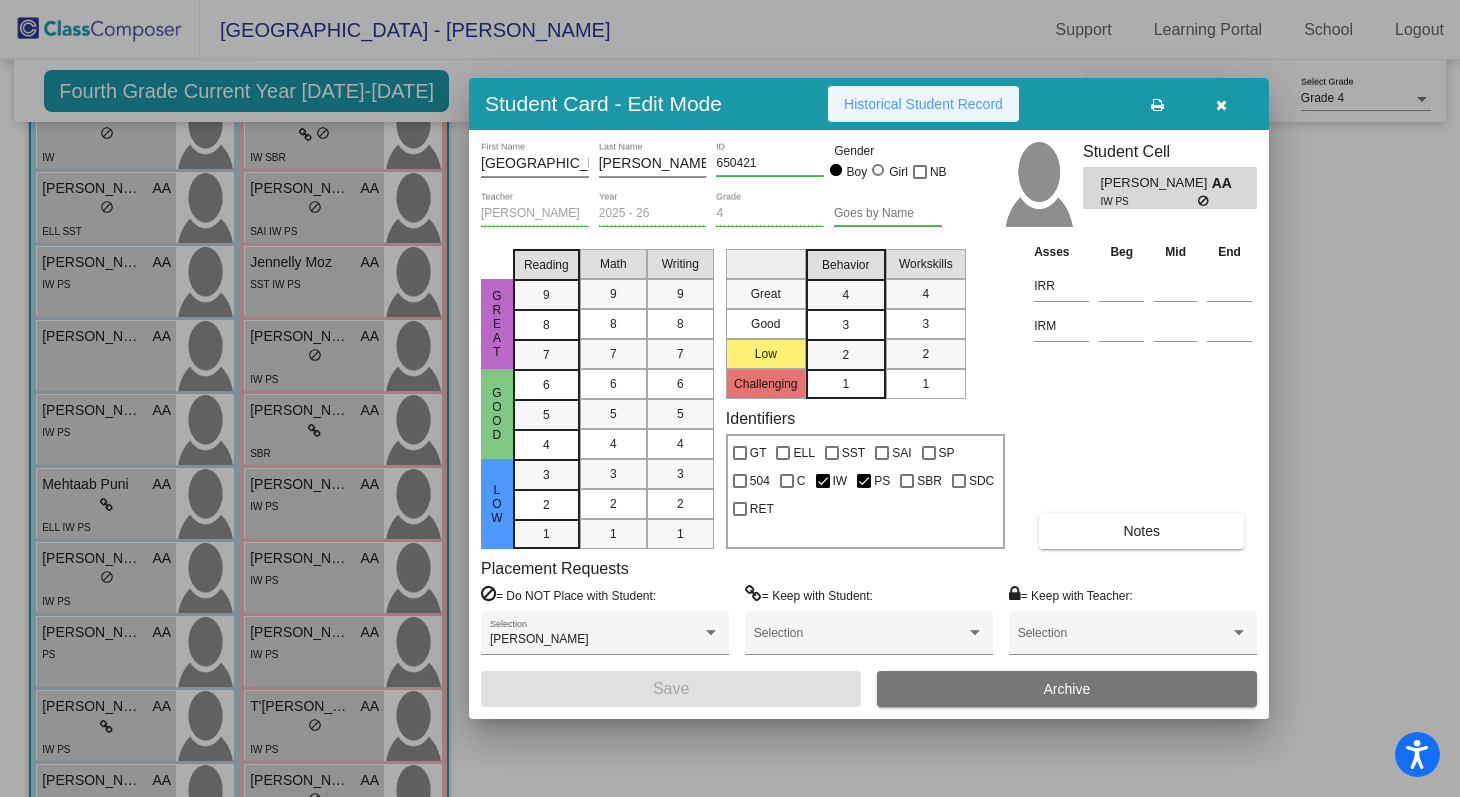 click on "Historical Student Record" at bounding box center [923, 104] 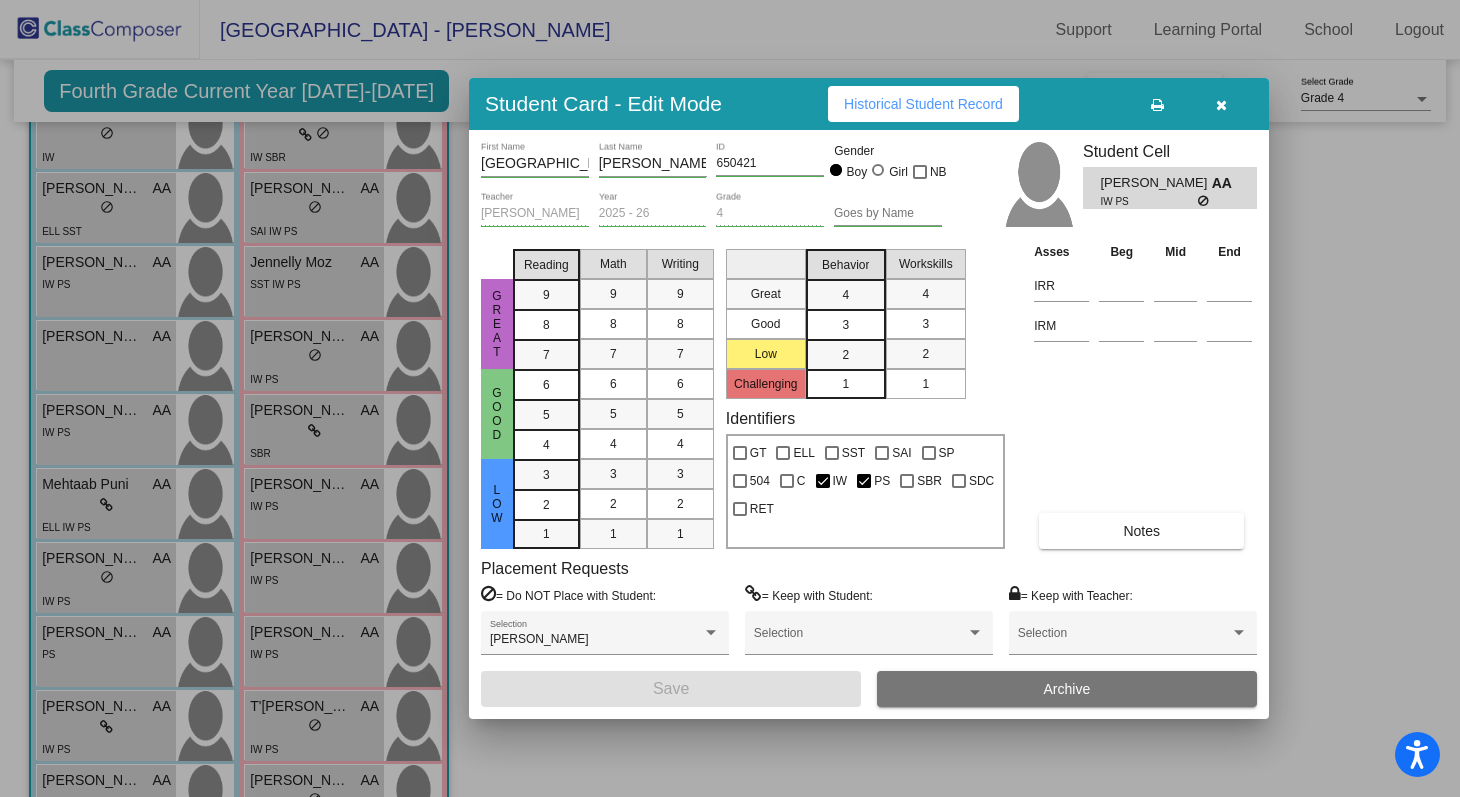 click at bounding box center [730, 398] 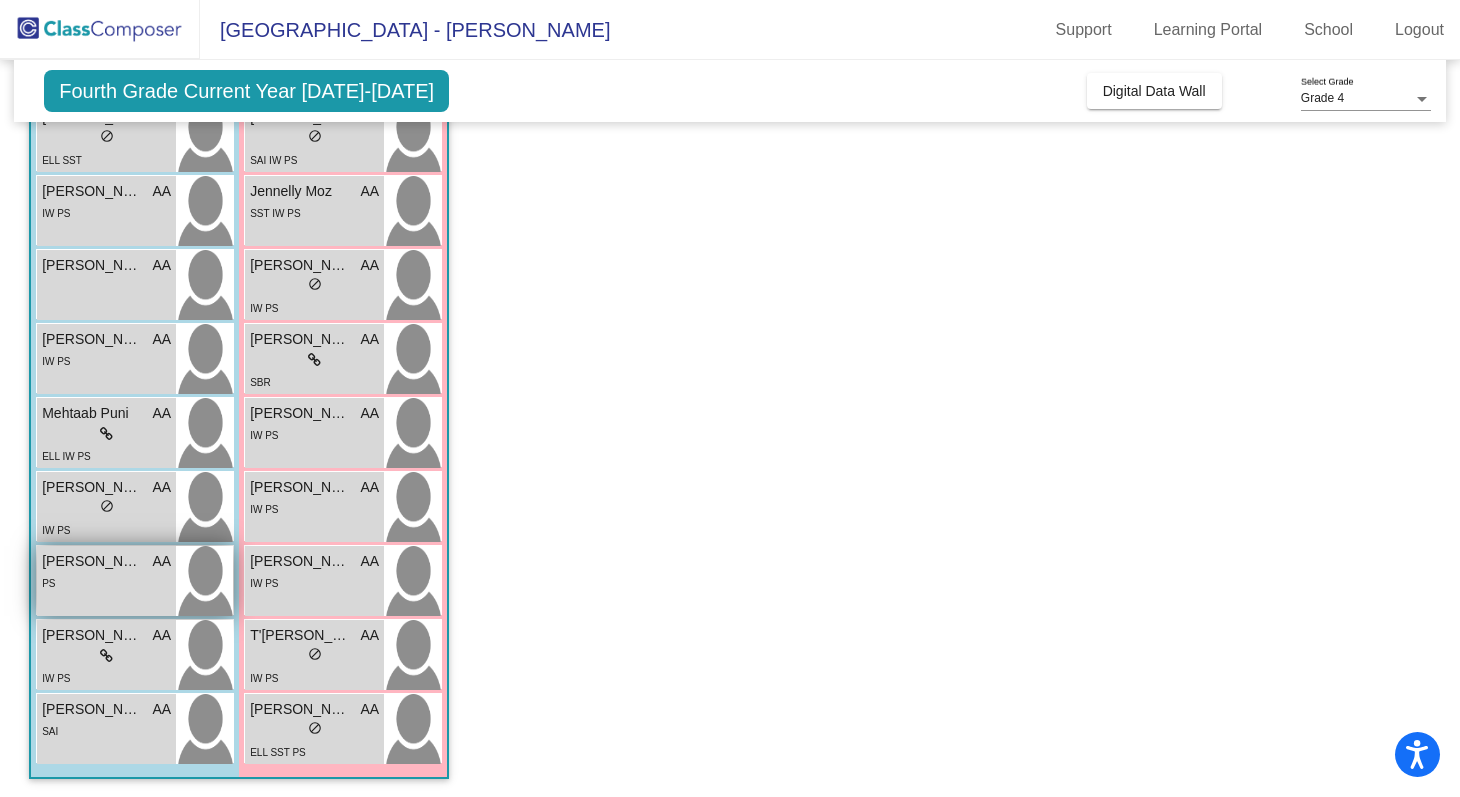 scroll, scrollTop: 665, scrollLeft: 0, axis: vertical 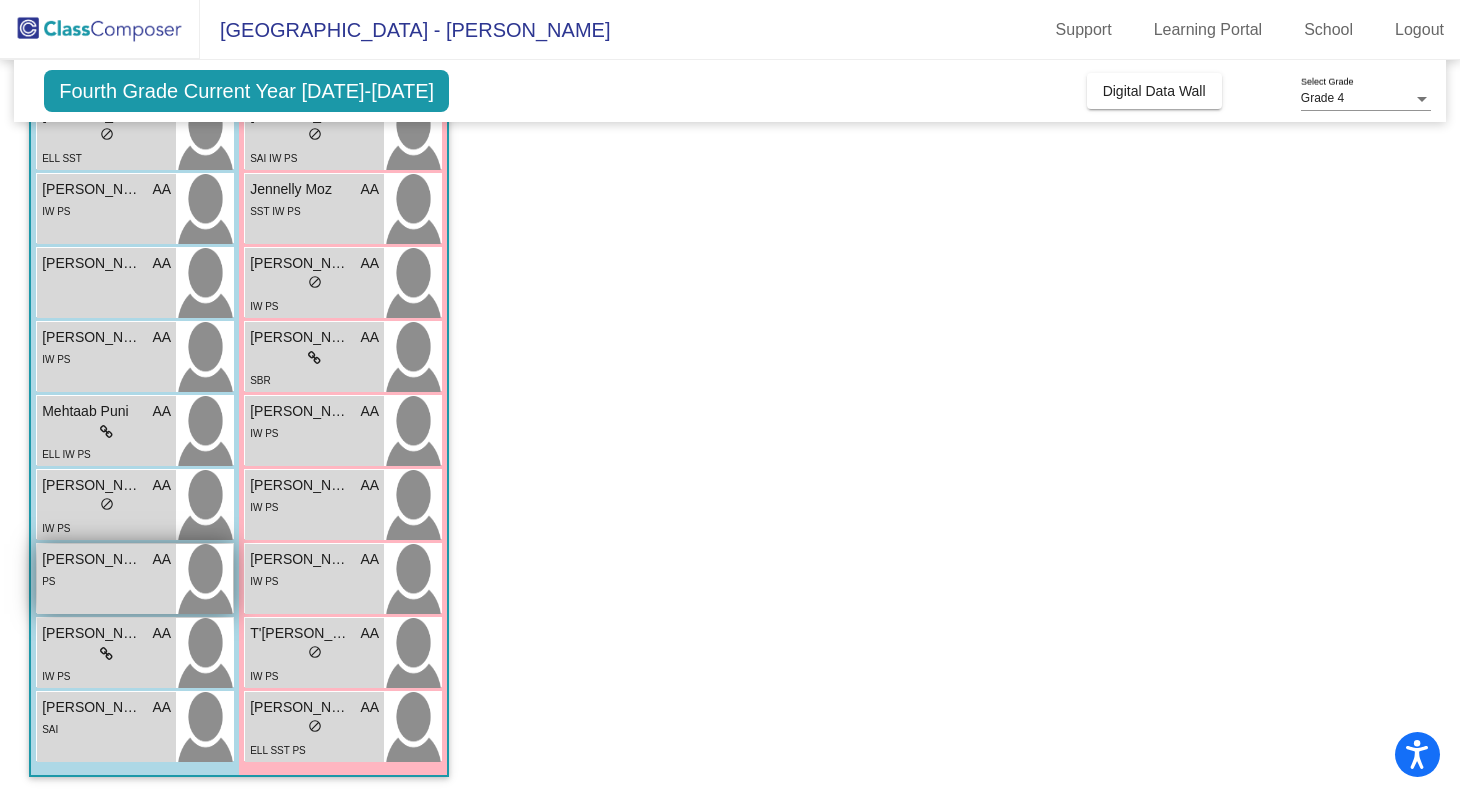 click on "Noah Alvizo AA lock do_not_disturb_alt PS" at bounding box center [106, 579] 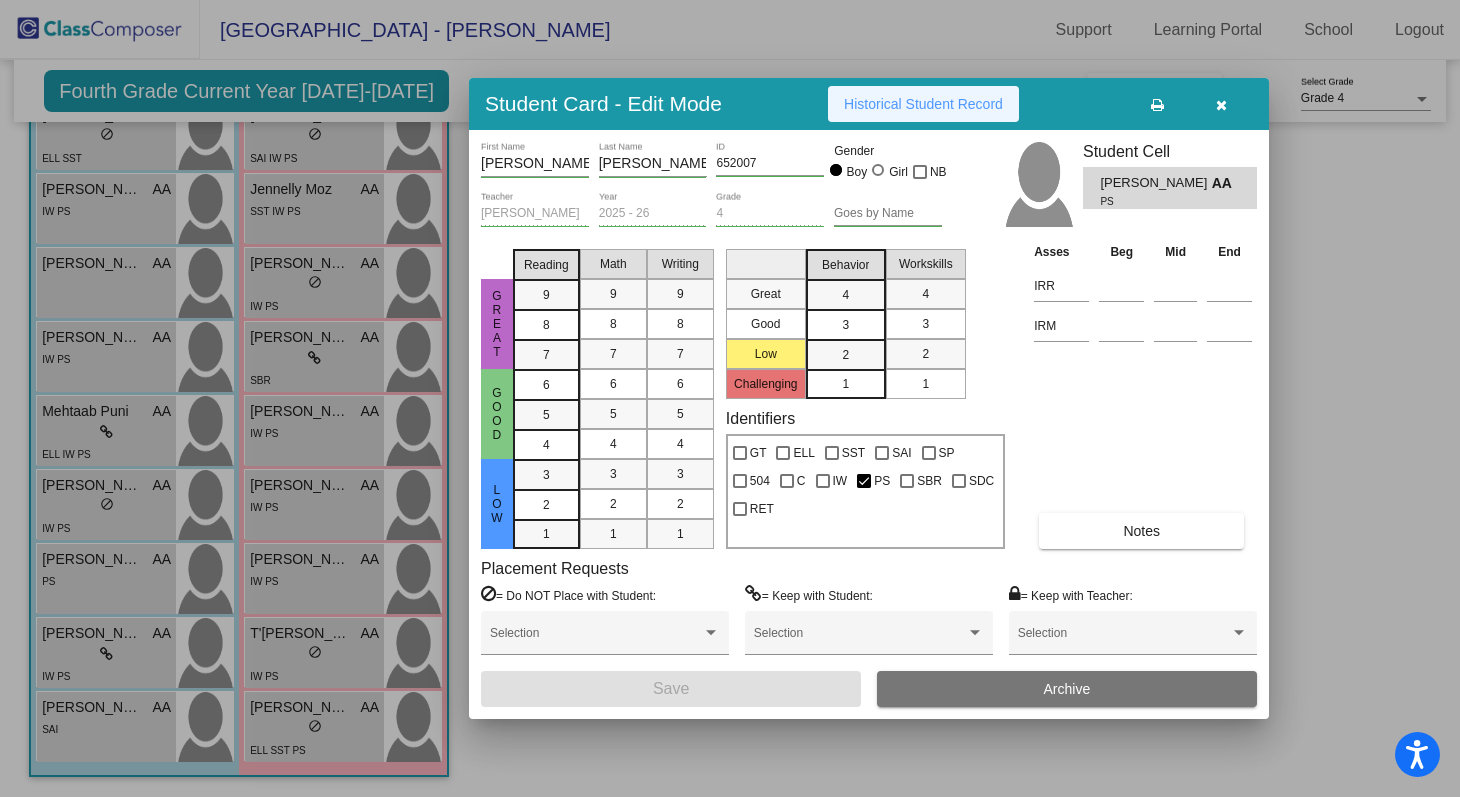 click on "Historical Student Record" at bounding box center [923, 104] 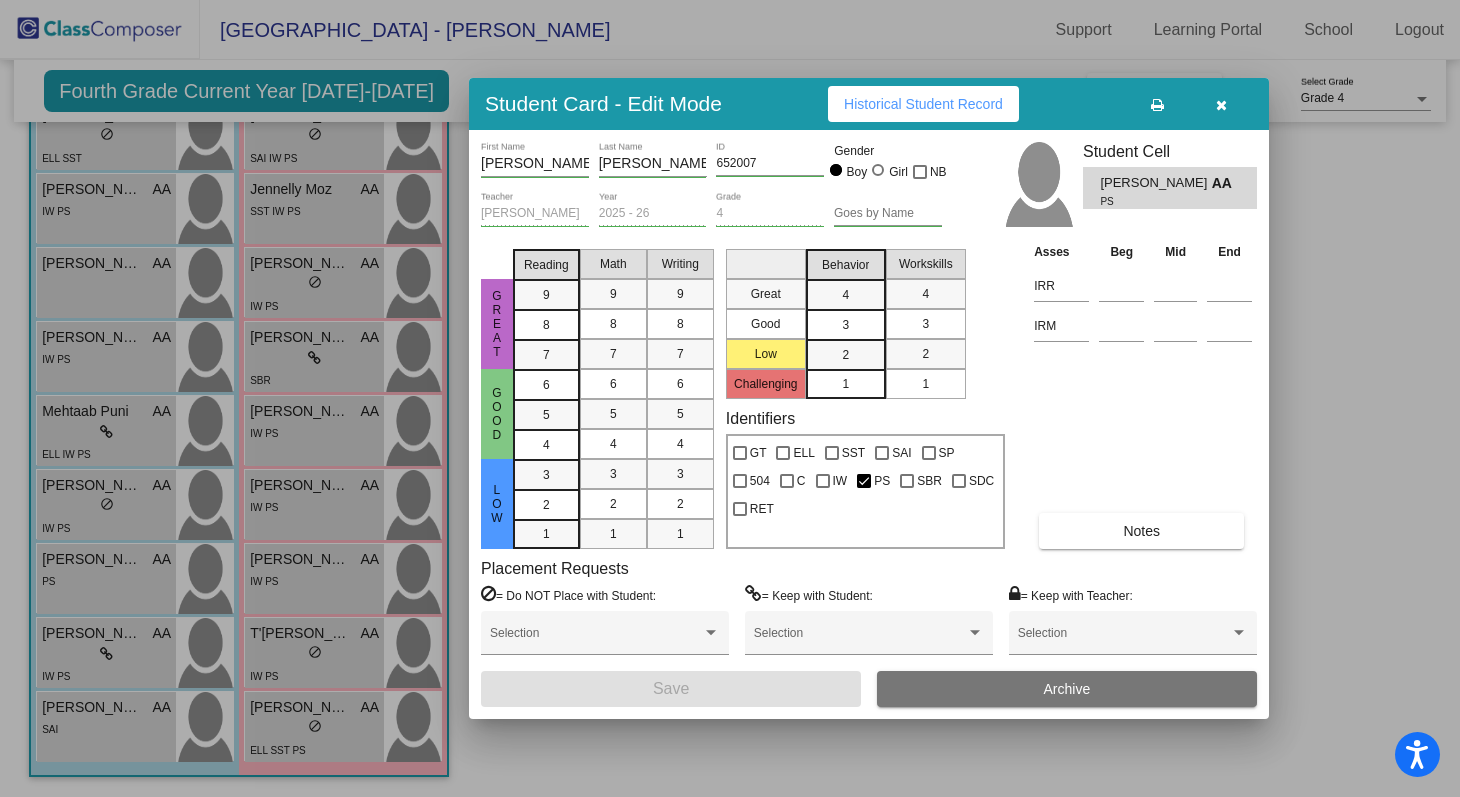 click at bounding box center (730, 398) 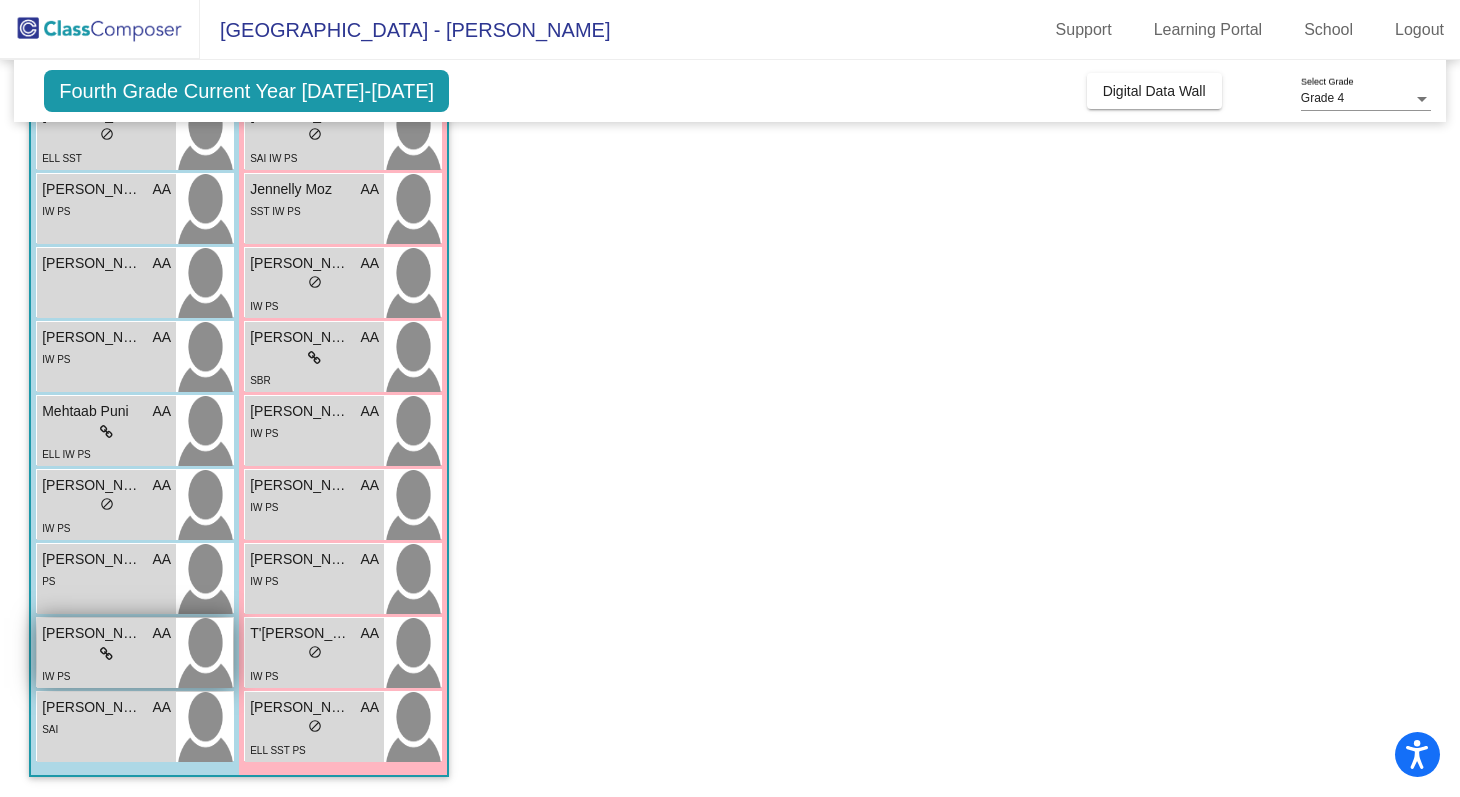 click at bounding box center (204, 653) 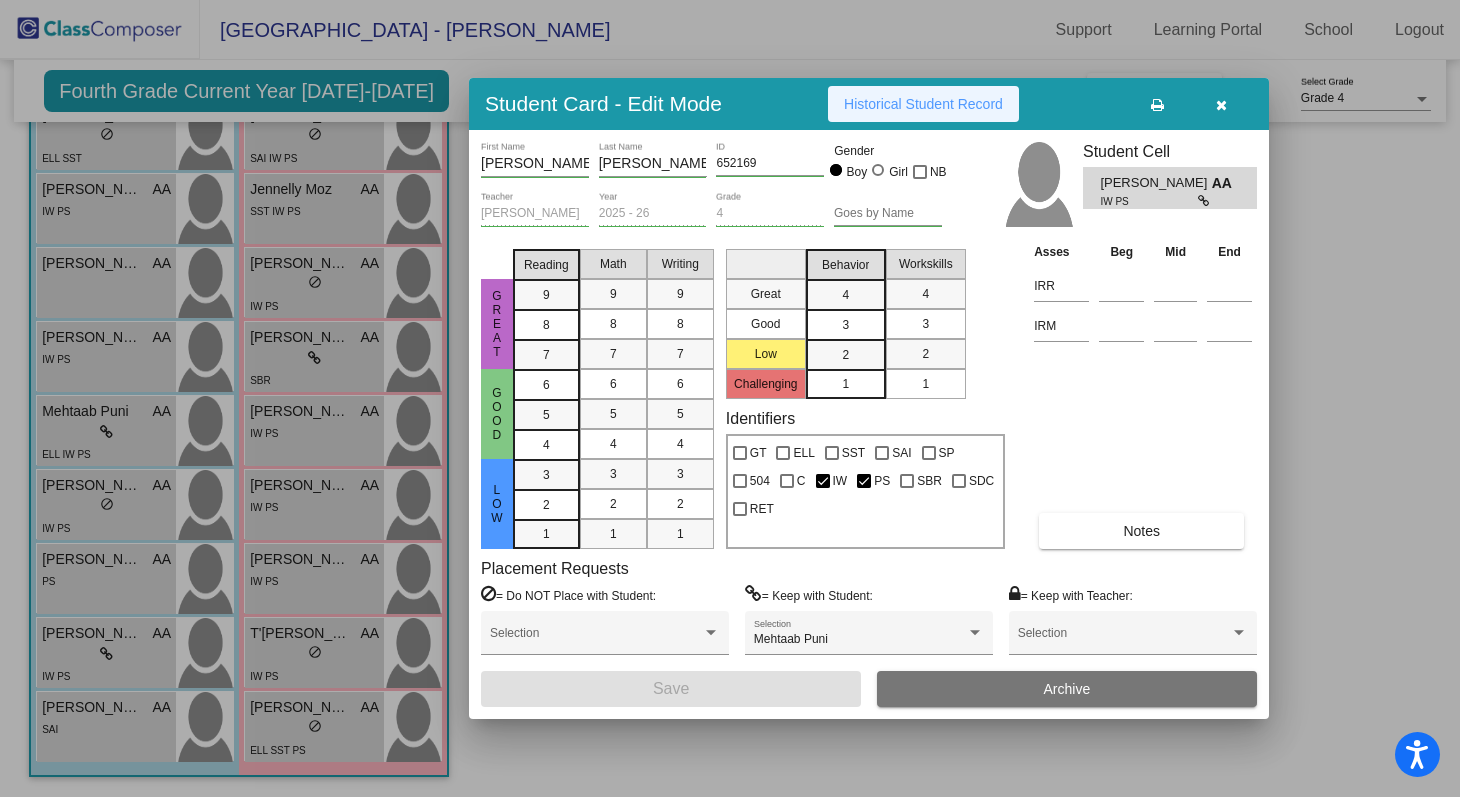 click on "Historical Student Record" at bounding box center (923, 104) 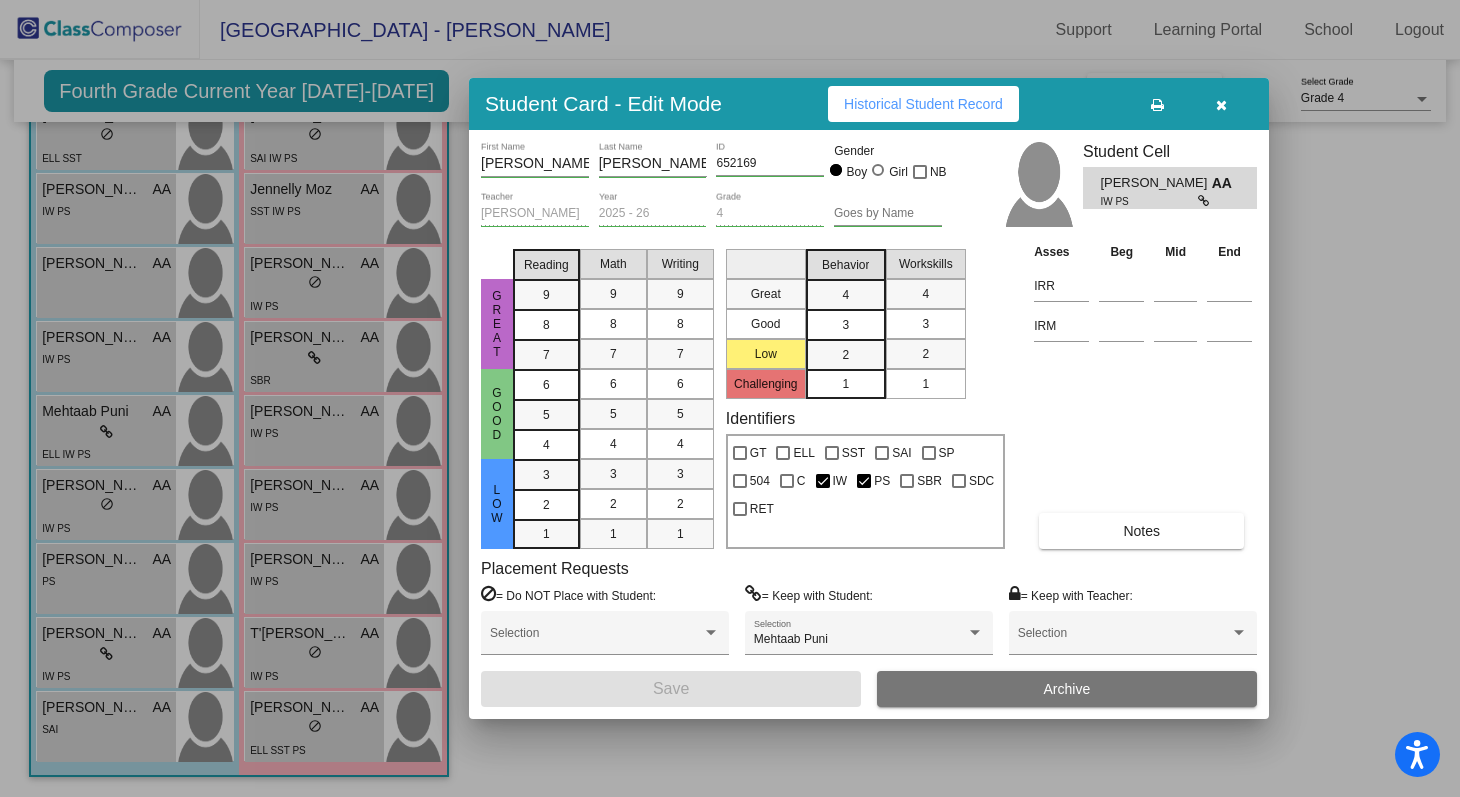 click at bounding box center [730, 398] 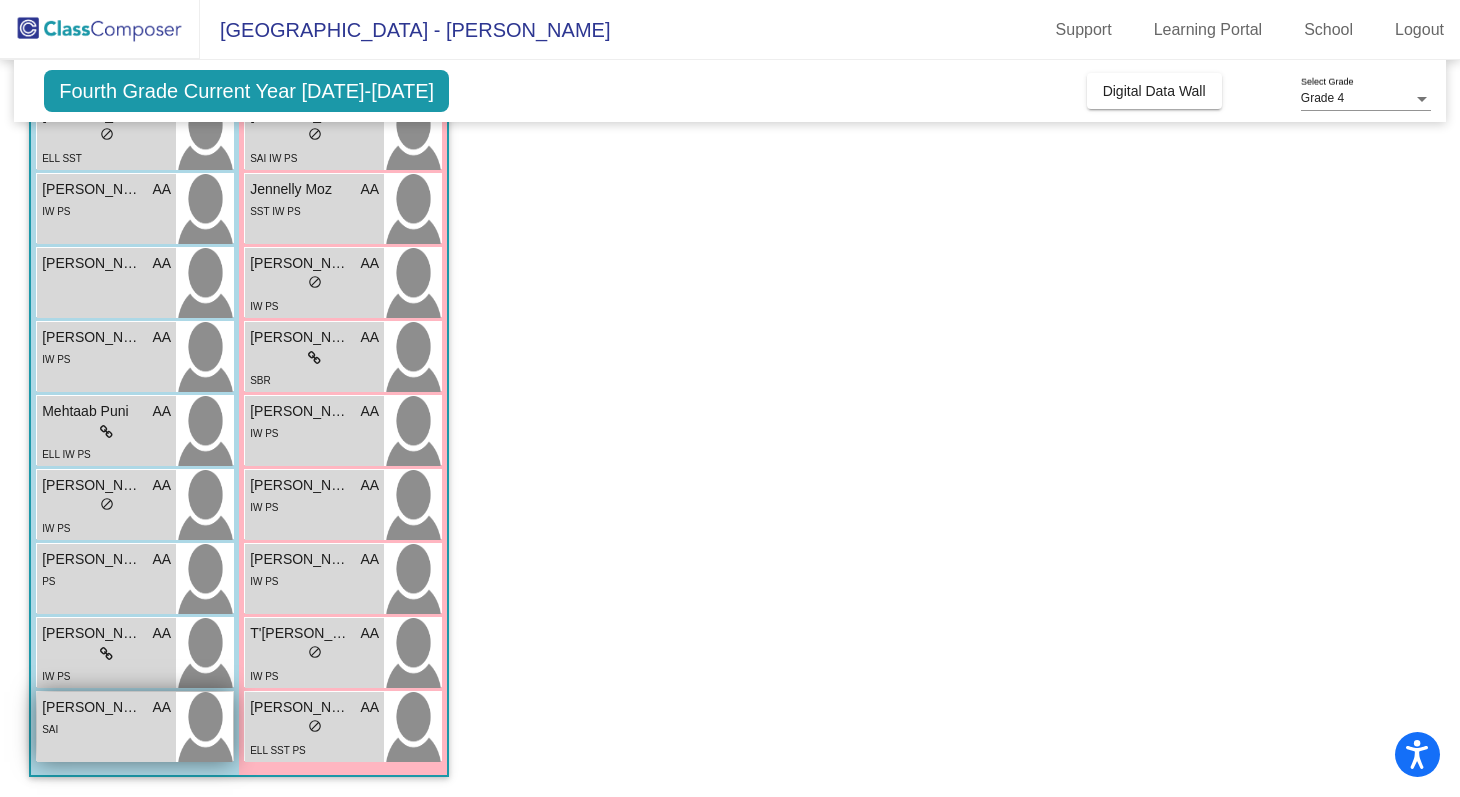 click on "Omar Nettles AA lock do_not_disturb_alt SAI" at bounding box center [106, 727] 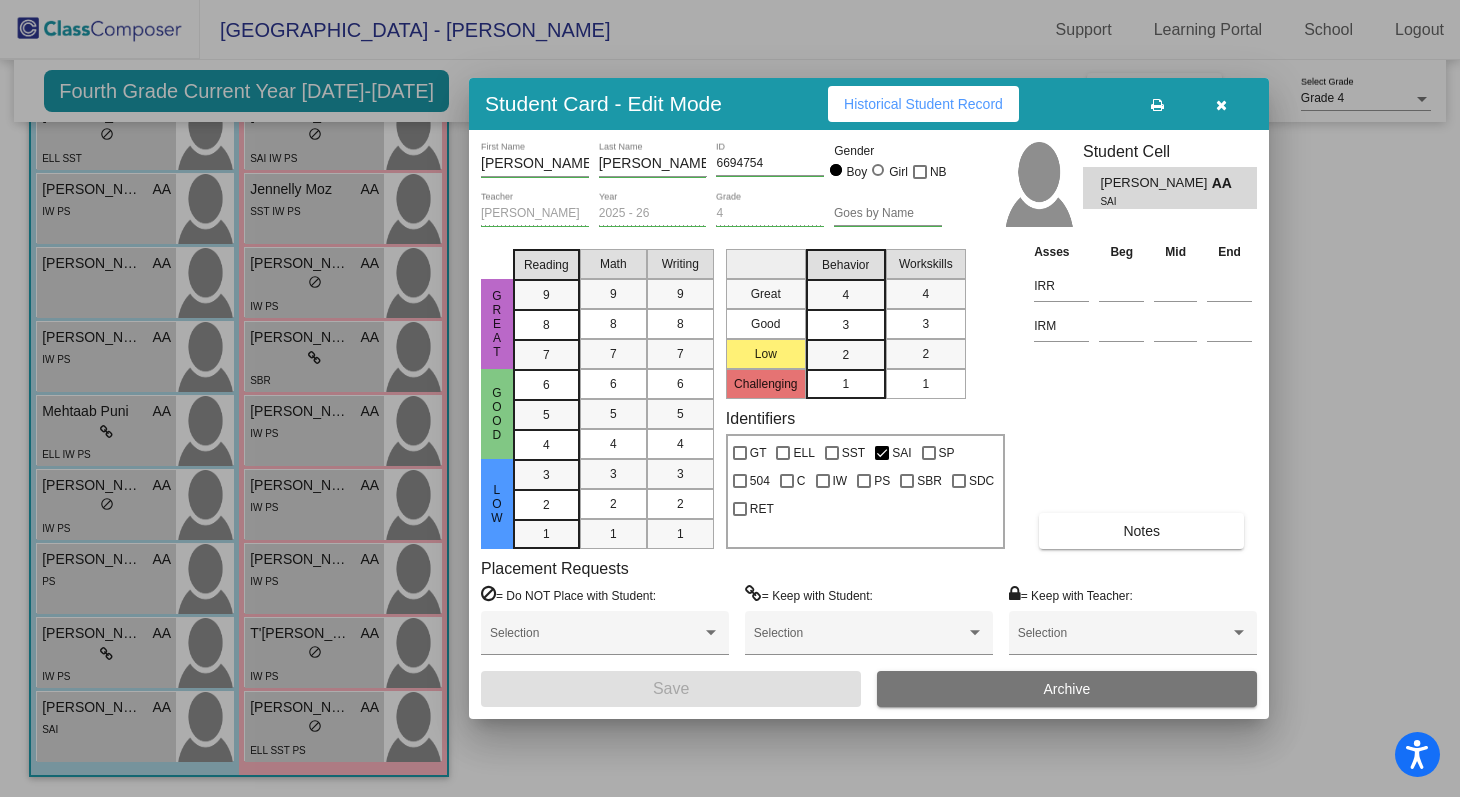 click on "Historical Student Record" at bounding box center [923, 104] 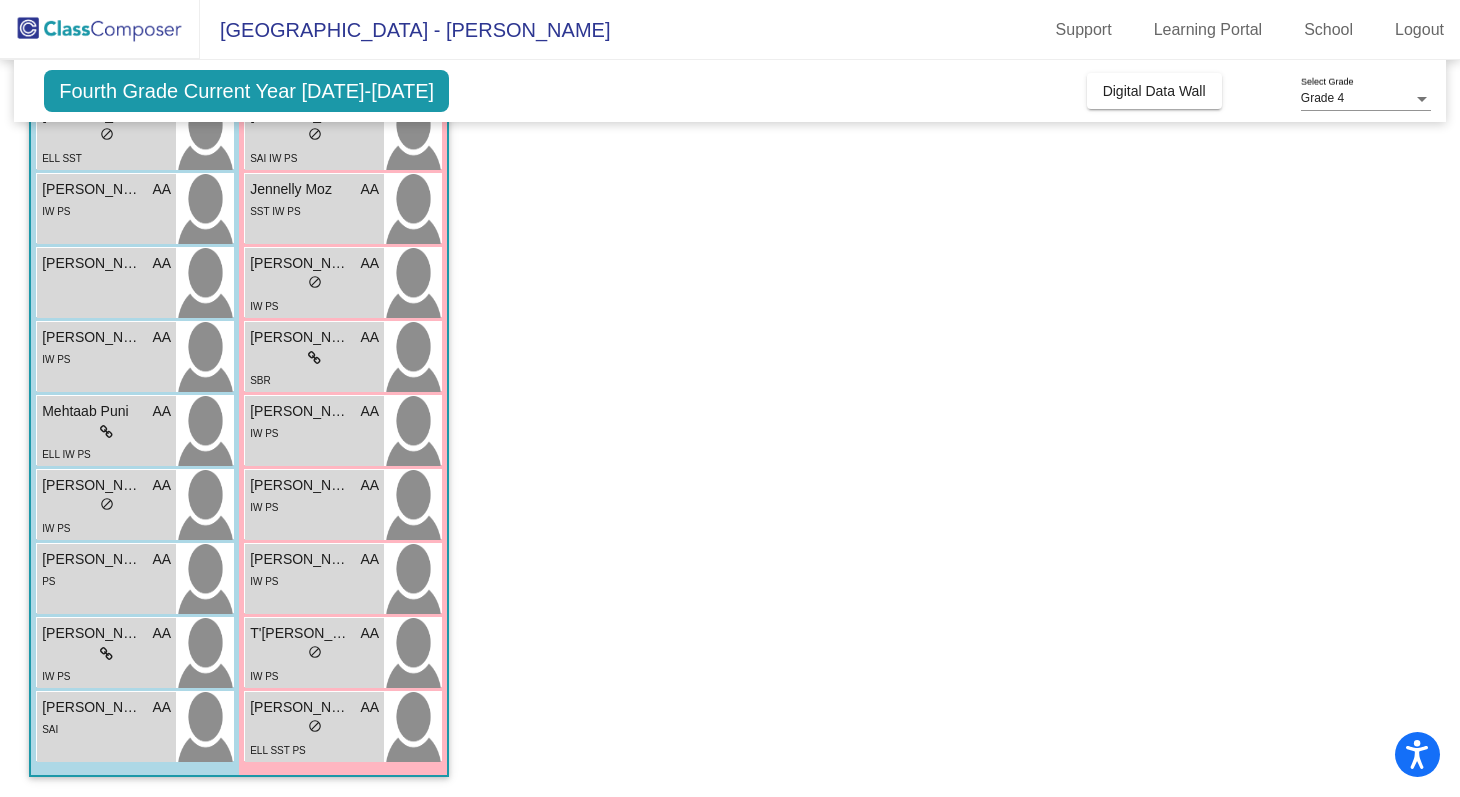 scroll, scrollTop: 665, scrollLeft: 0, axis: vertical 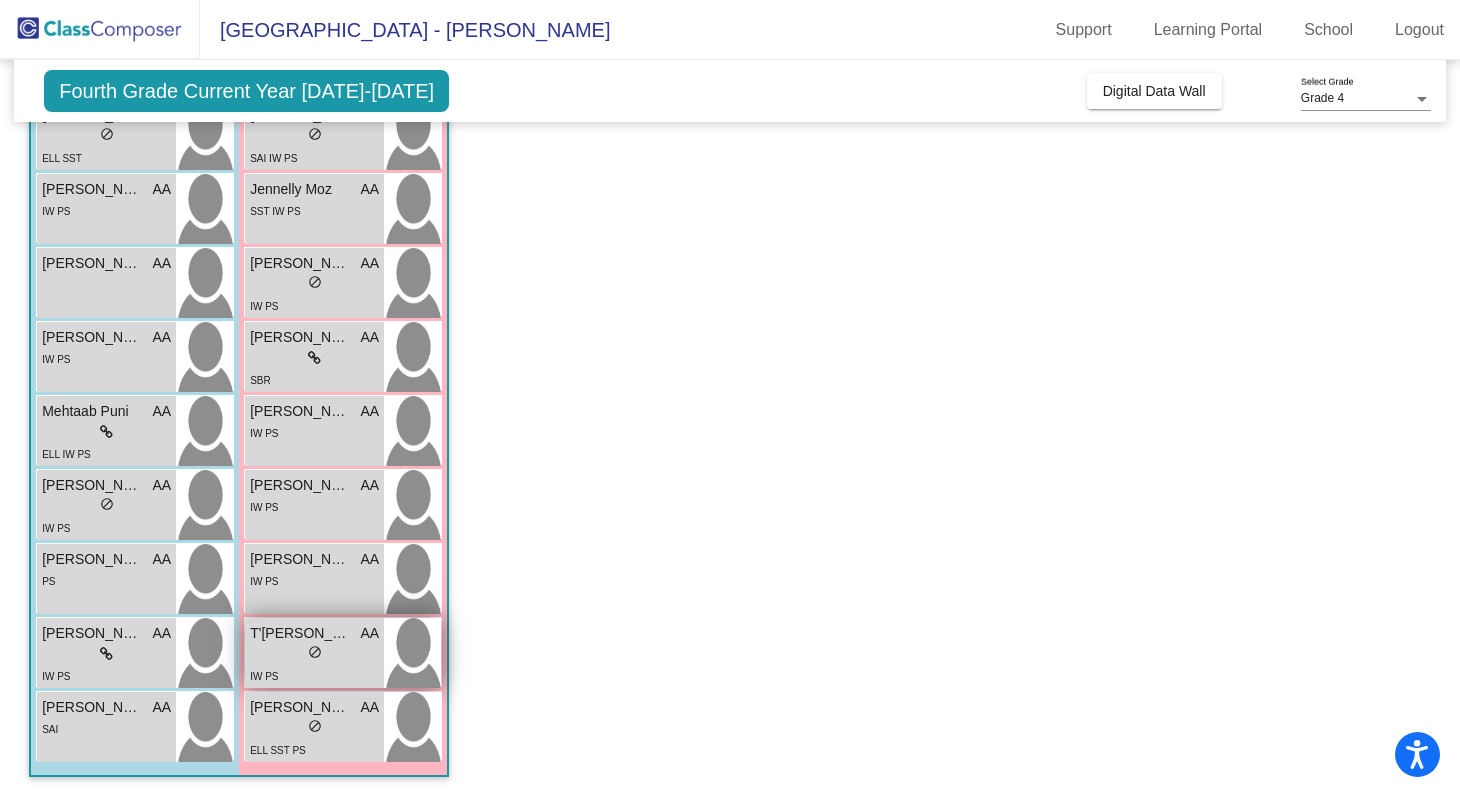 click at bounding box center (412, 653) 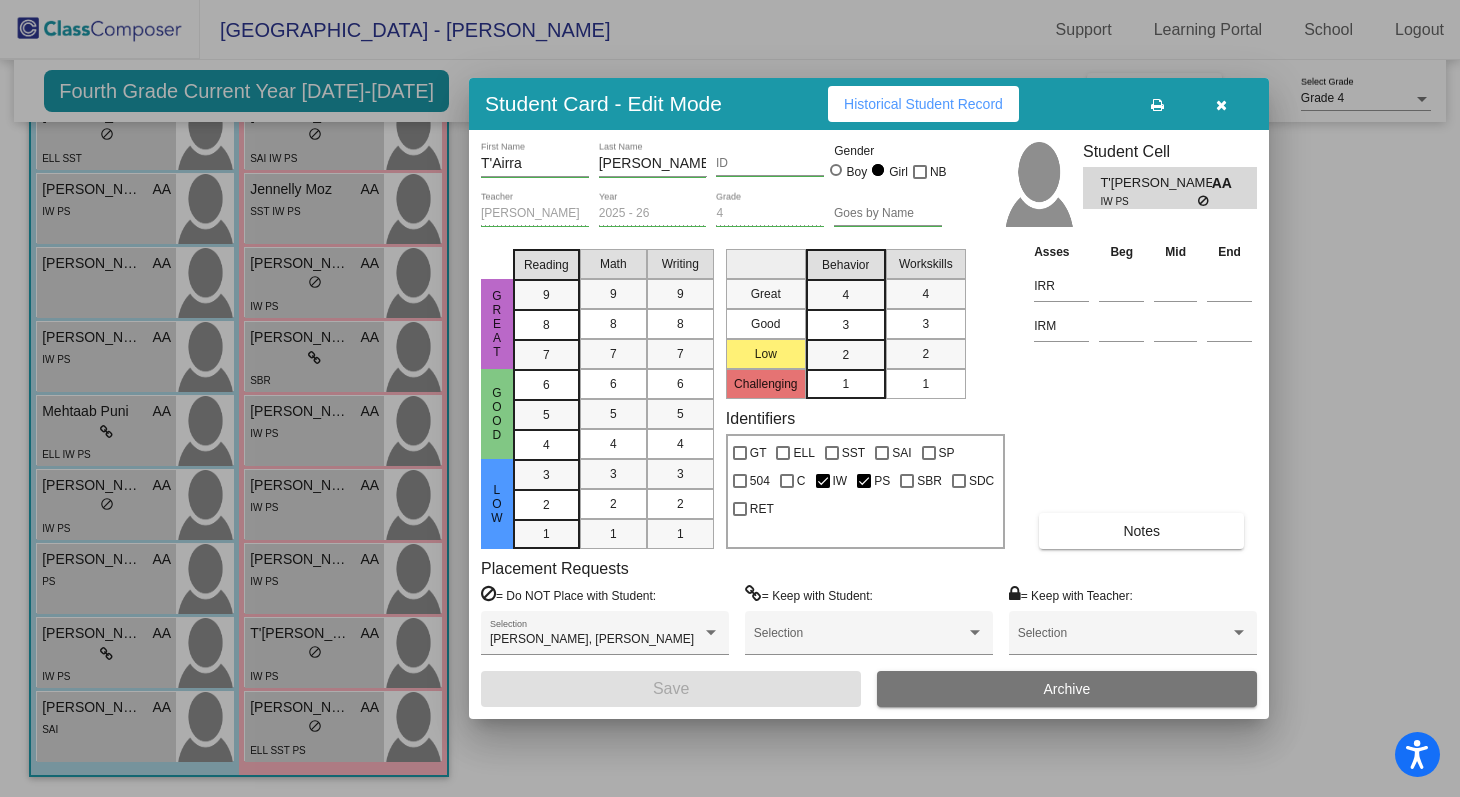 click on "Historical Student Record" at bounding box center (923, 104) 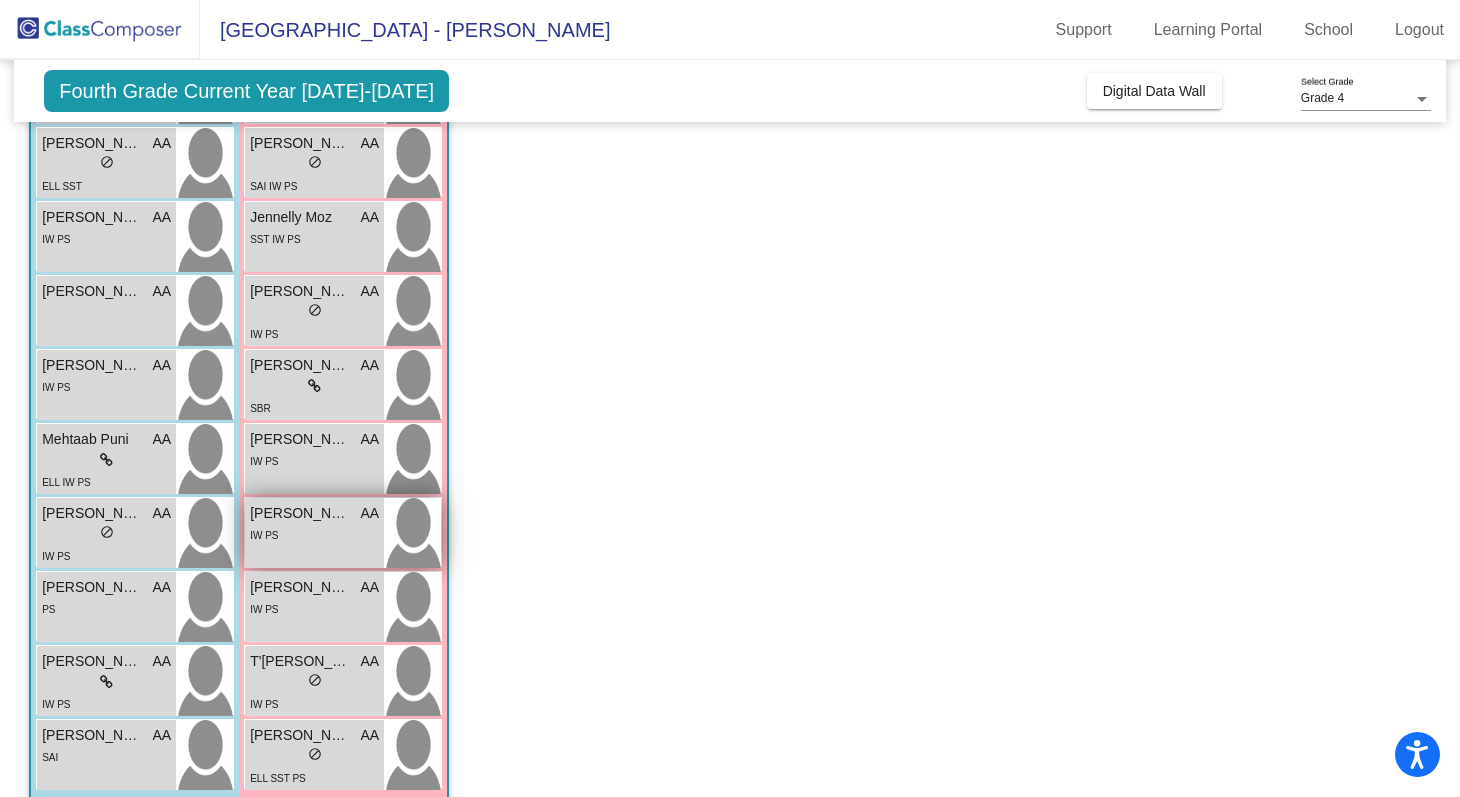 scroll, scrollTop: 643, scrollLeft: 0, axis: vertical 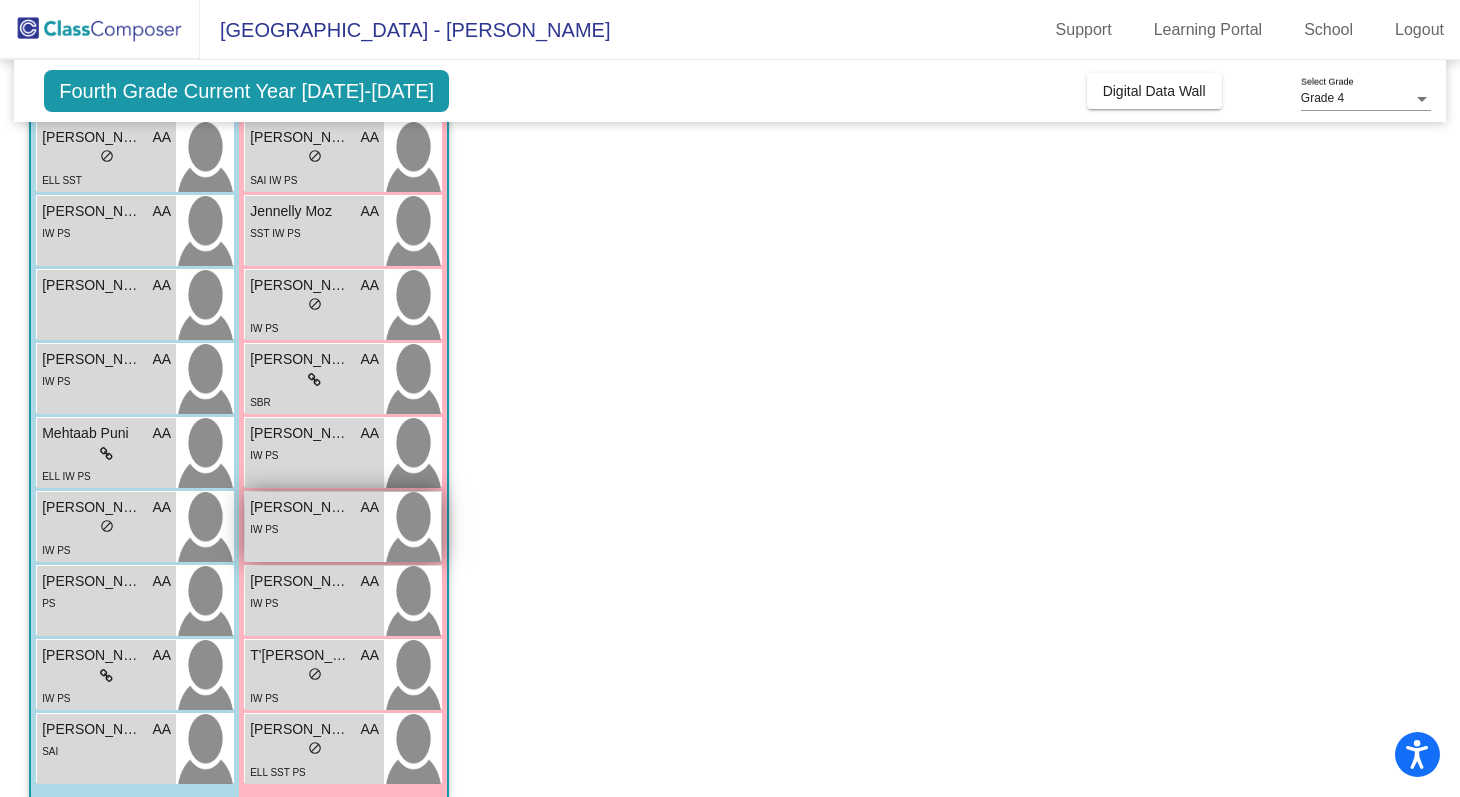 click on "Sariya Moreno AA lock do_not_disturb_alt IW PS" at bounding box center (314, 453) 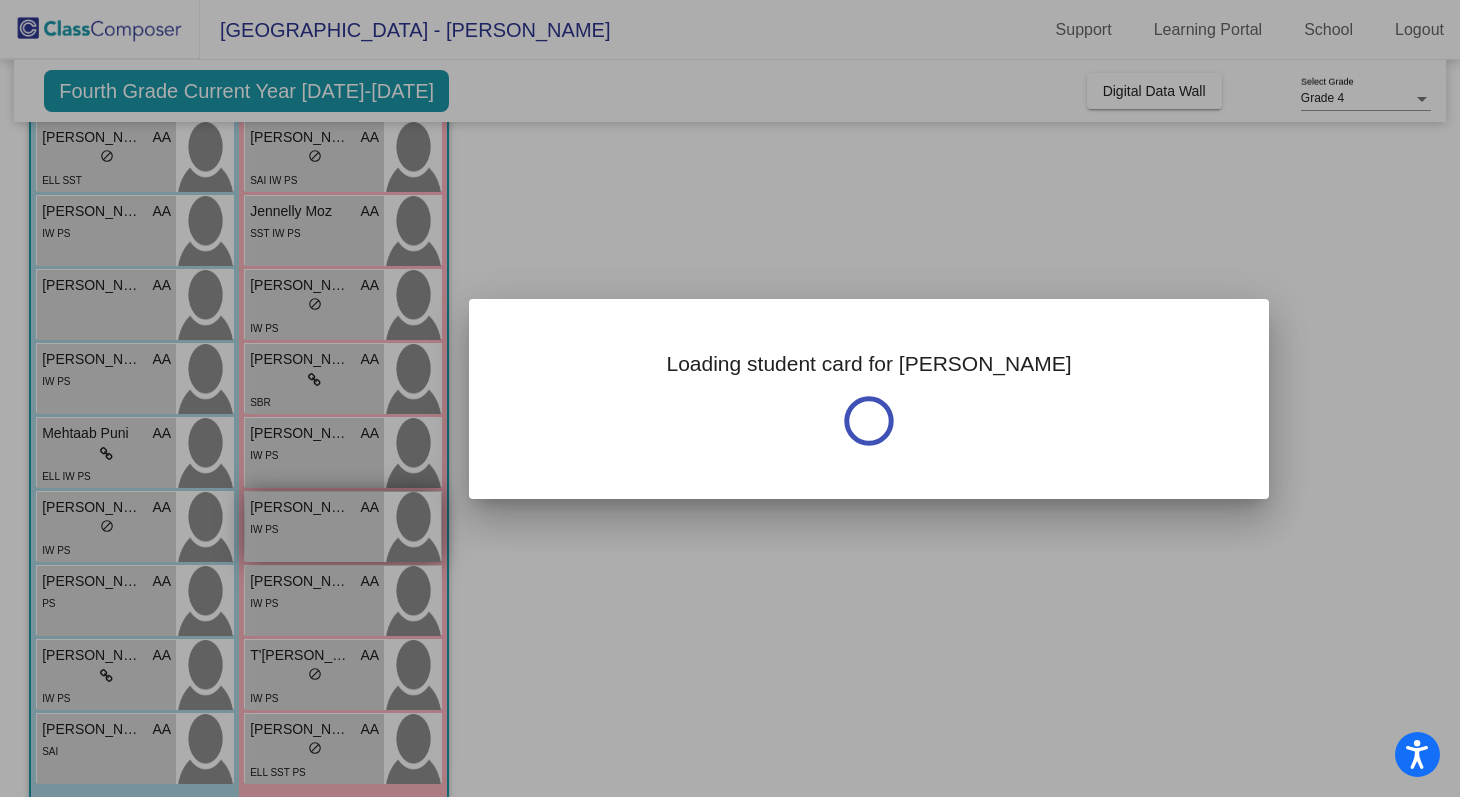 scroll, scrollTop: 0, scrollLeft: 0, axis: both 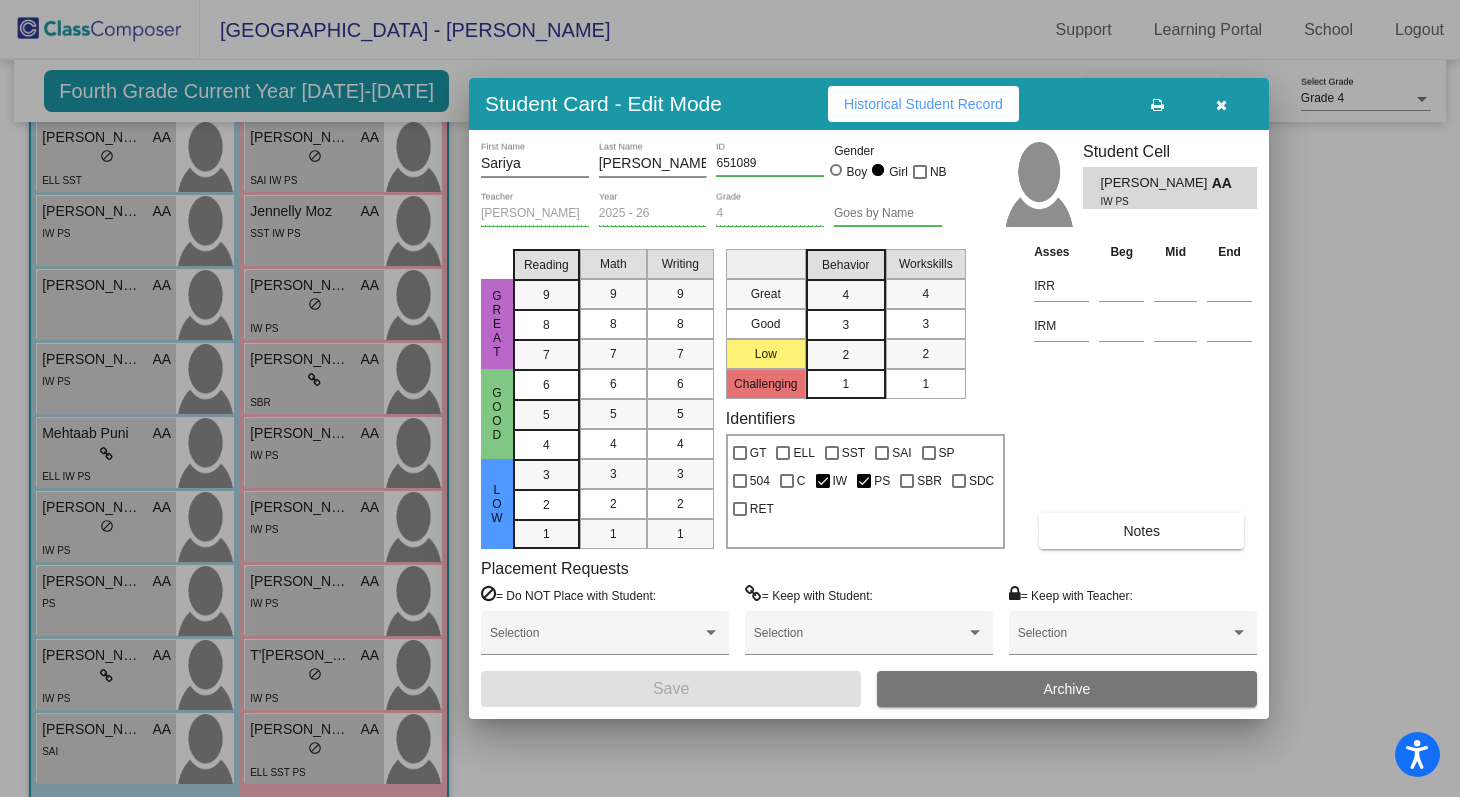 click at bounding box center [730, 398] 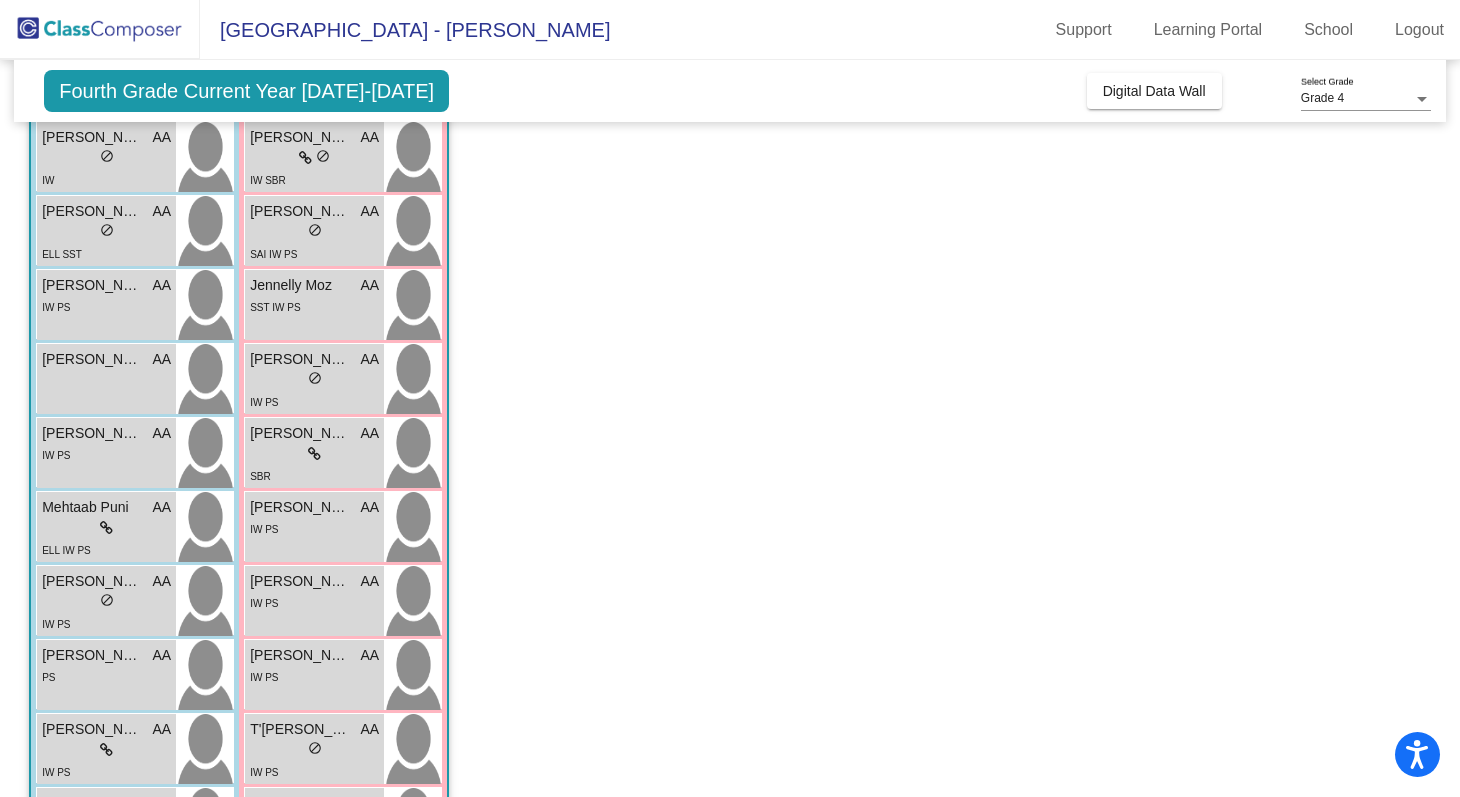 scroll, scrollTop: 0, scrollLeft: 0, axis: both 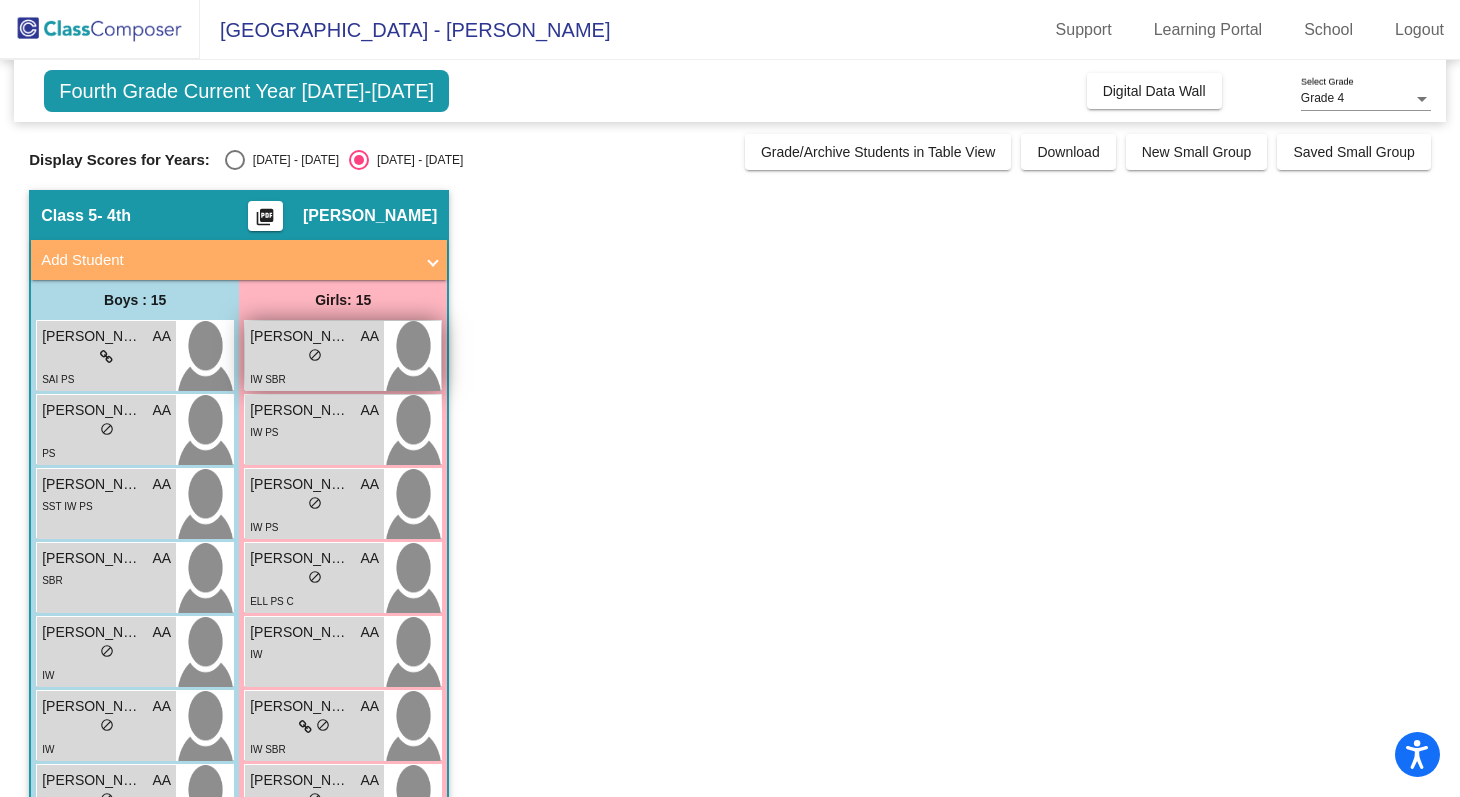 click at bounding box center (412, 356) 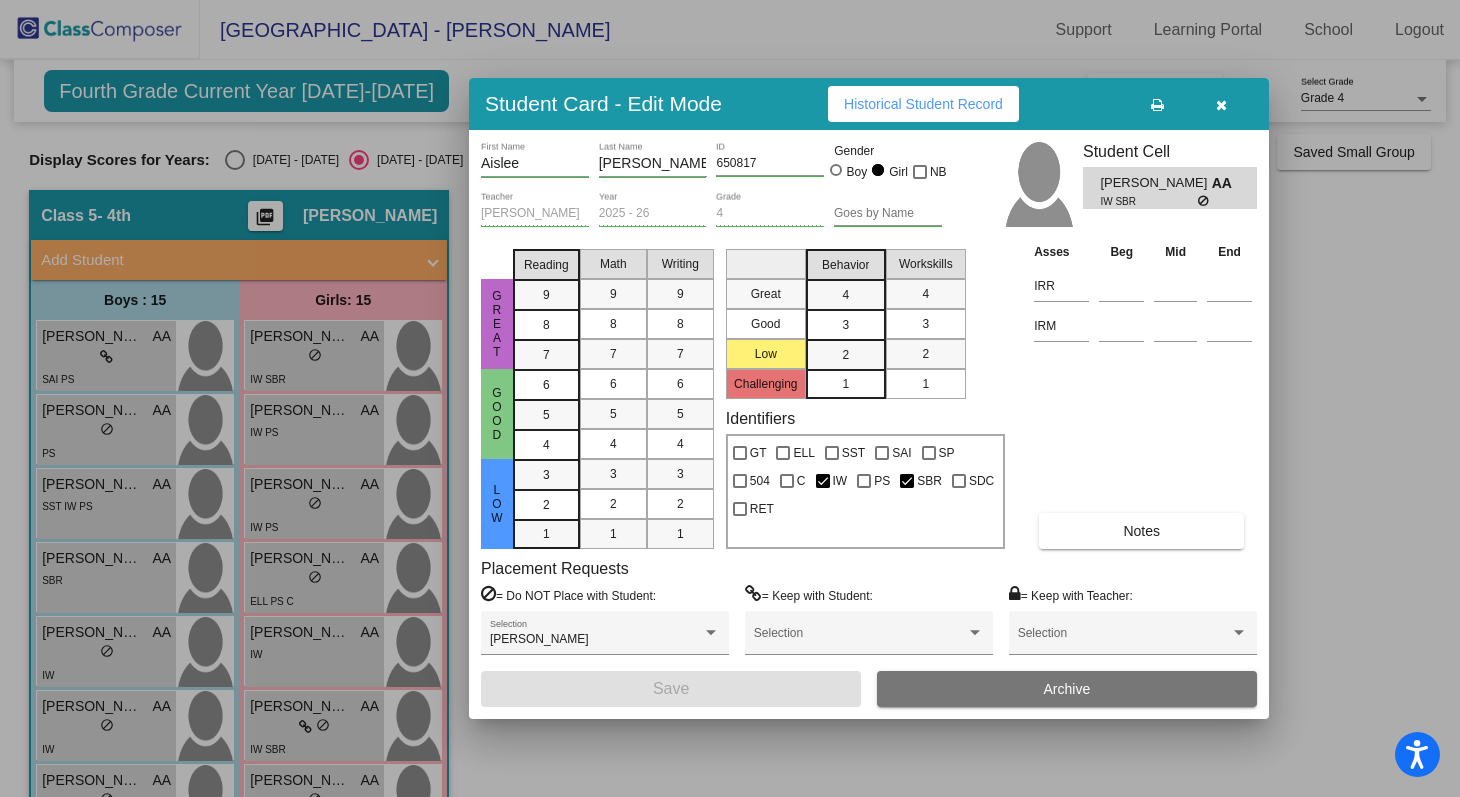 click on "Historical Student Record" at bounding box center [923, 104] 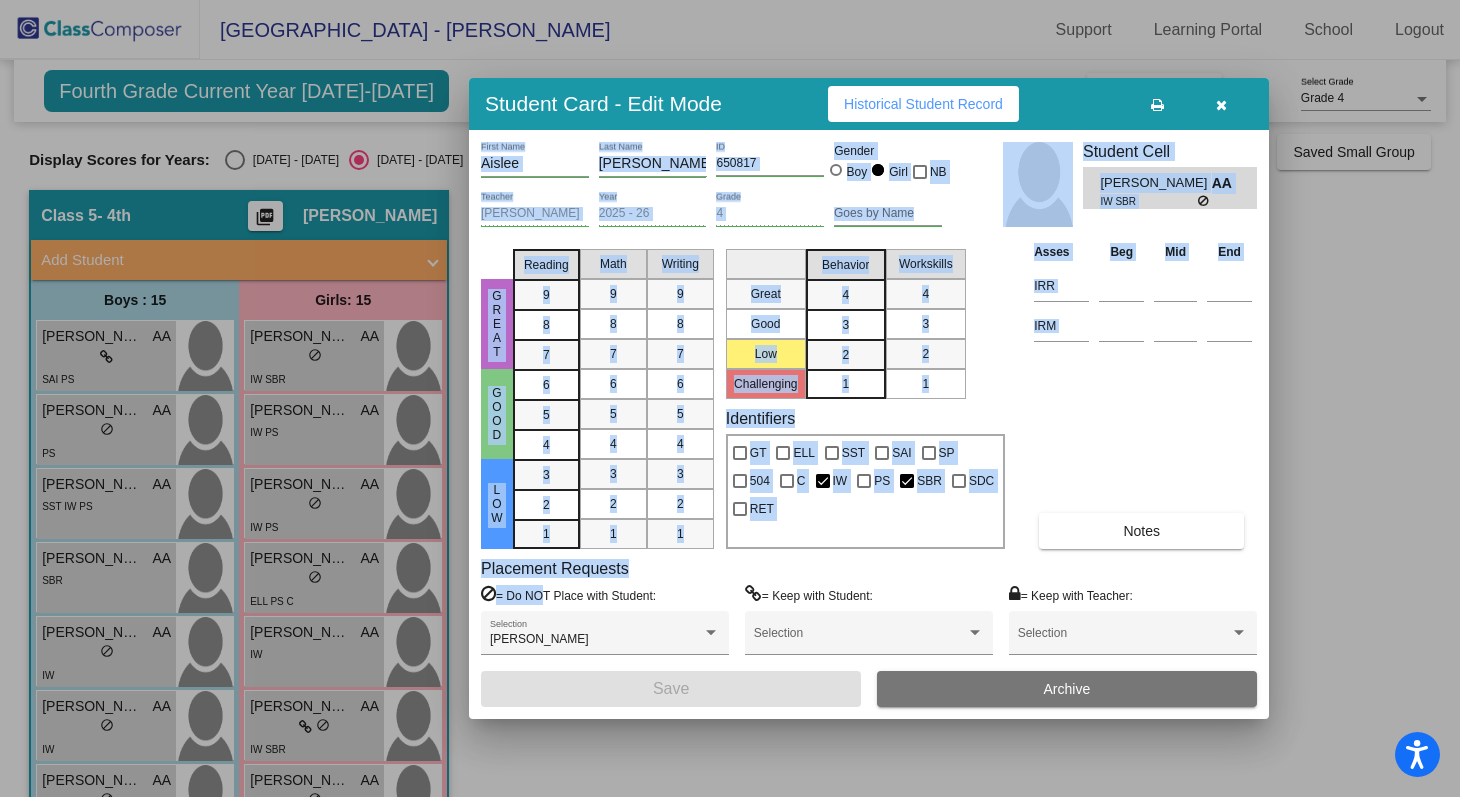 scroll, scrollTop: 0, scrollLeft: 0, axis: both 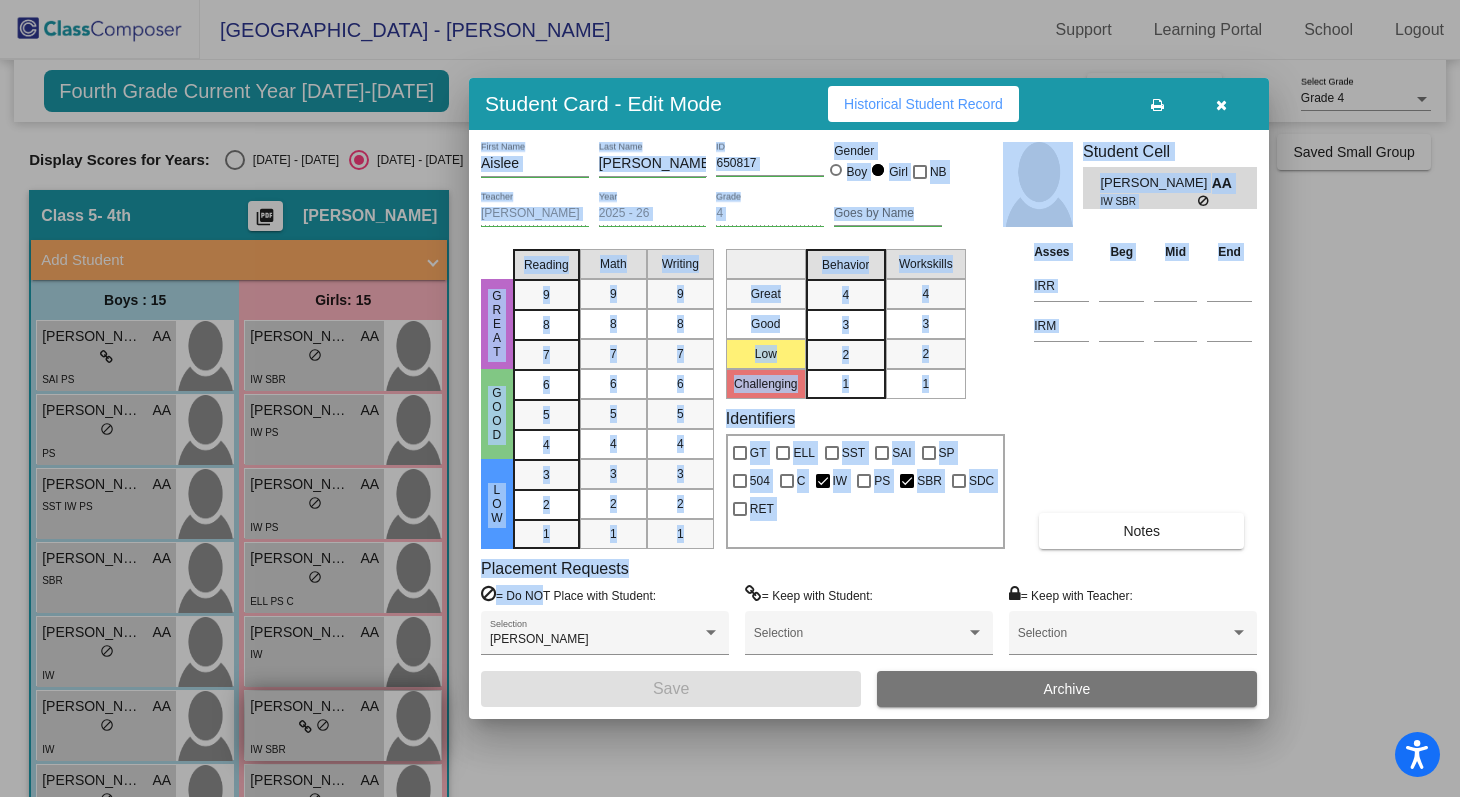 drag, startPoint x: 179, startPoint y: 621, endPoint x: 276, endPoint y: 740, distance: 153.52524 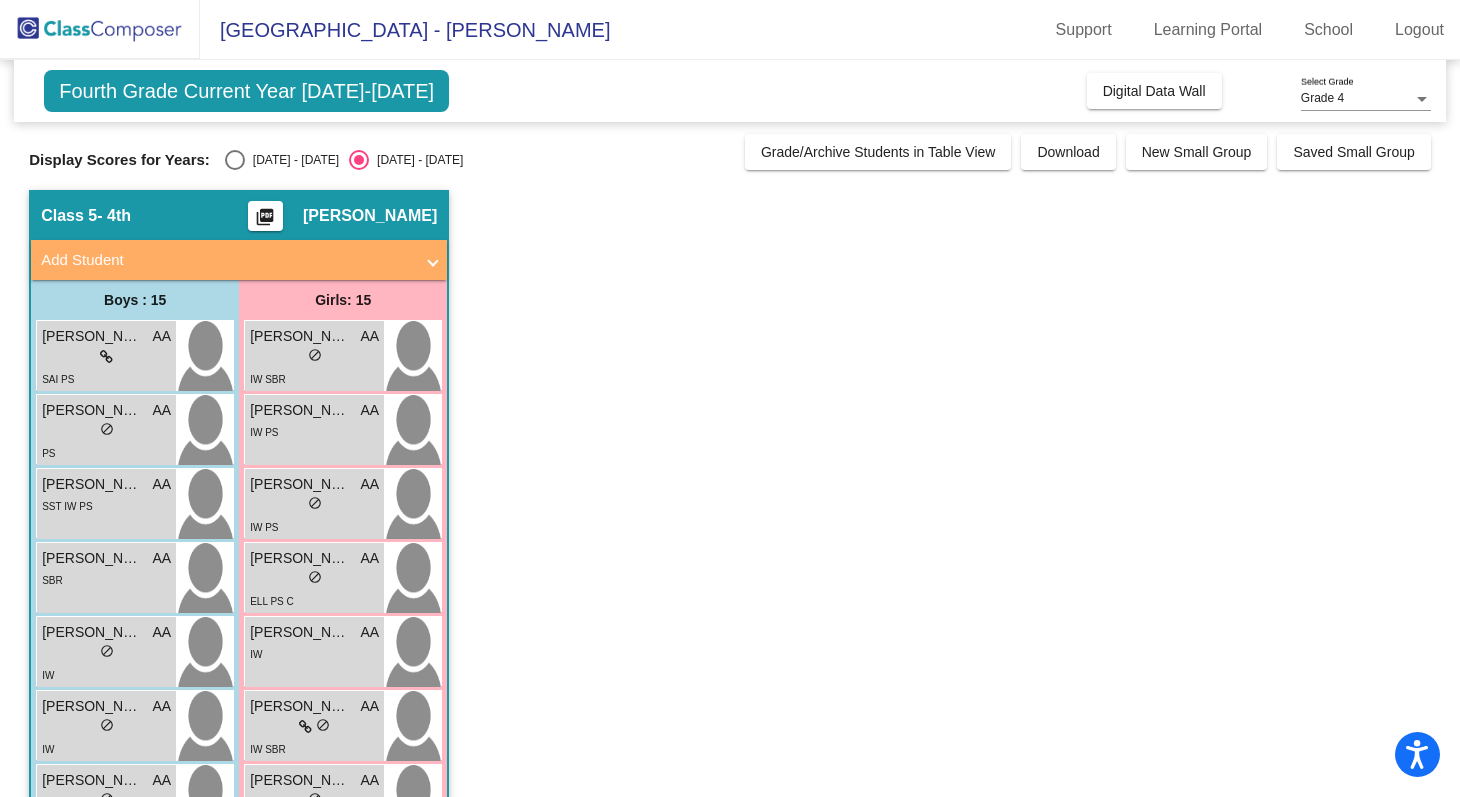 click on "Class 5   - 4th  picture_as_pdf Angela Aguirre  Add Student  First Name Last Name Student Id  (Recommended)   Boy   Girl   Non Binary Add Close  Boys : 15  Aaron Amaya AA lock do_not_disturb_alt SAI PS Aiden Warren AA lock do_not_disturb_alt PS Angel Flores AA lock do_not_disturb_alt SST IW PS Anthony Espimoza AA lock do_not_disturb_alt SBR Daniel Thompson AA lock do_not_disturb_alt IW Dominic DeHoyos AA lock do_not_disturb_alt IW Elijah Mendoza AA lock do_not_disturb_alt ELL SST Liam Calderon AA lock do_not_disturb_alt IW PS Liam Hernandez AA lock do_not_disturb_alt Max Nunez AA lock do_not_disturb_alt IW PS Mehtaab Puni AA lock do_not_disturb_alt ELL IW PS Milan Espinoza AA lock do_not_disturb_alt IW PS Noah Alvizo AA lock do_not_disturb_alt PS Noah Smith AA lock do_not_disturb_alt IW PS Omar Nettles AA lock do_not_disturb_alt SAI Girls: 15 Aislee Parker AA lock do_not_disturb_alt IW SBR Alia Mendoza AA lock do_not_disturb_alt IW PS Aubree Zavala AA lock do_not_disturb_alt IW PS Daphne Zamora AA lock AA" 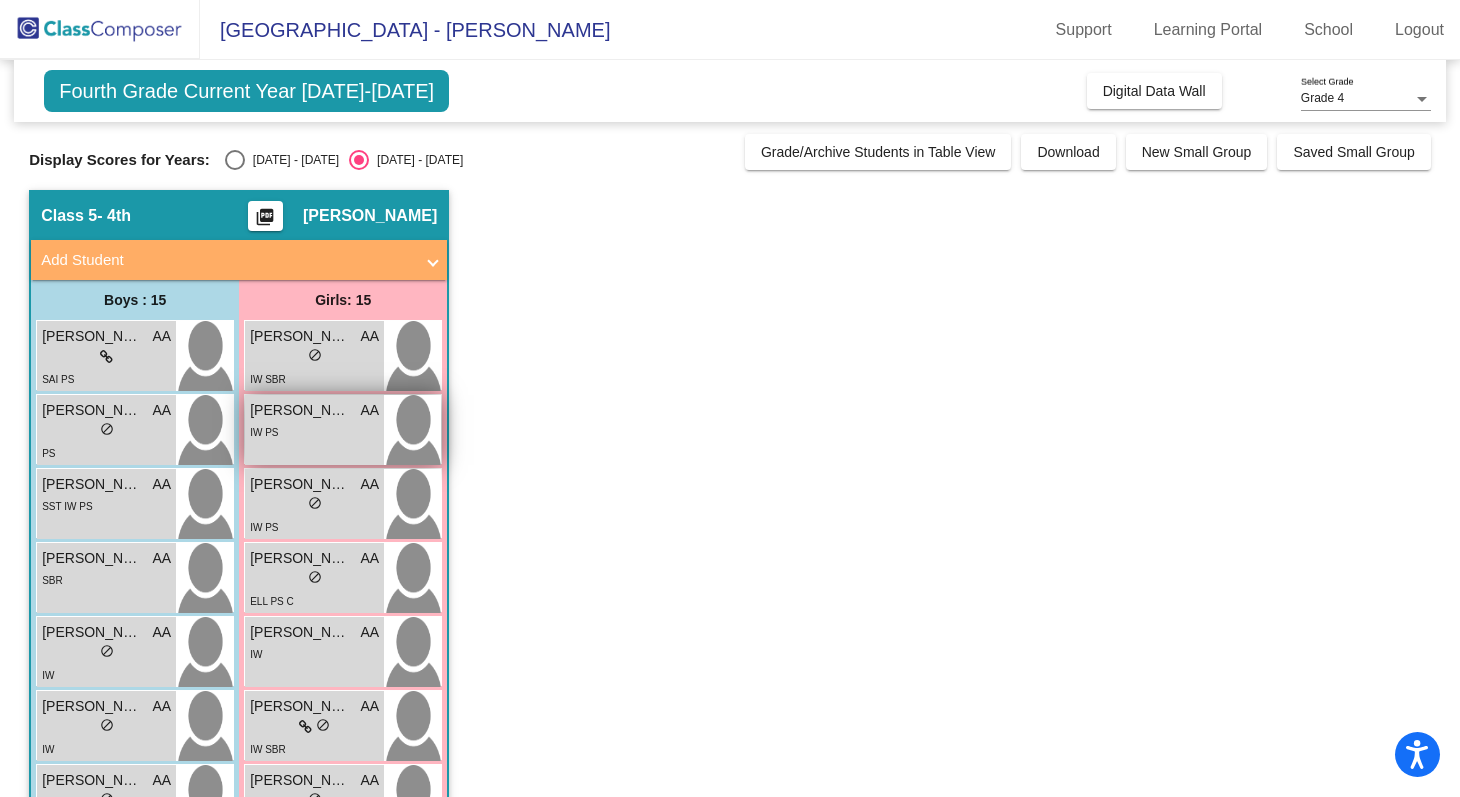 click at bounding box center (412, 430) 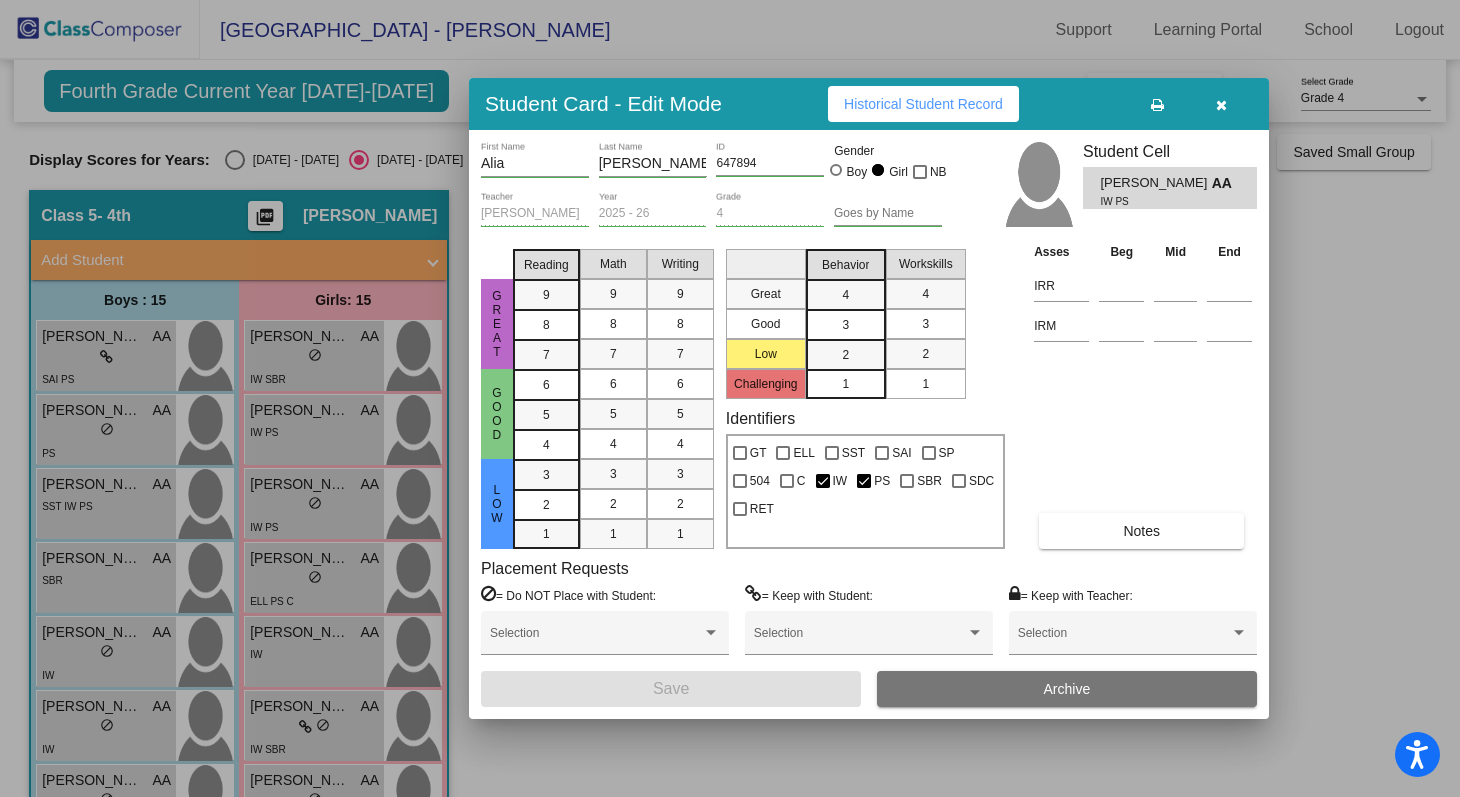 click on "Historical Student Record" at bounding box center (923, 104) 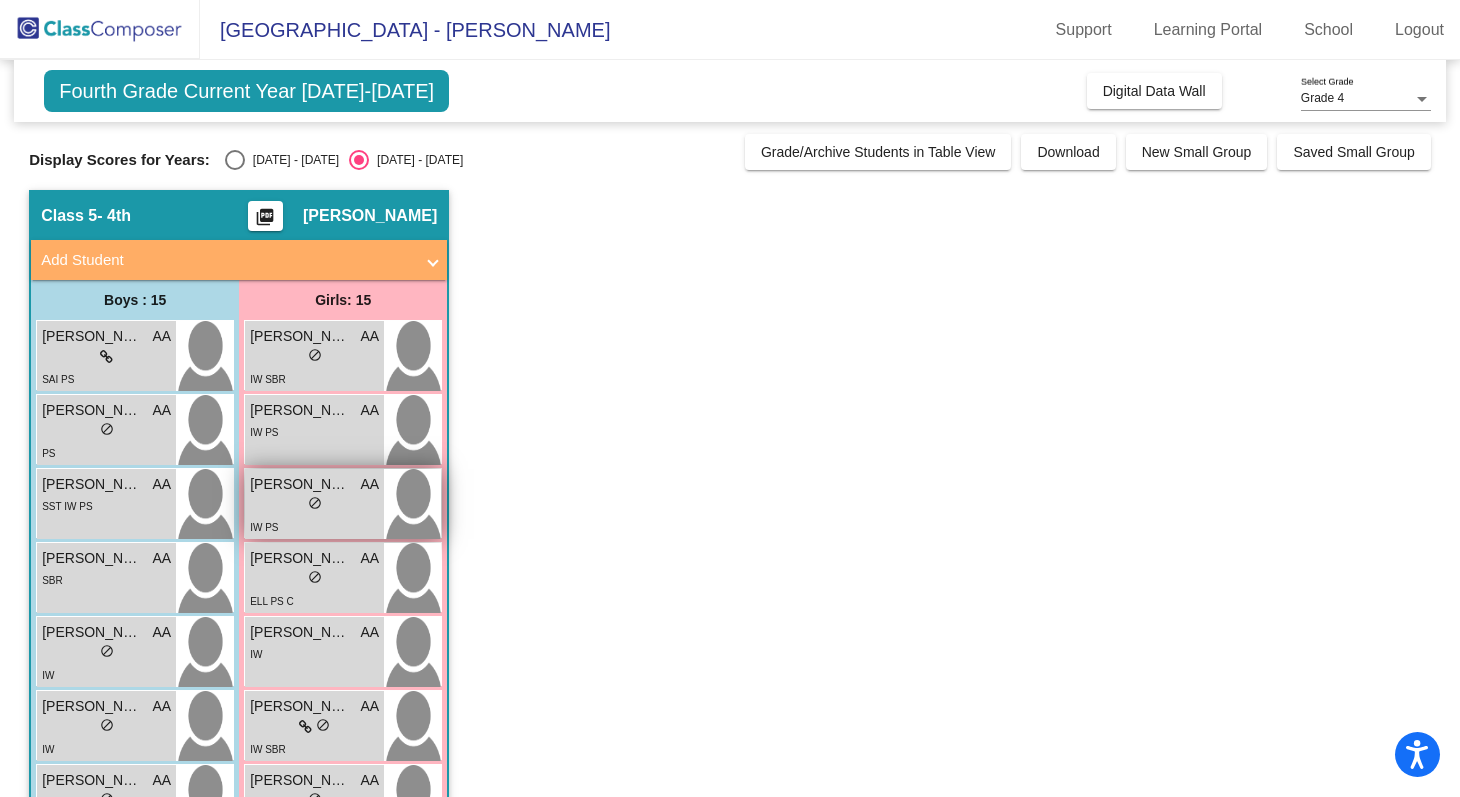 click at bounding box center (412, 504) 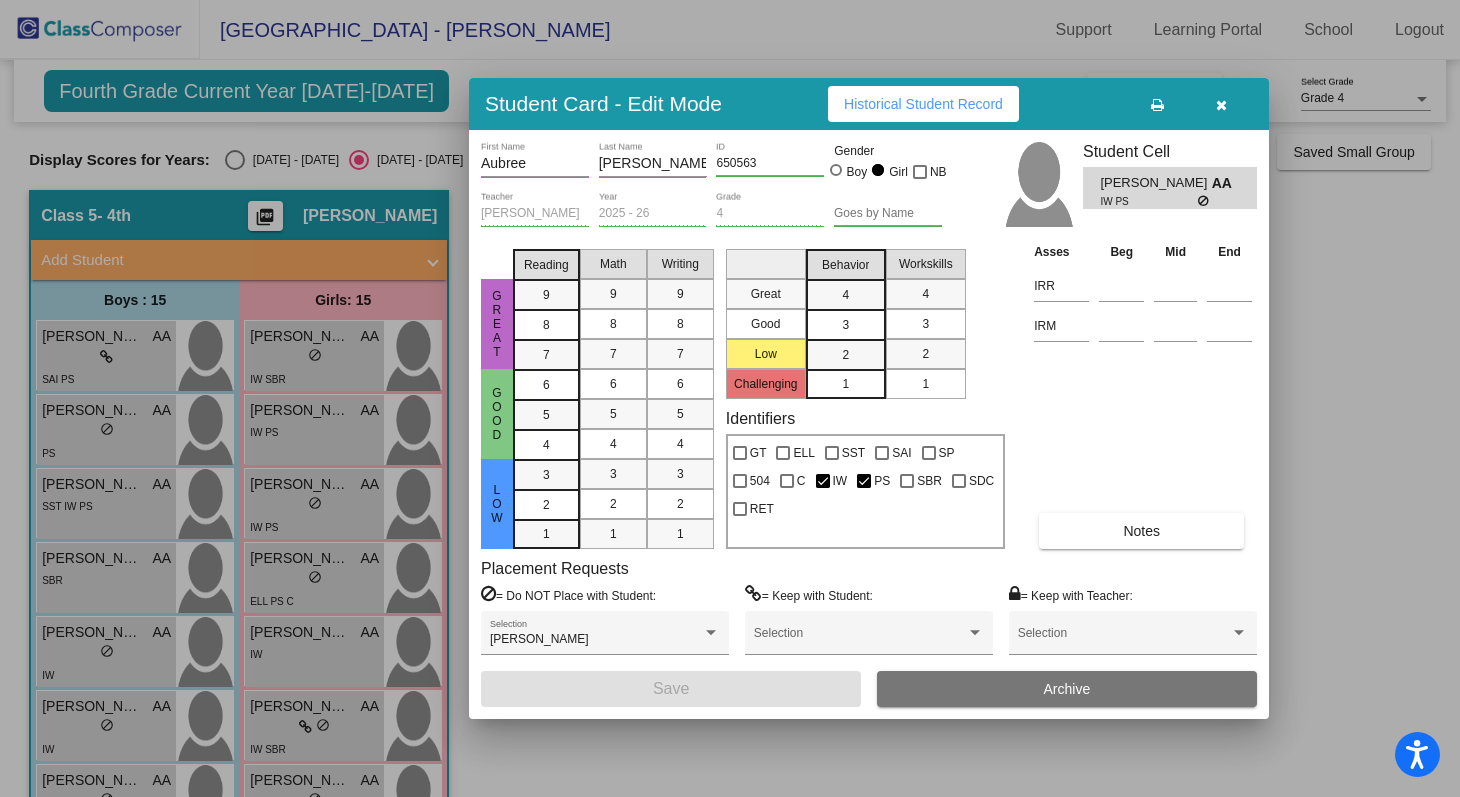 click on "Historical Student Record" at bounding box center (923, 104) 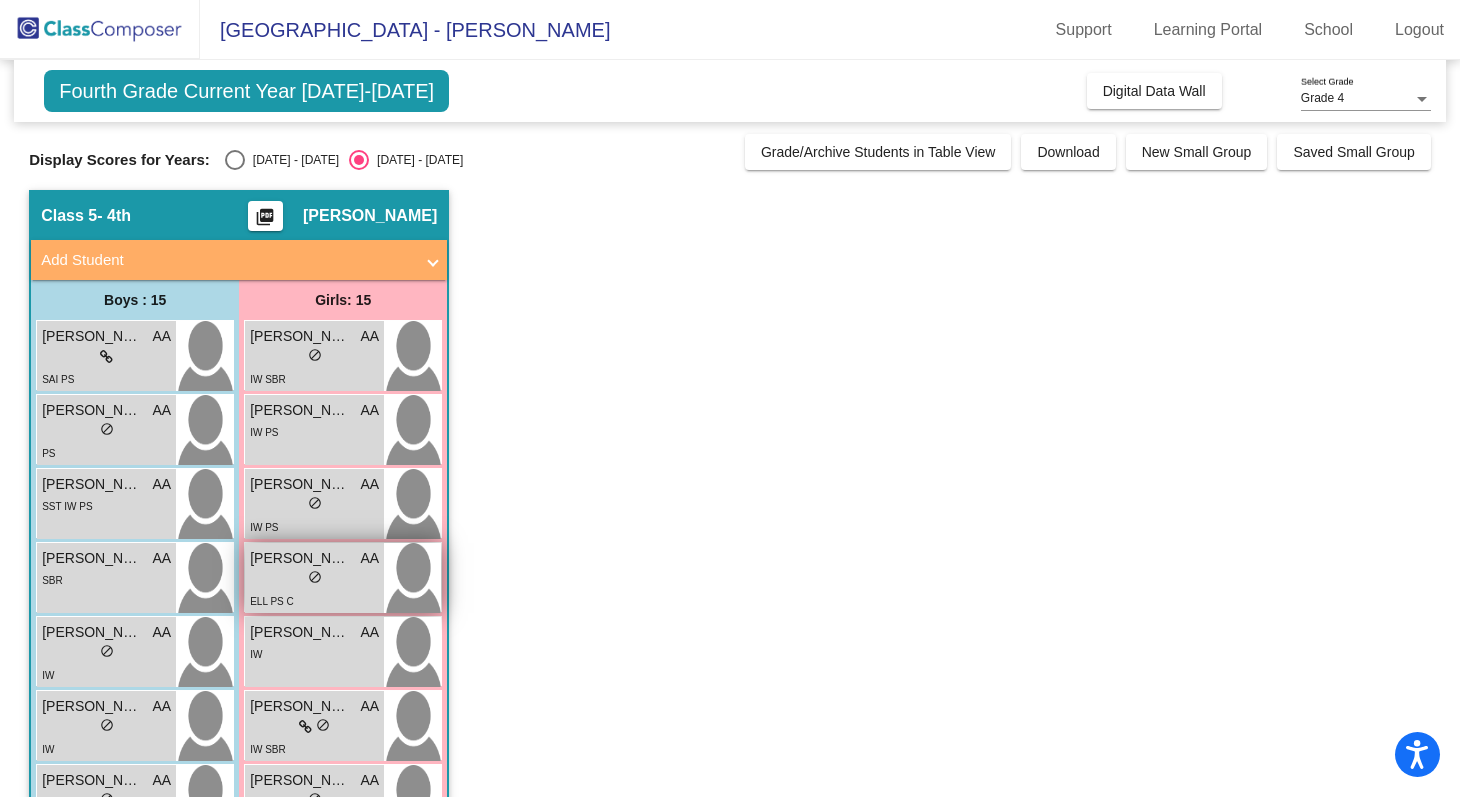 click at bounding box center (412, 578) 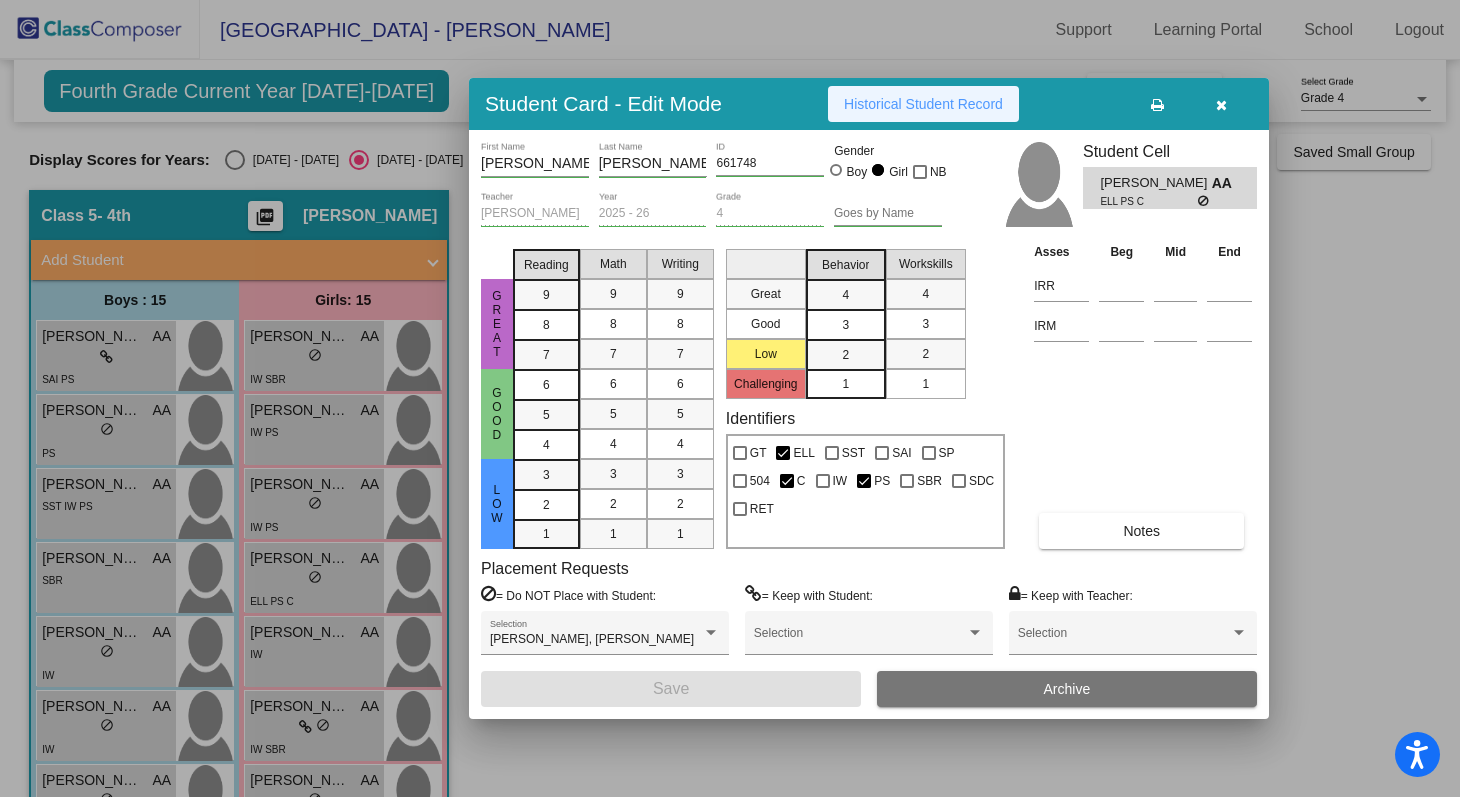 click on "Historical Student Record" at bounding box center (923, 104) 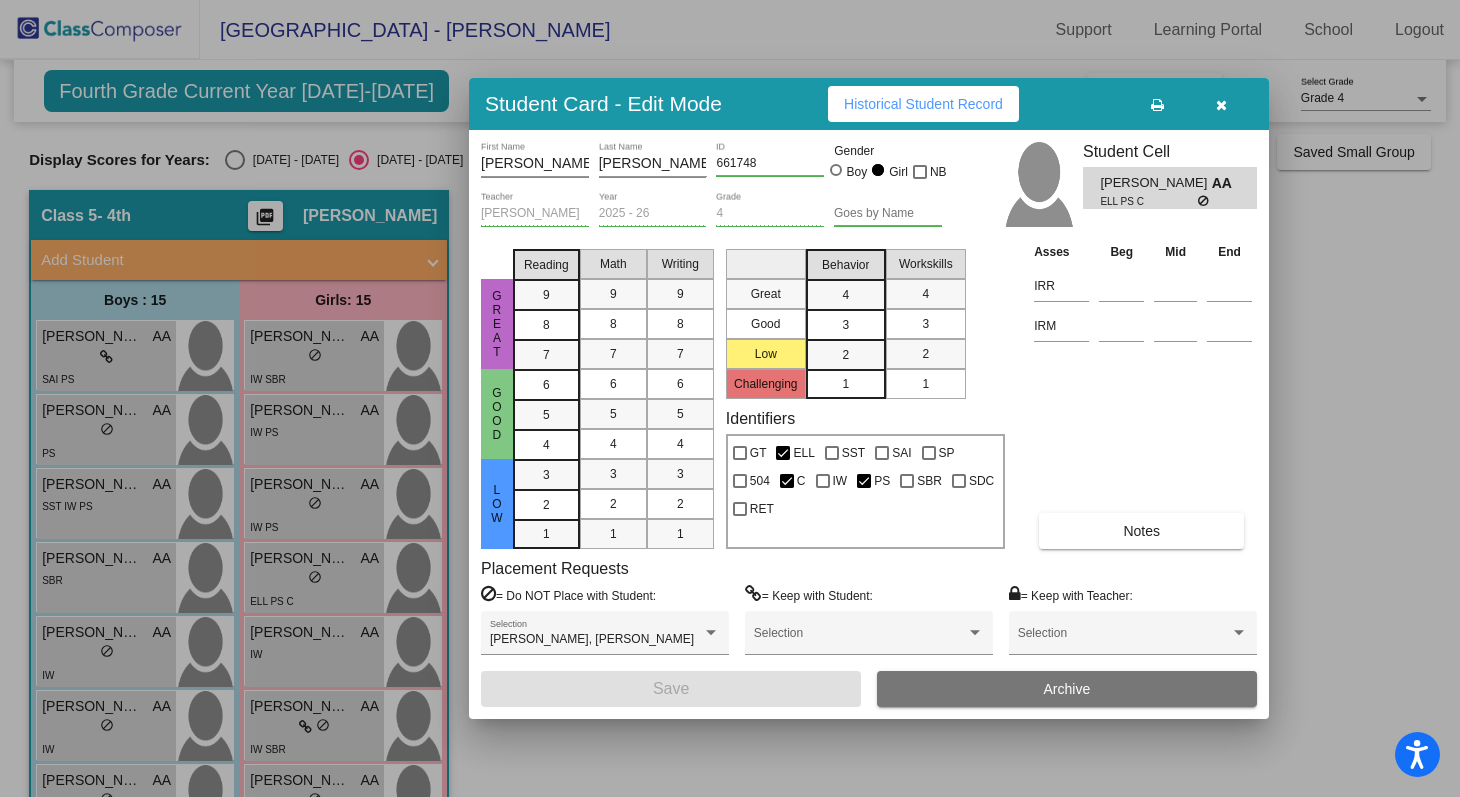 click at bounding box center [730, 398] 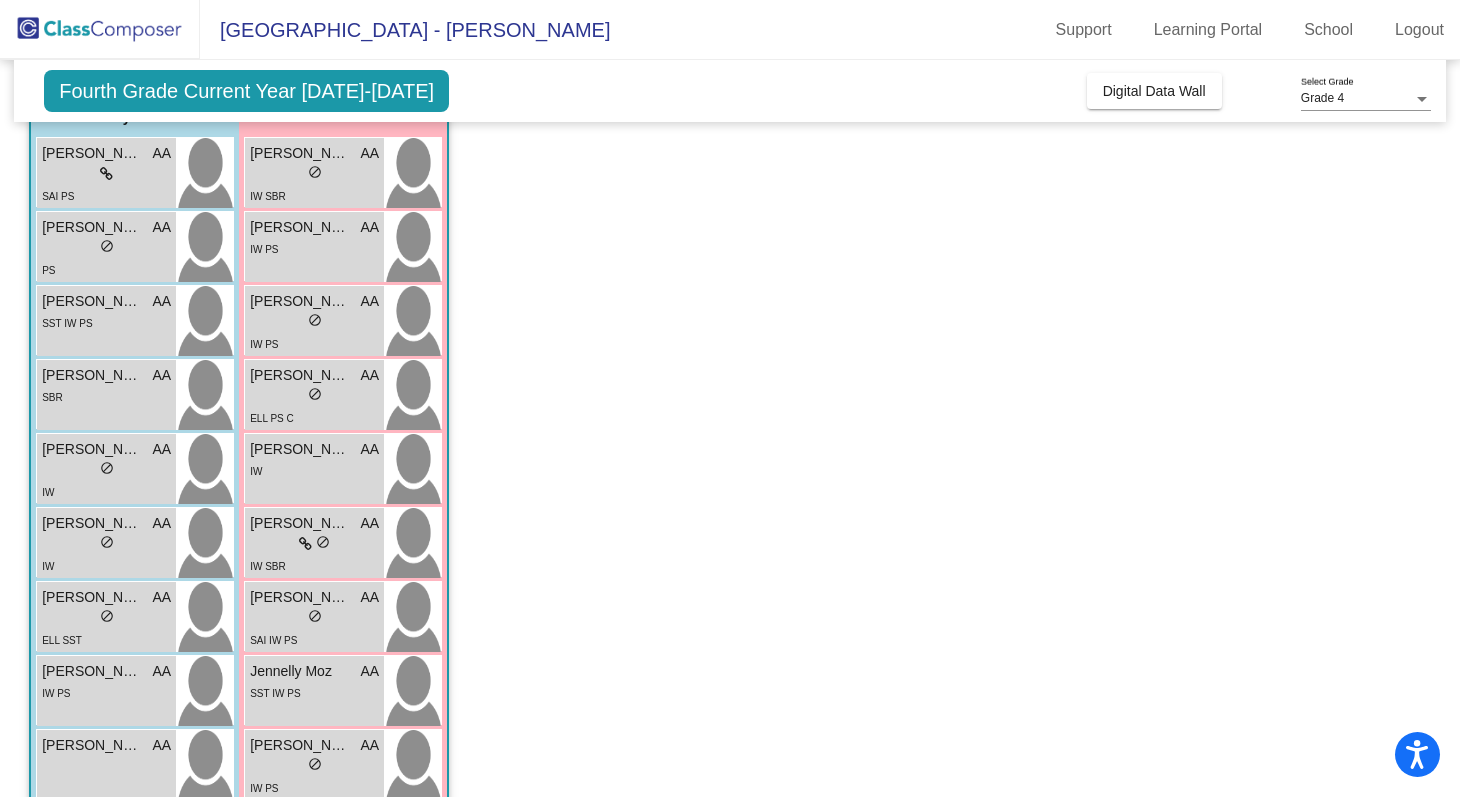 scroll, scrollTop: 219, scrollLeft: 0, axis: vertical 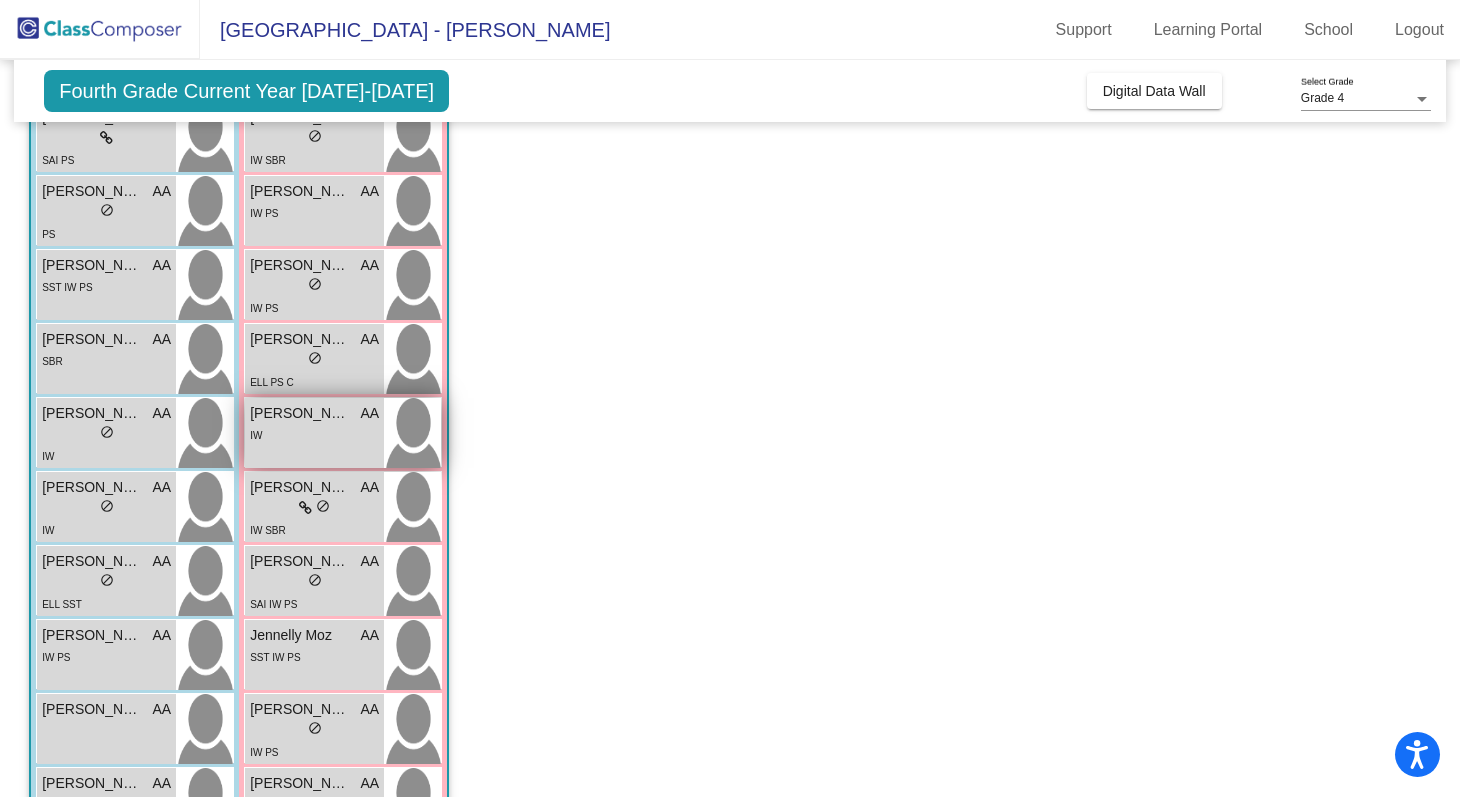 click on "Destiny Rosas AA lock do_not_disturb_alt IW" at bounding box center [314, 433] 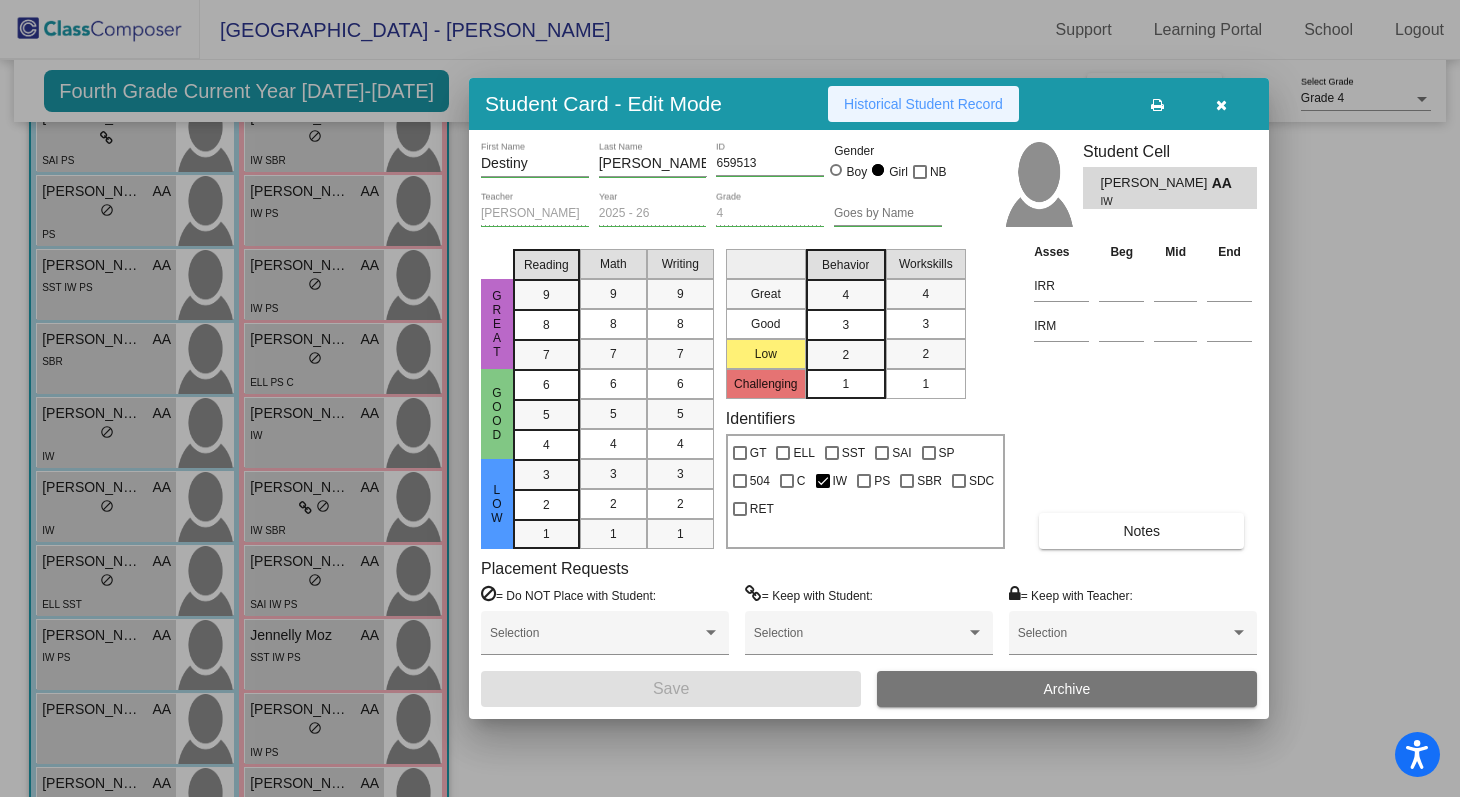 click on "Historical Student Record" at bounding box center [923, 104] 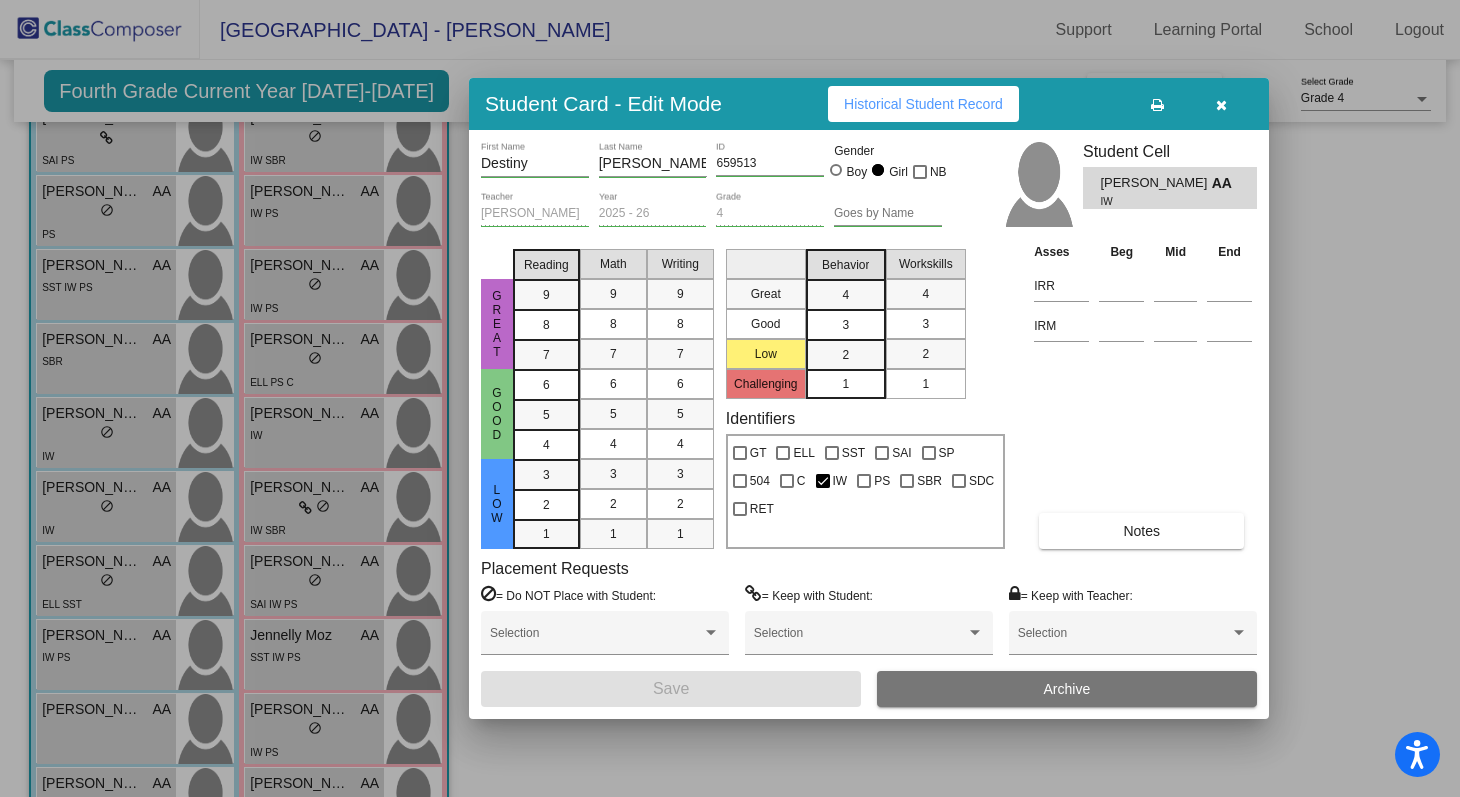 click at bounding box center (730, 398) 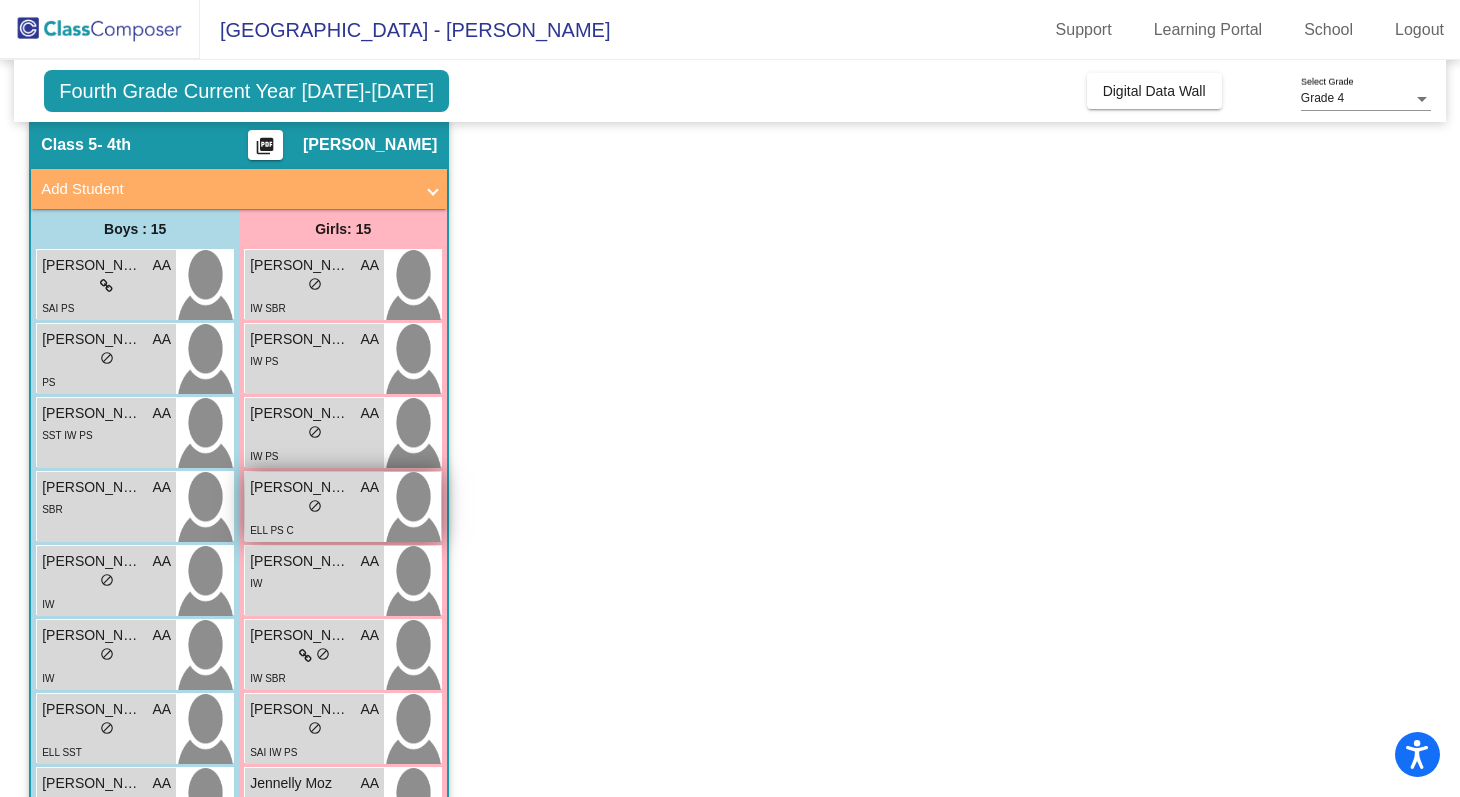 scroll, scrollTop: 86, scrollLeft: 0, axis: vertical 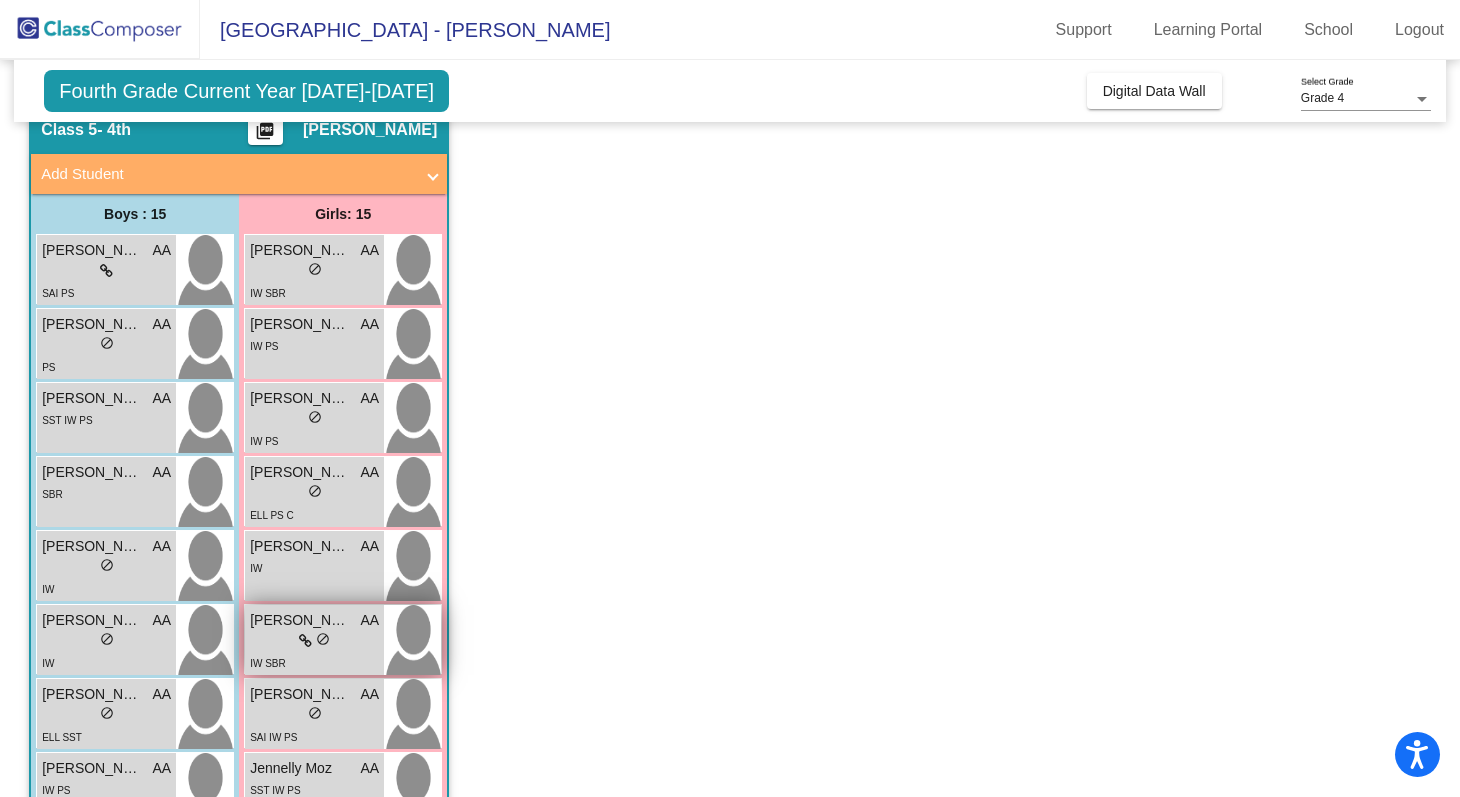 click at bounding box center (412, 640) 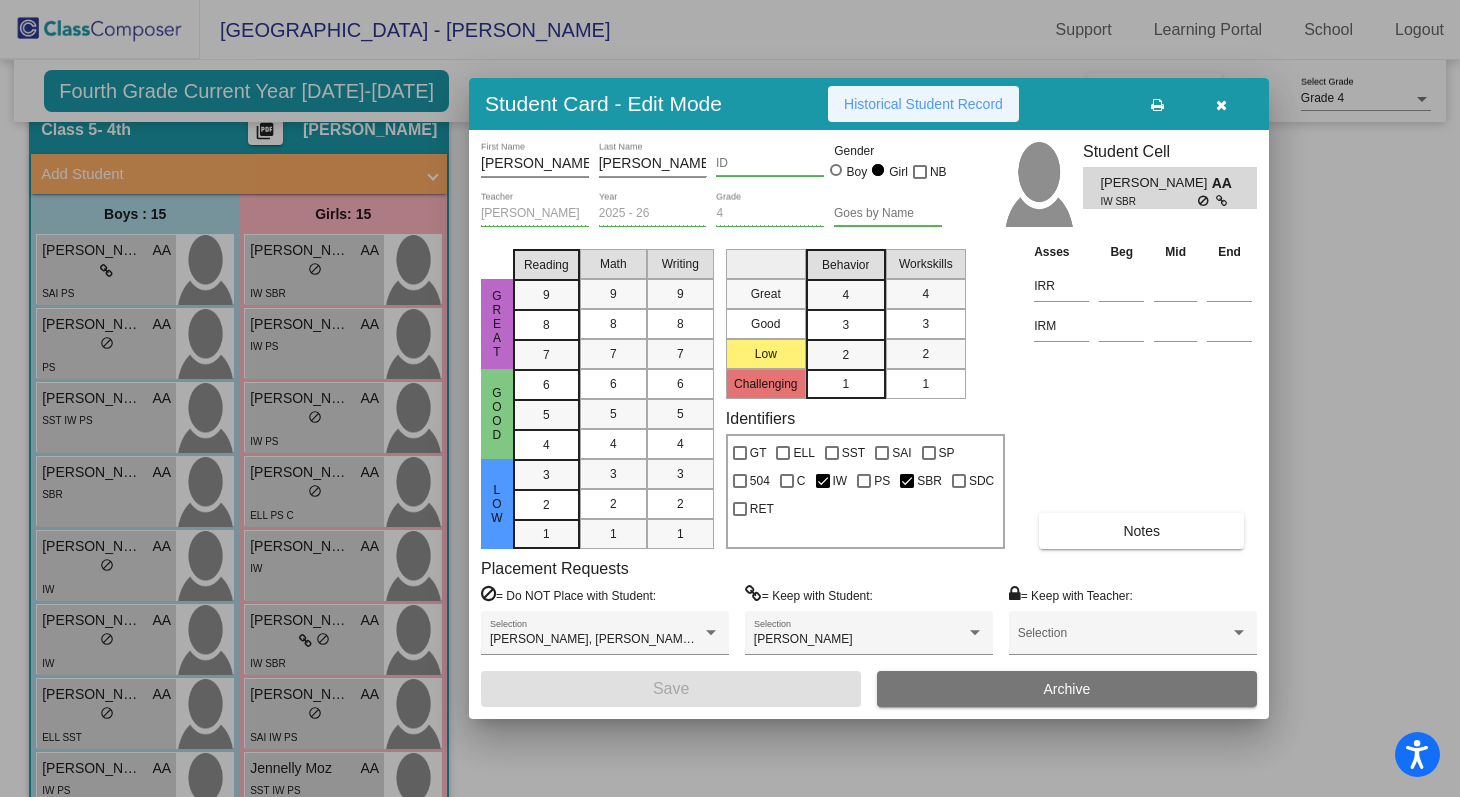 click on "Historical Student Record" at bounding box center (923, 104) 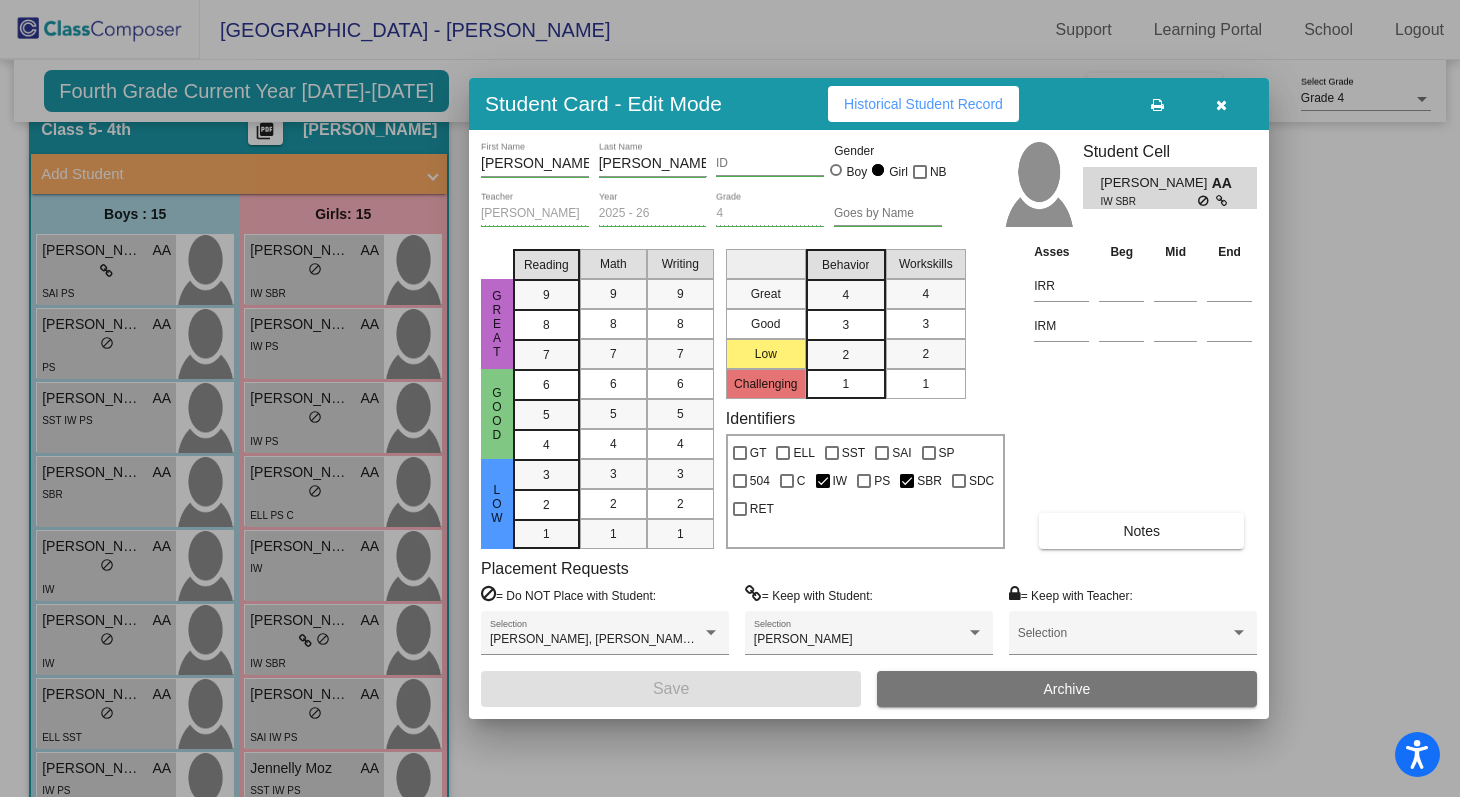 click at bounding box center (730, 398) 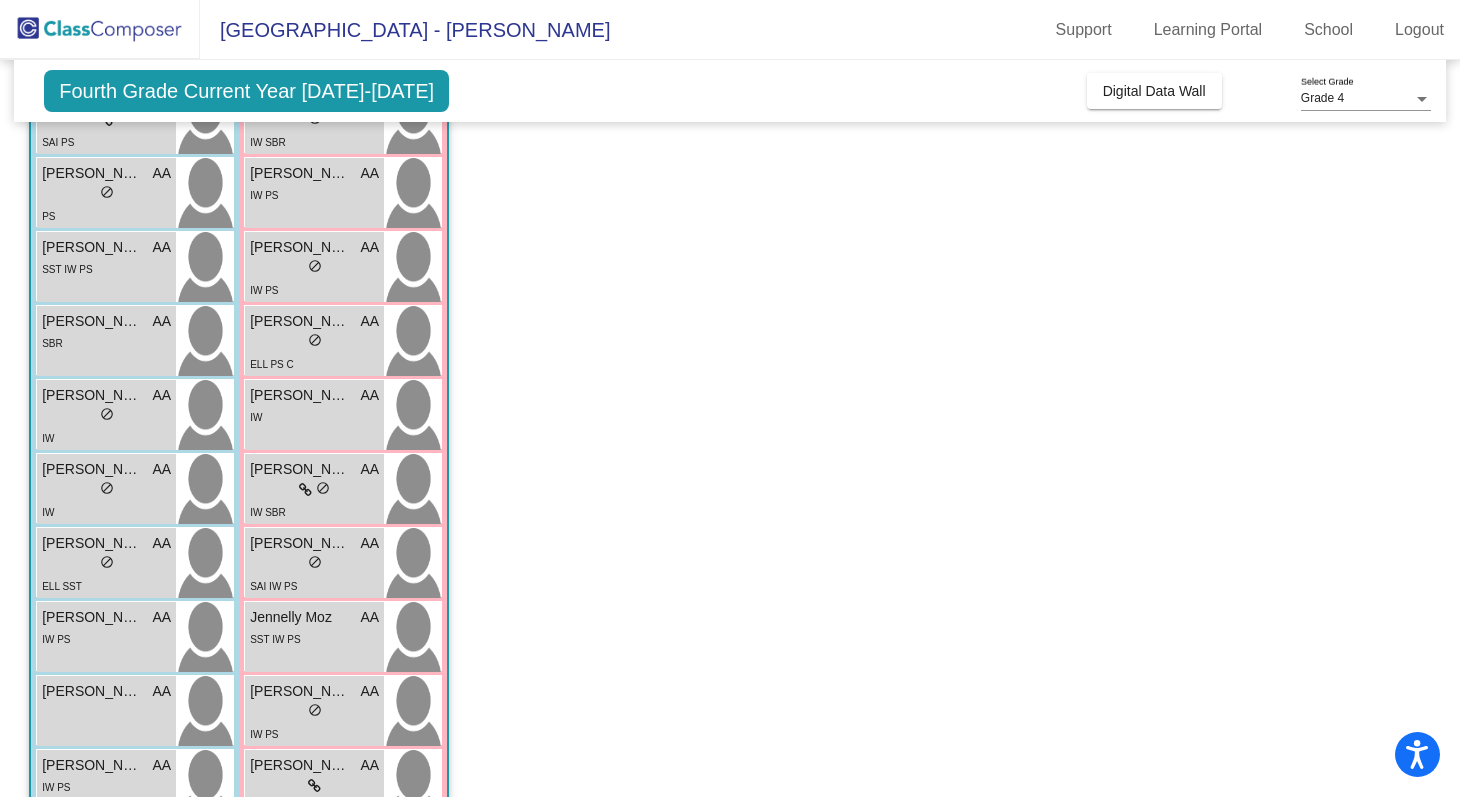 scroll, scrollTop: 241, scrollLeft: 0, axis: vertical 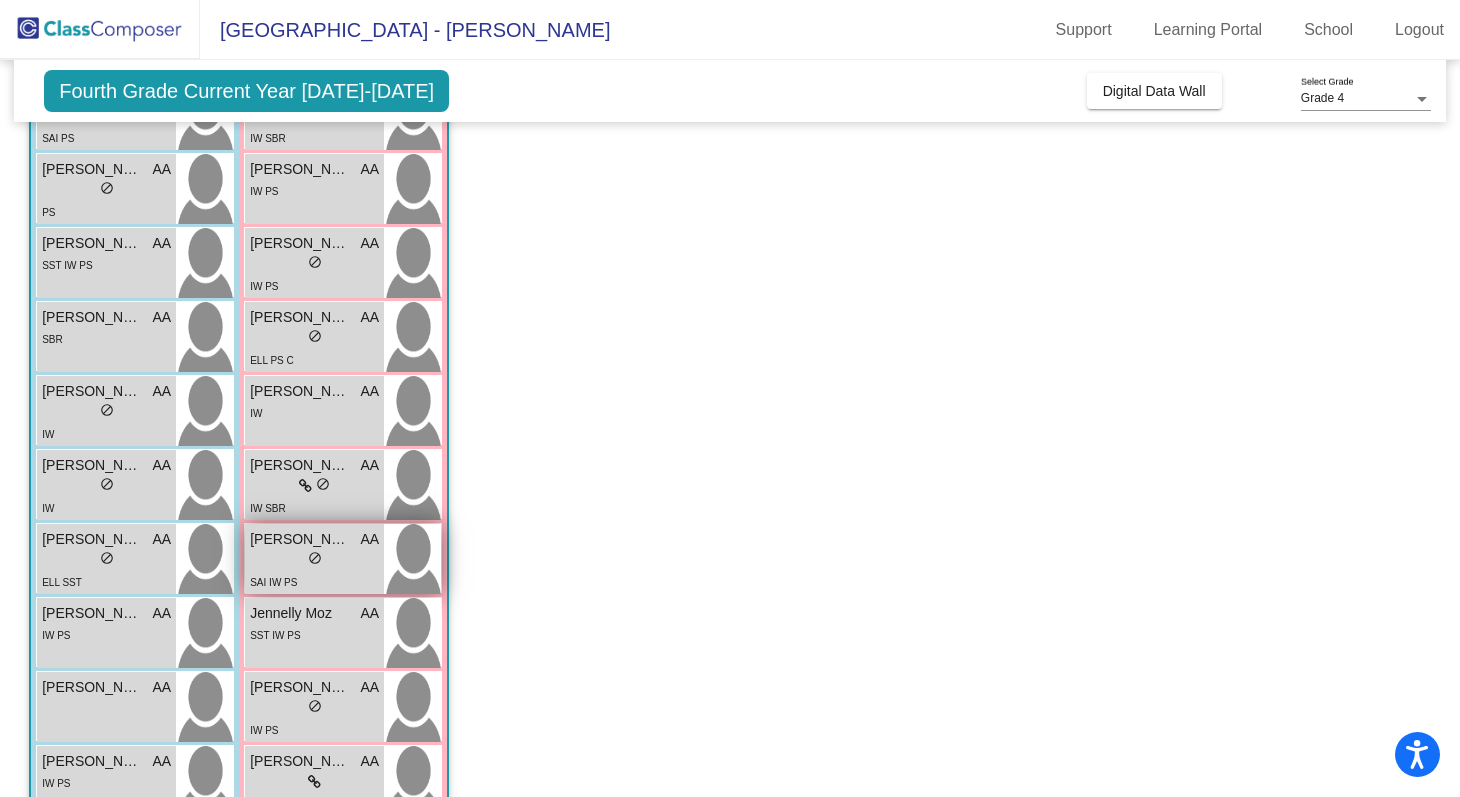 click on "SAI IW PS" at bounding box center (314, 581) 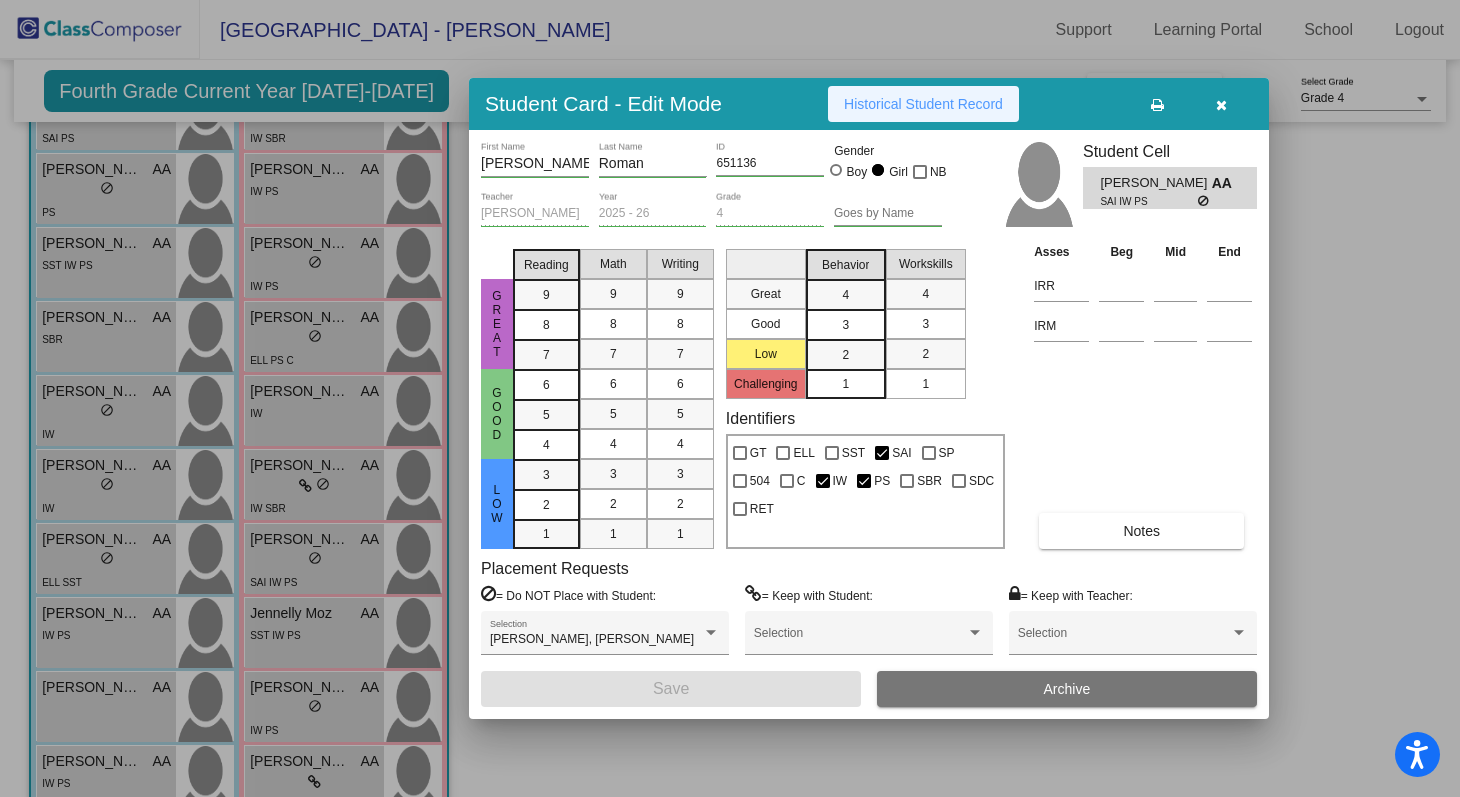 click on "Historical Student Record" at bounding box center (923, 104) 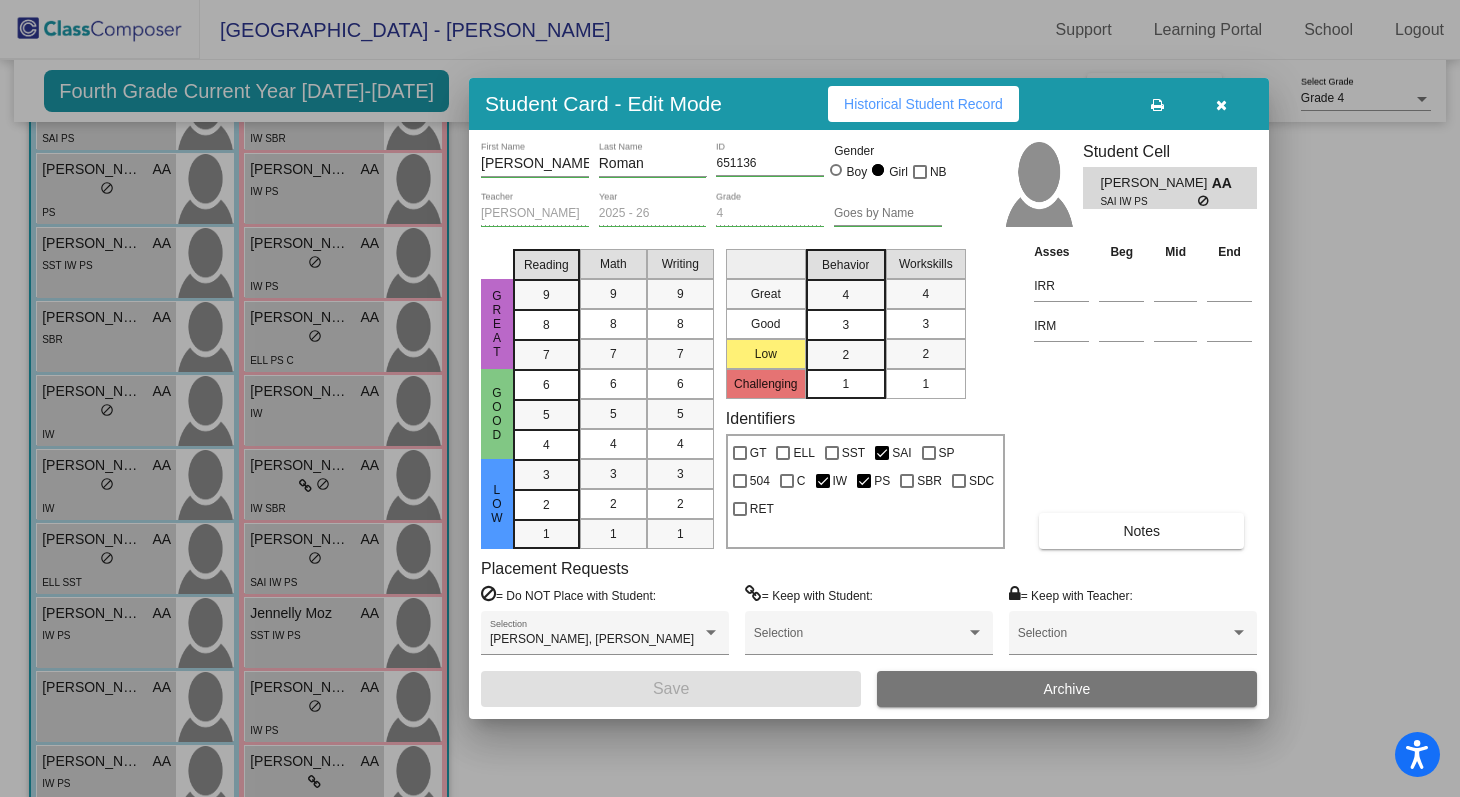 click at bounding box center [730, 398] 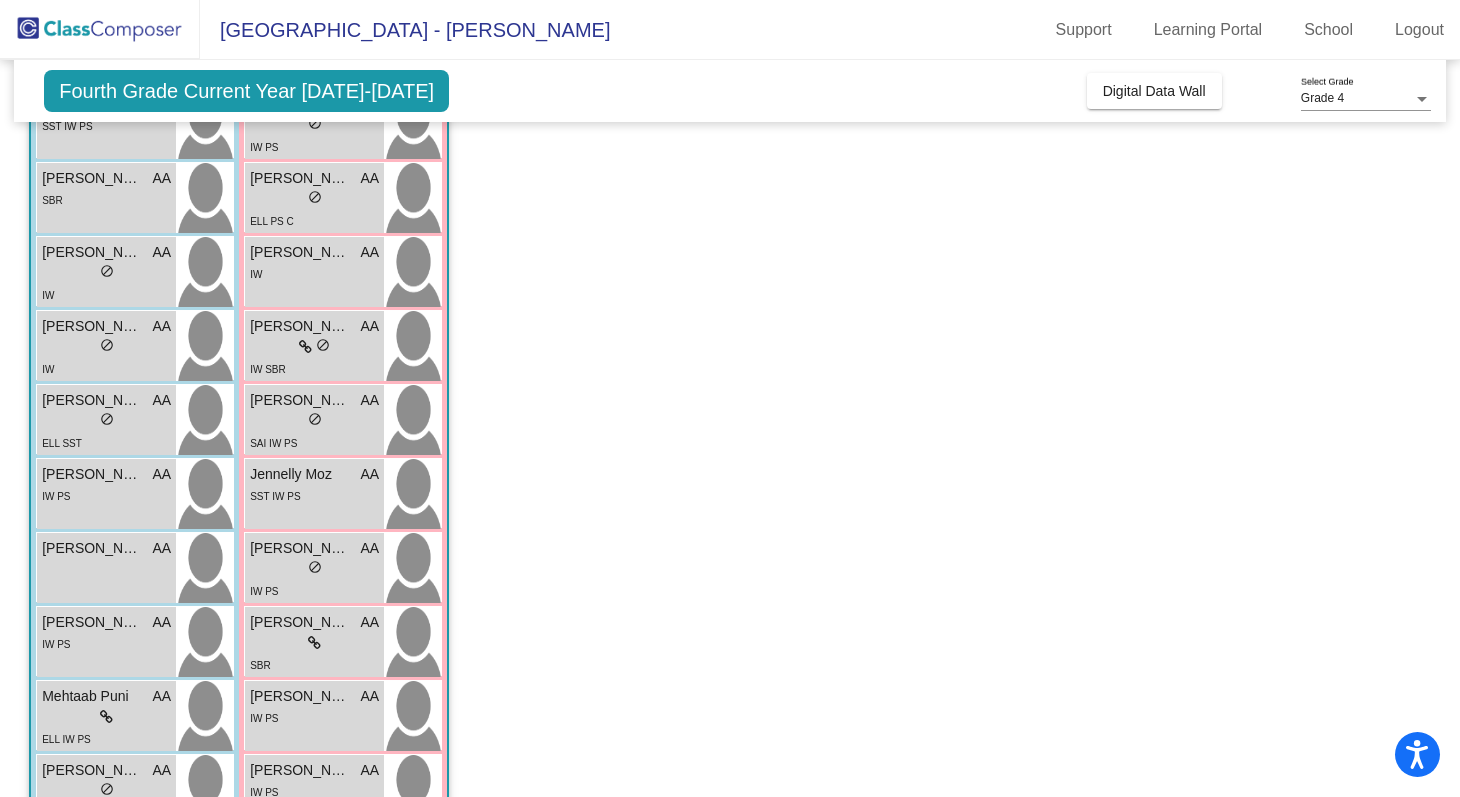 scroll, scrollTop: 386, scrollLeft: 0, axis: vertical 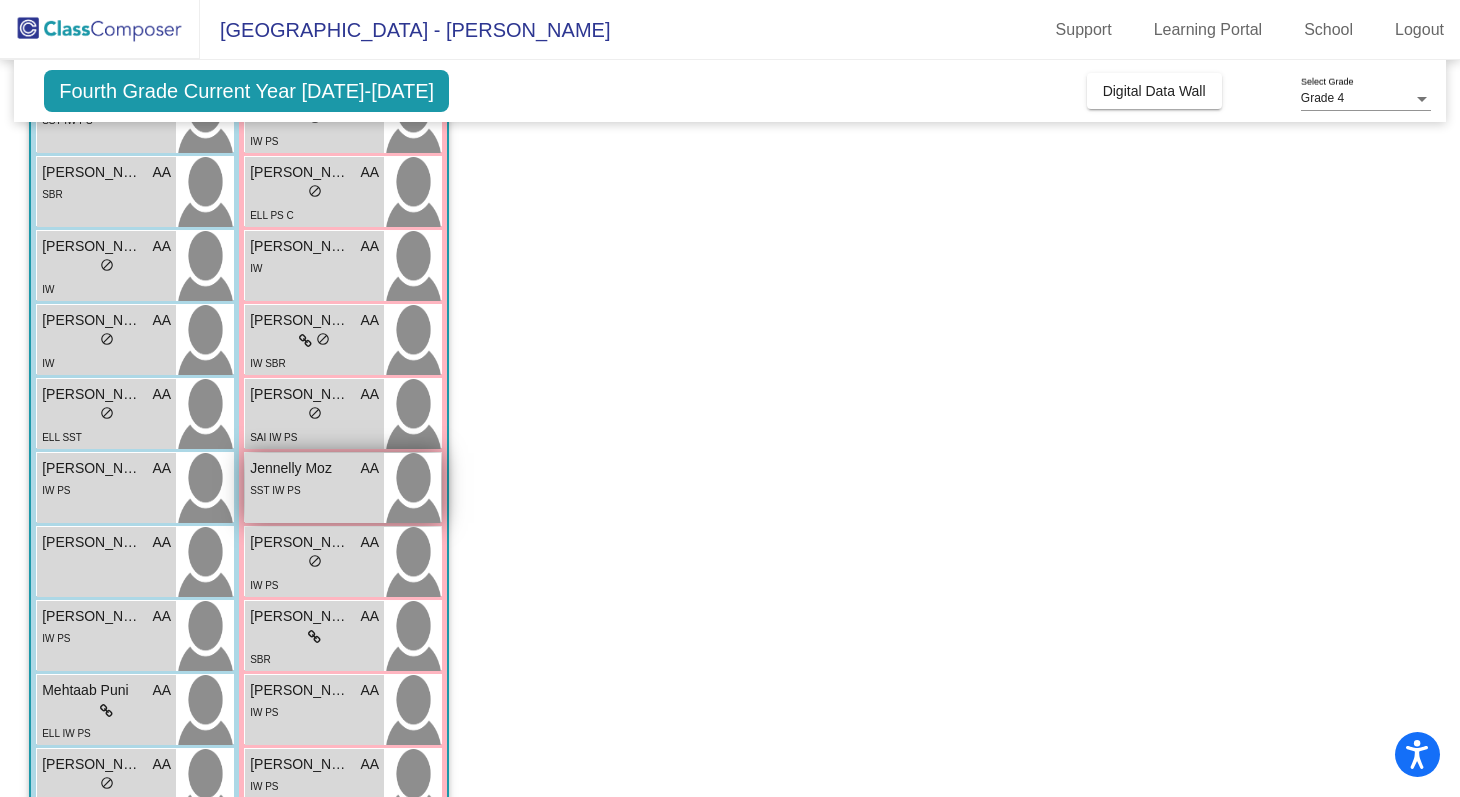 click at bounding box center [412, 488] 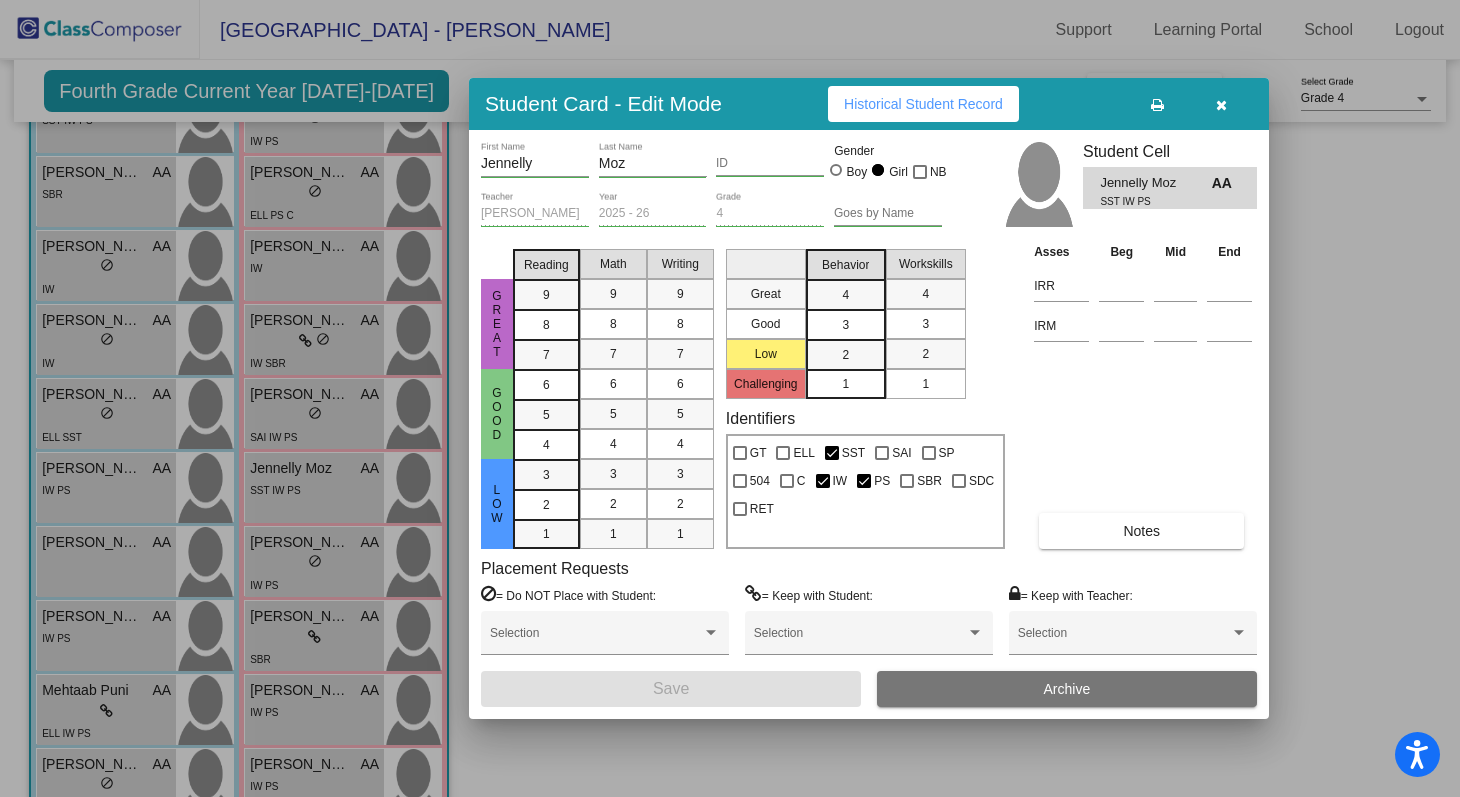click on "Student Card - Edit Mode   Historical Student Record" at bounding box center [869, 104] 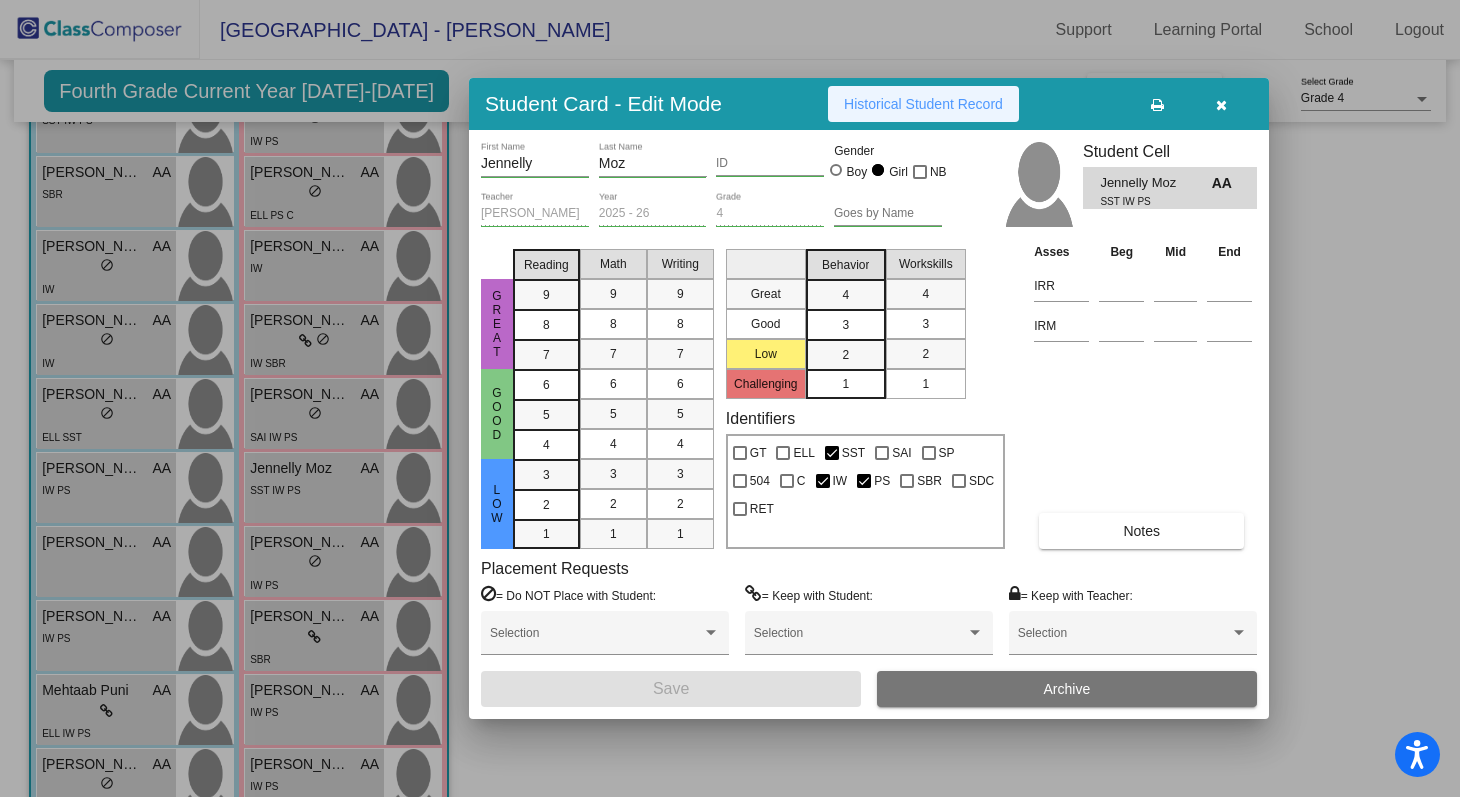 click on "Historical Student Record" at bounding box center (923, 104) 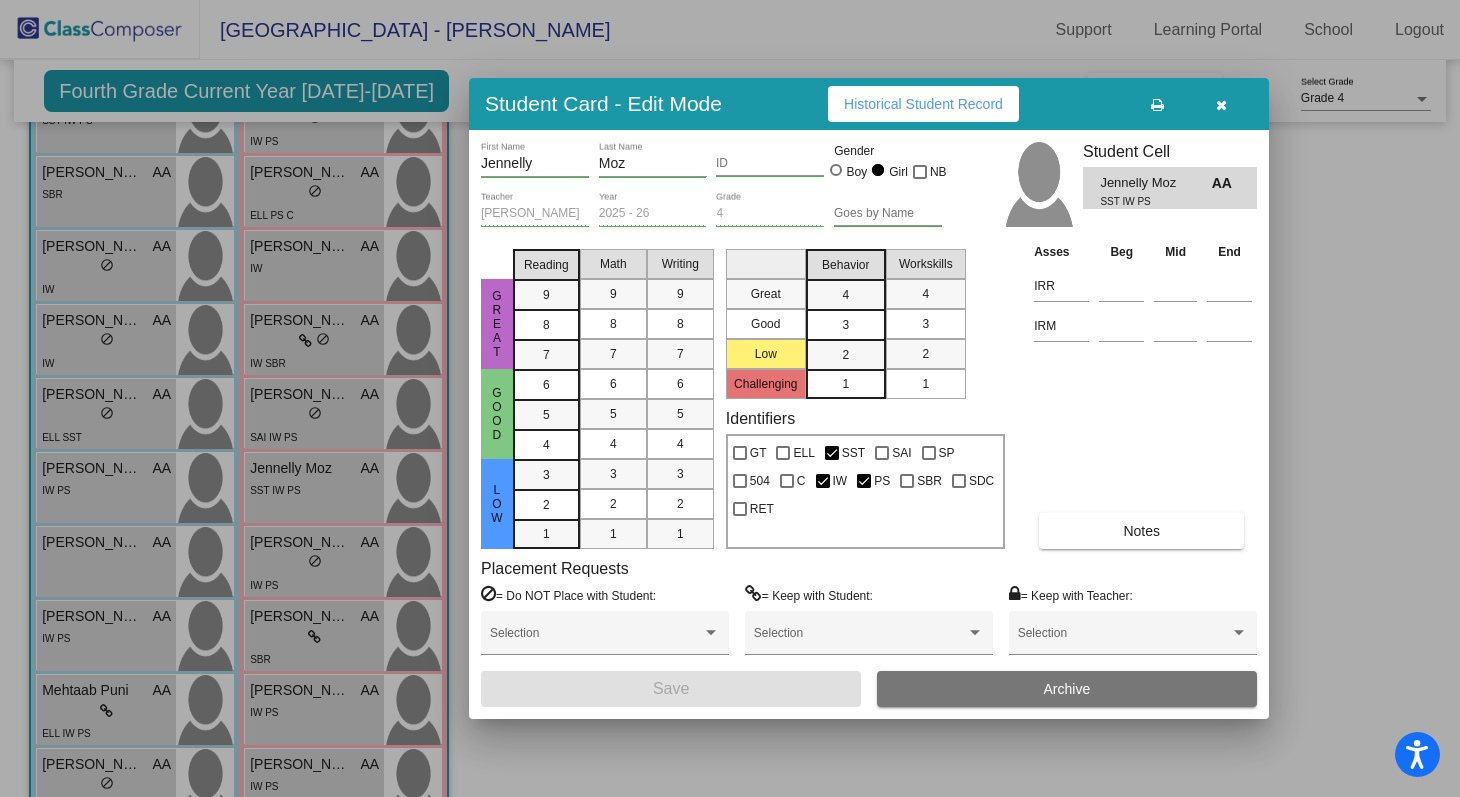 click at bounding box center (730, 398) 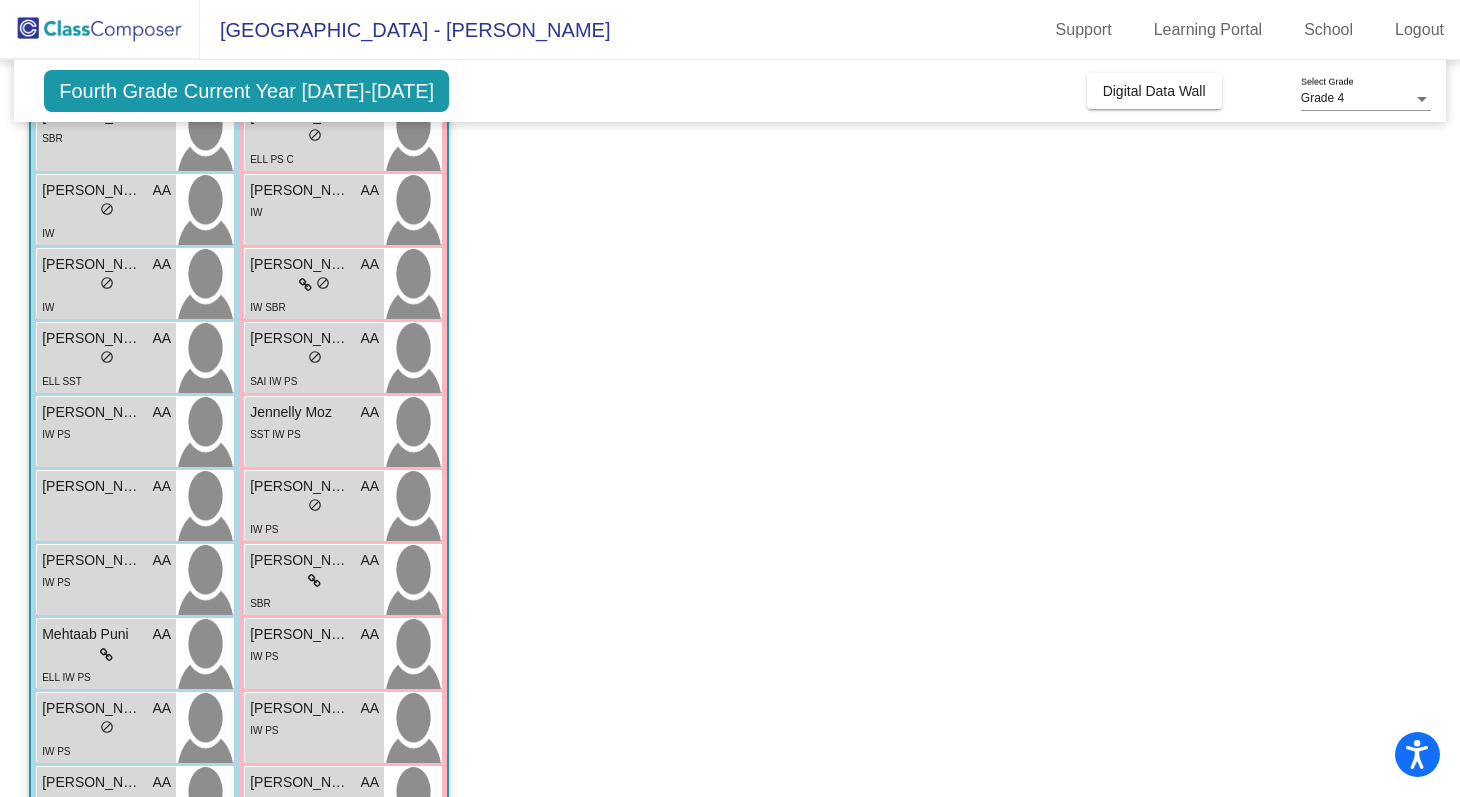 scroll, scrollTop: 450, scrollLeft: 0, axis: vertical 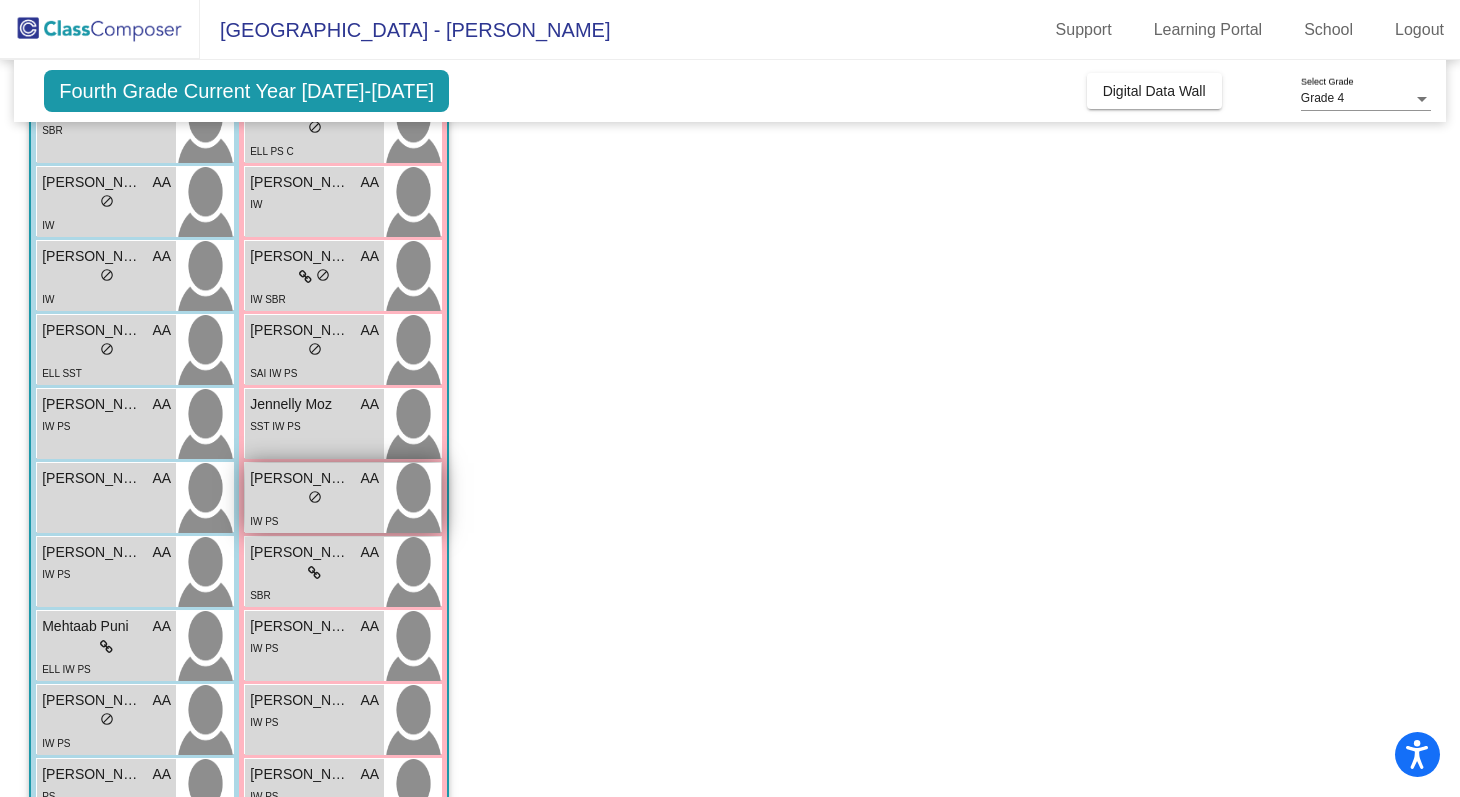 click on "lock do_not_disturb_alt" at bounding box center [314, 499] 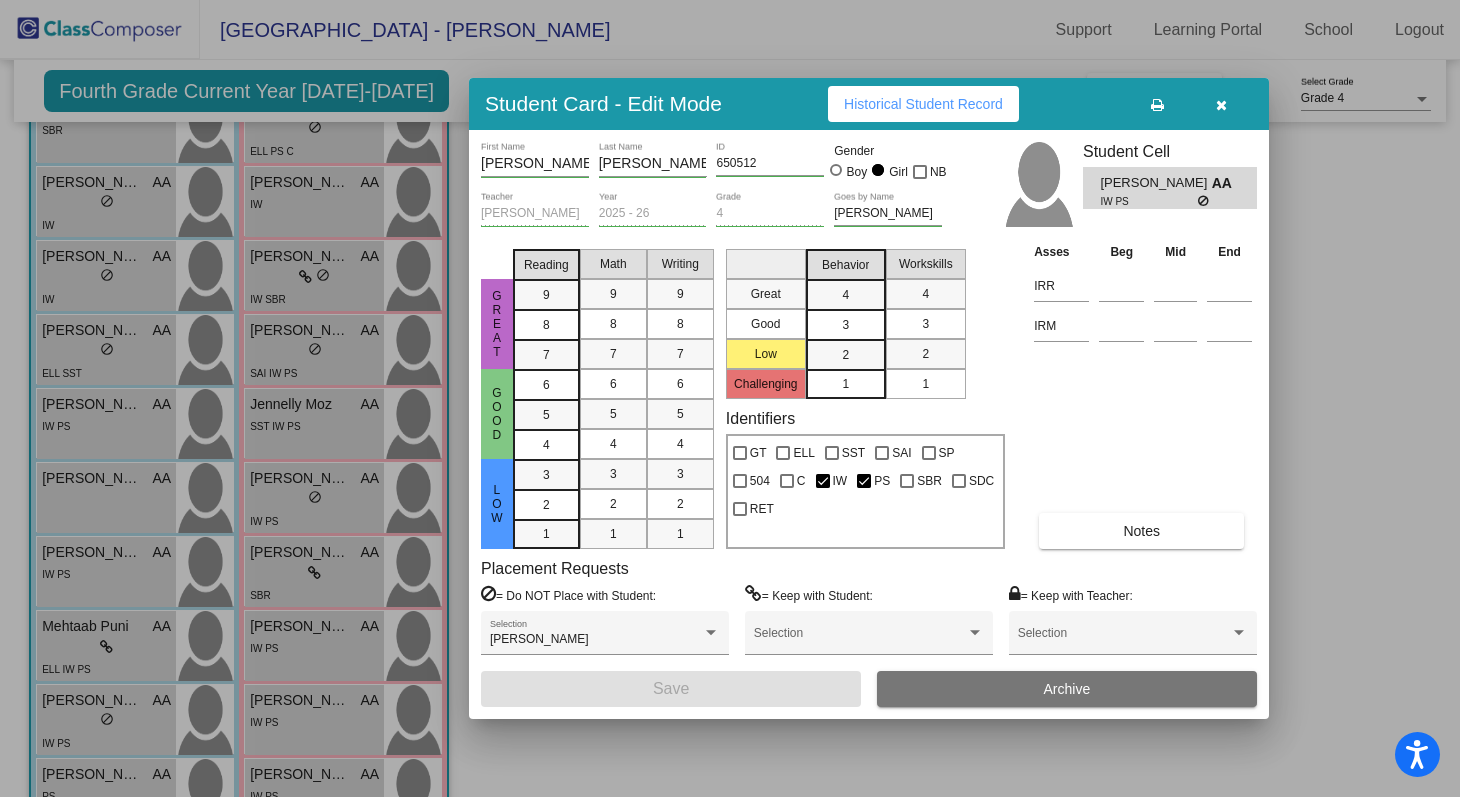 click on "Historical Student Record" at bounding box center [923, 104] 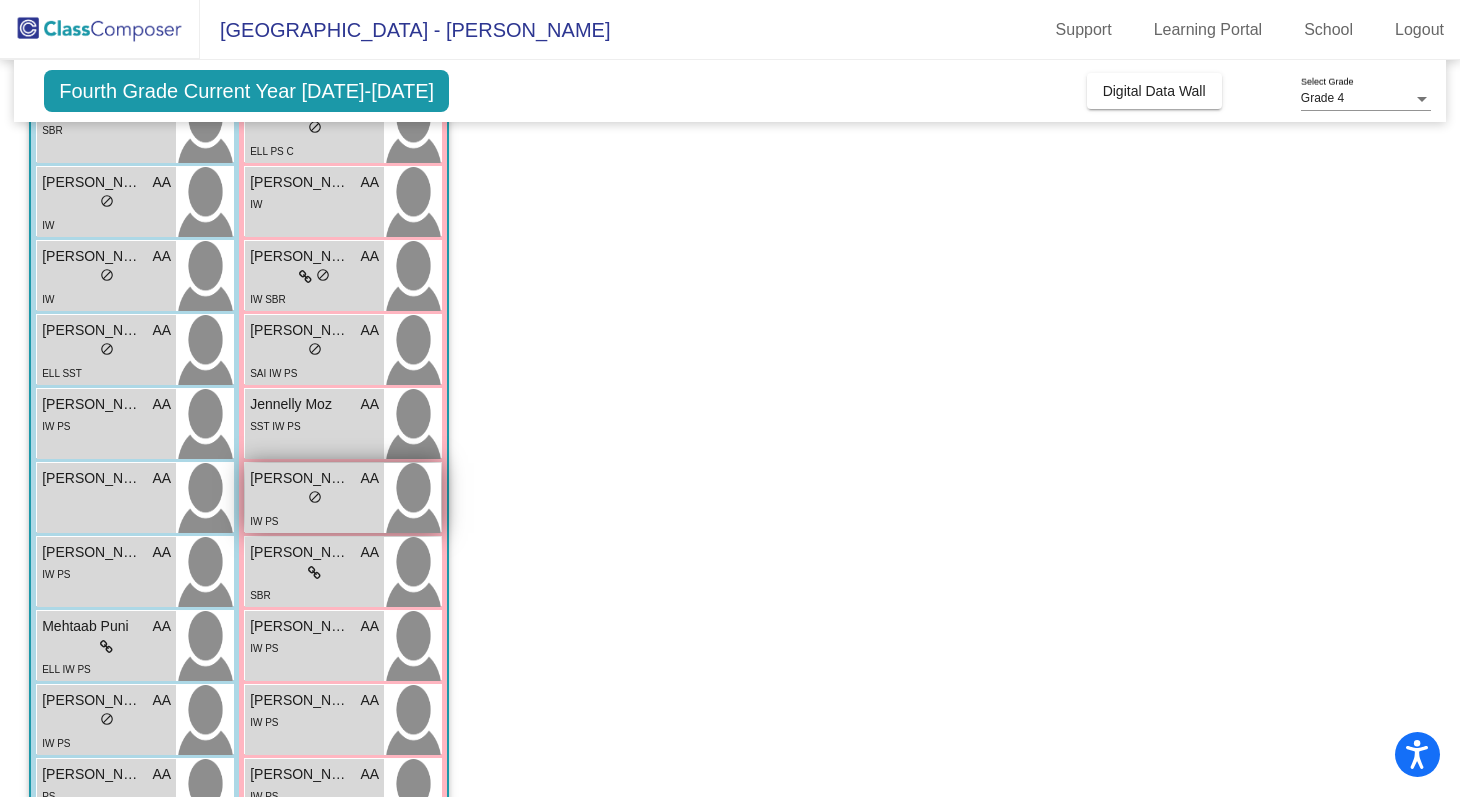 click at bounding box center [412, 498] 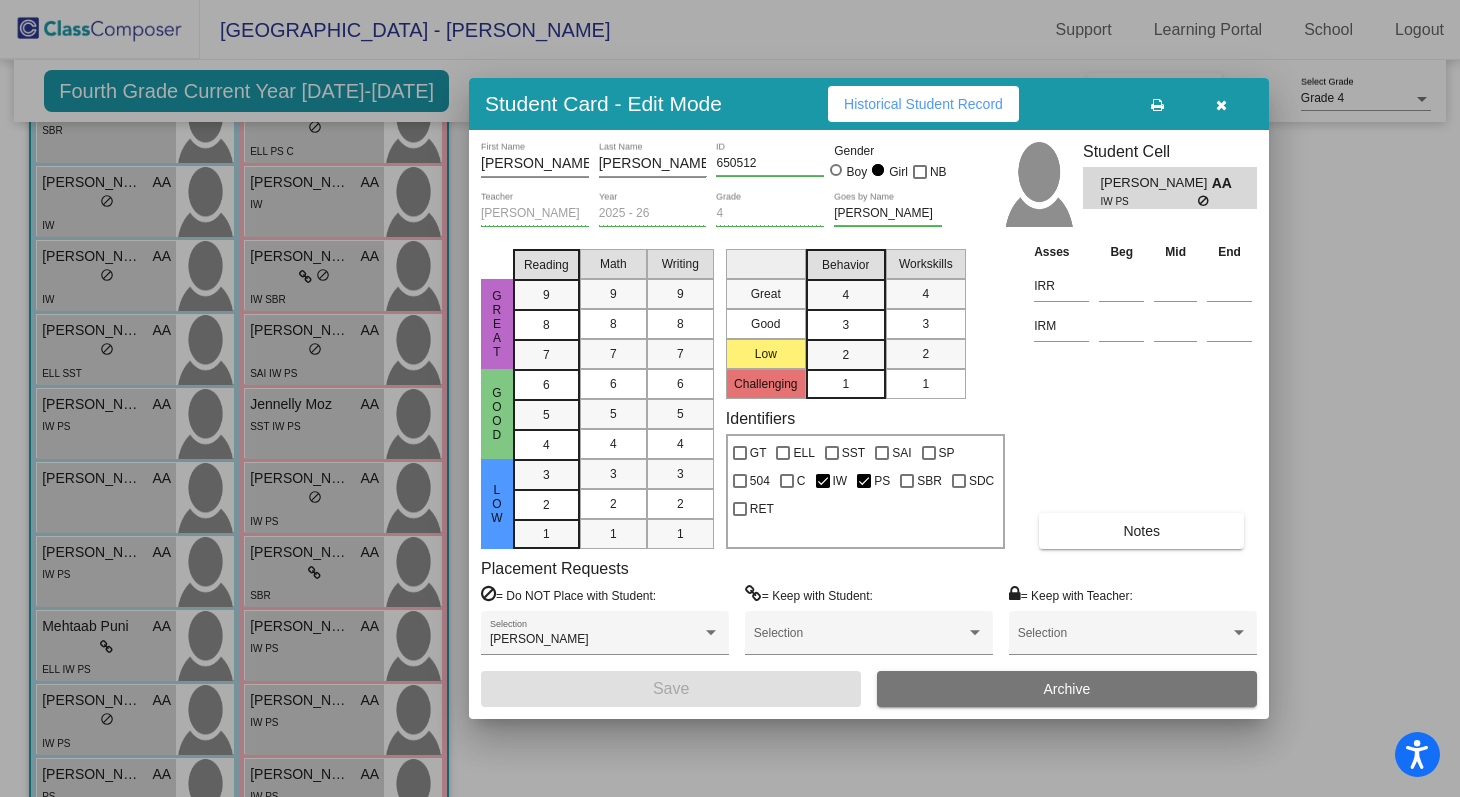 click at bounding box center (730, 398) 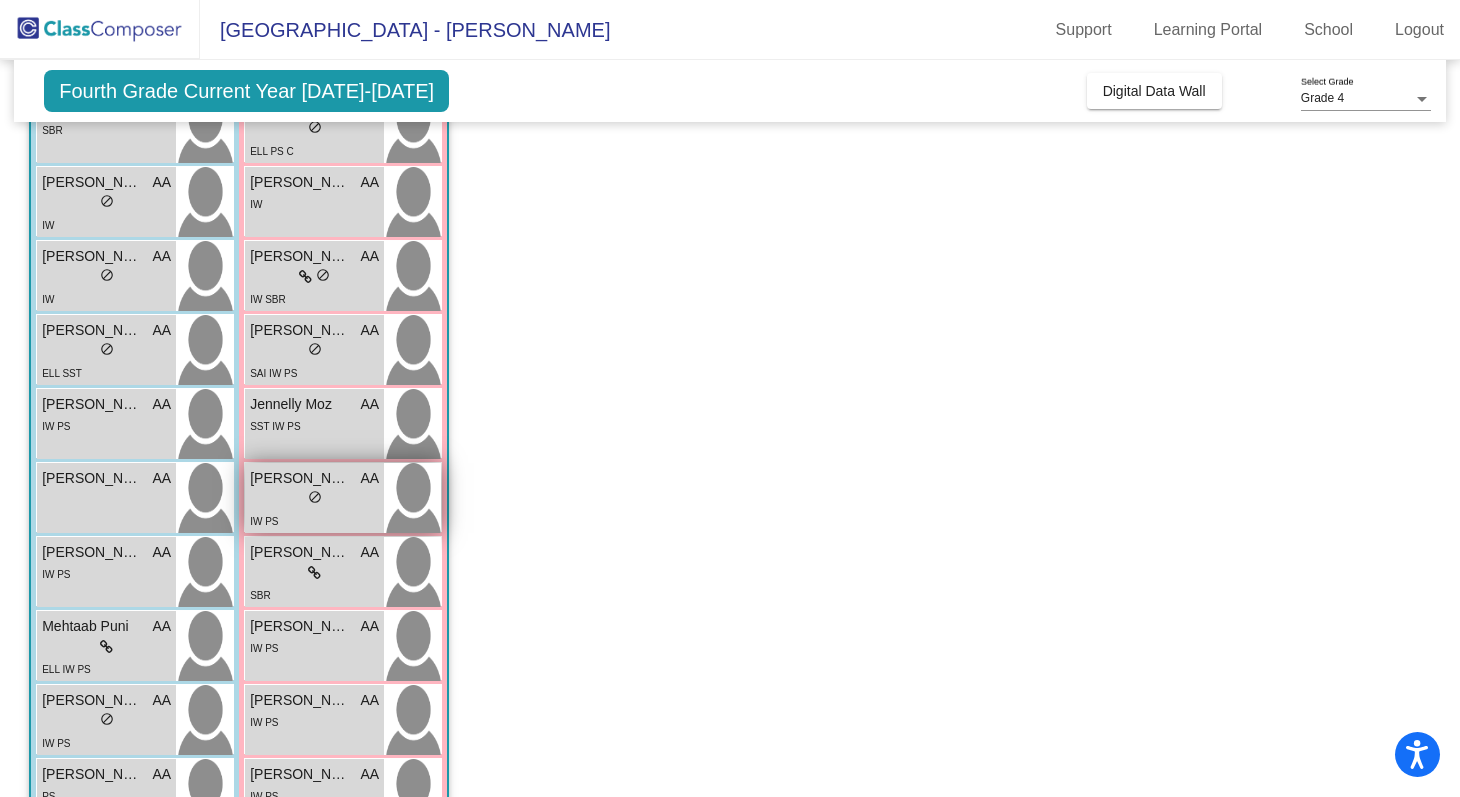 click on "lock do_not_disturb_alt" at bounding box center (314, 499) 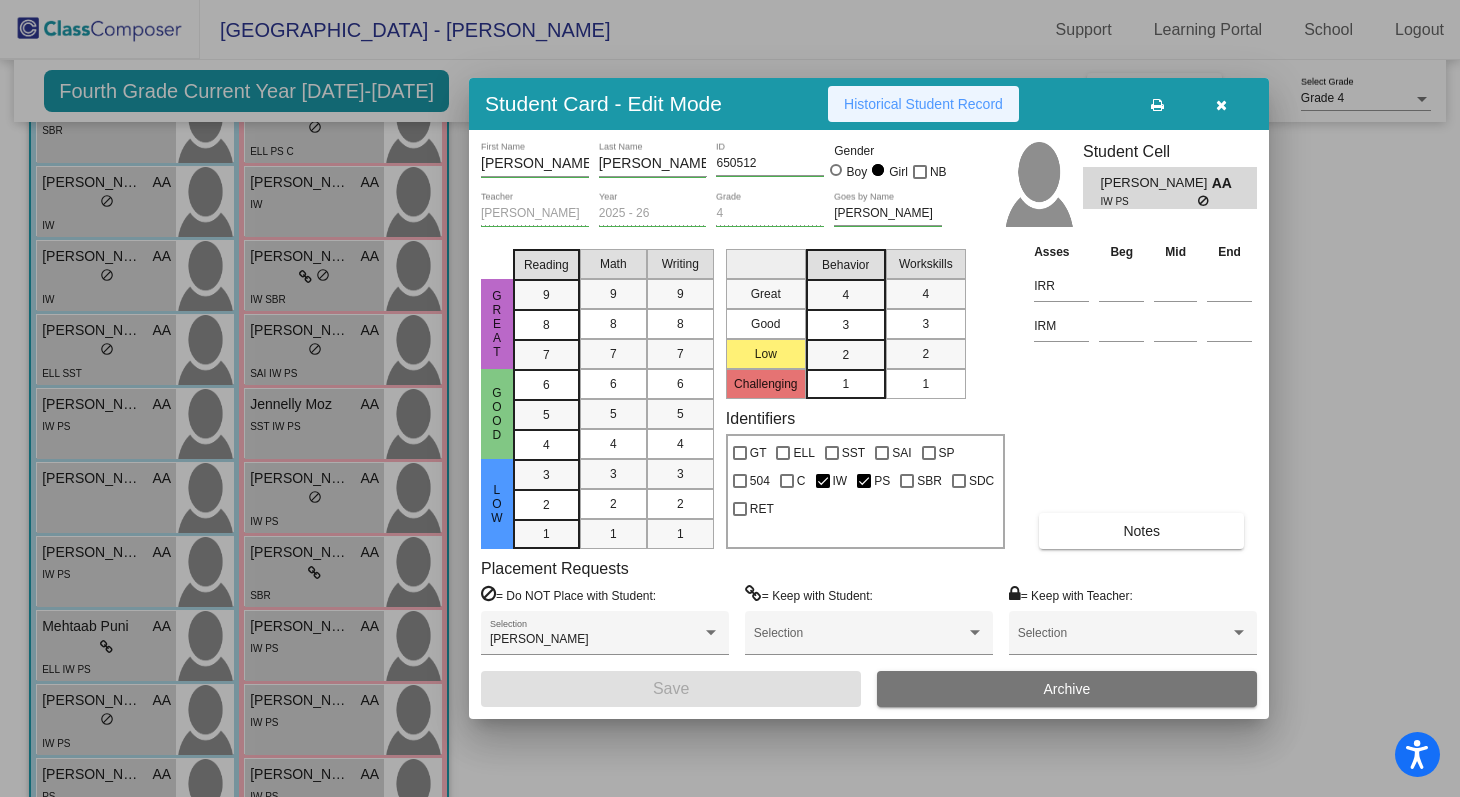 click on "Historical Student Record" at bounding box center (923, 104) 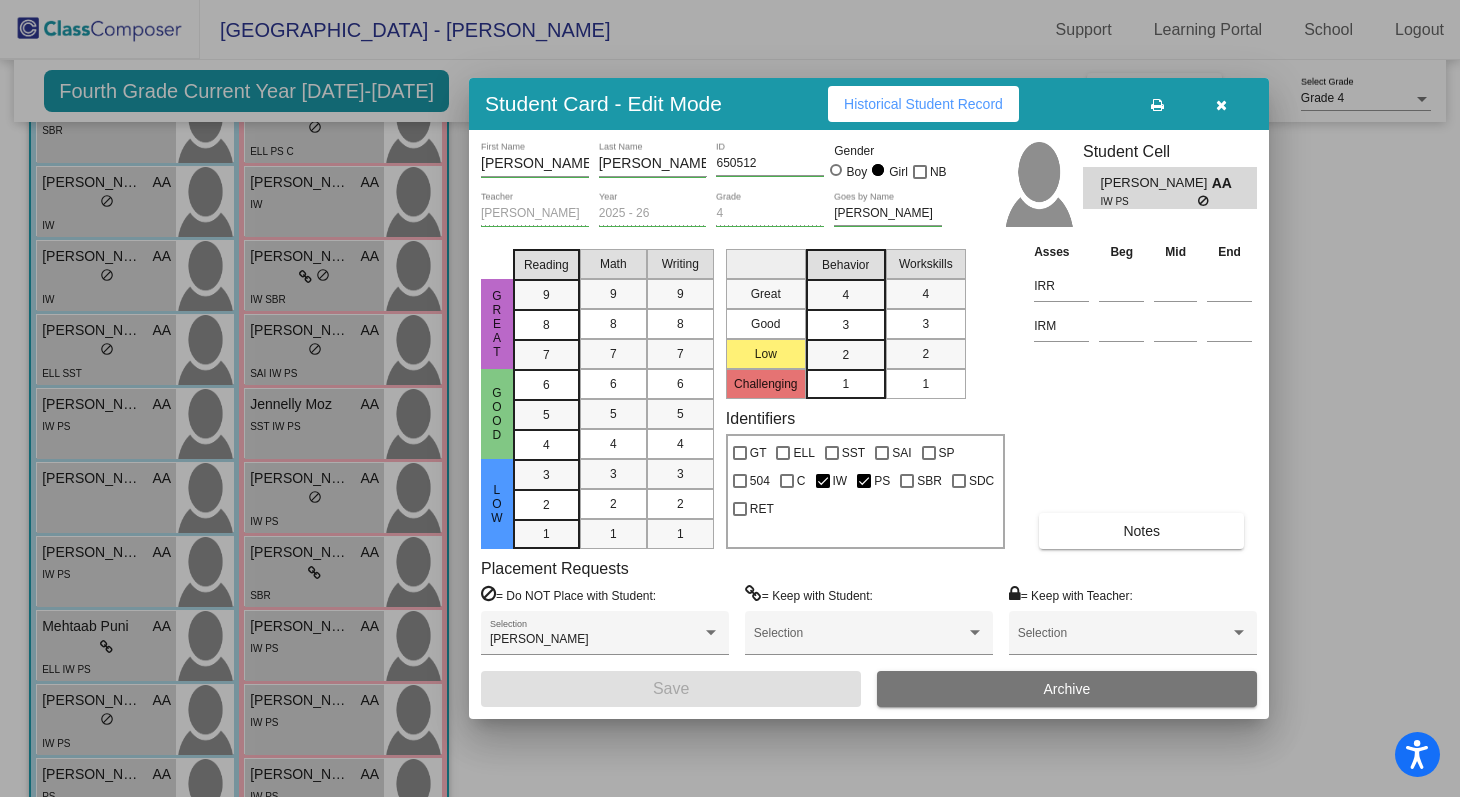 click at bounding box center (730, 398) 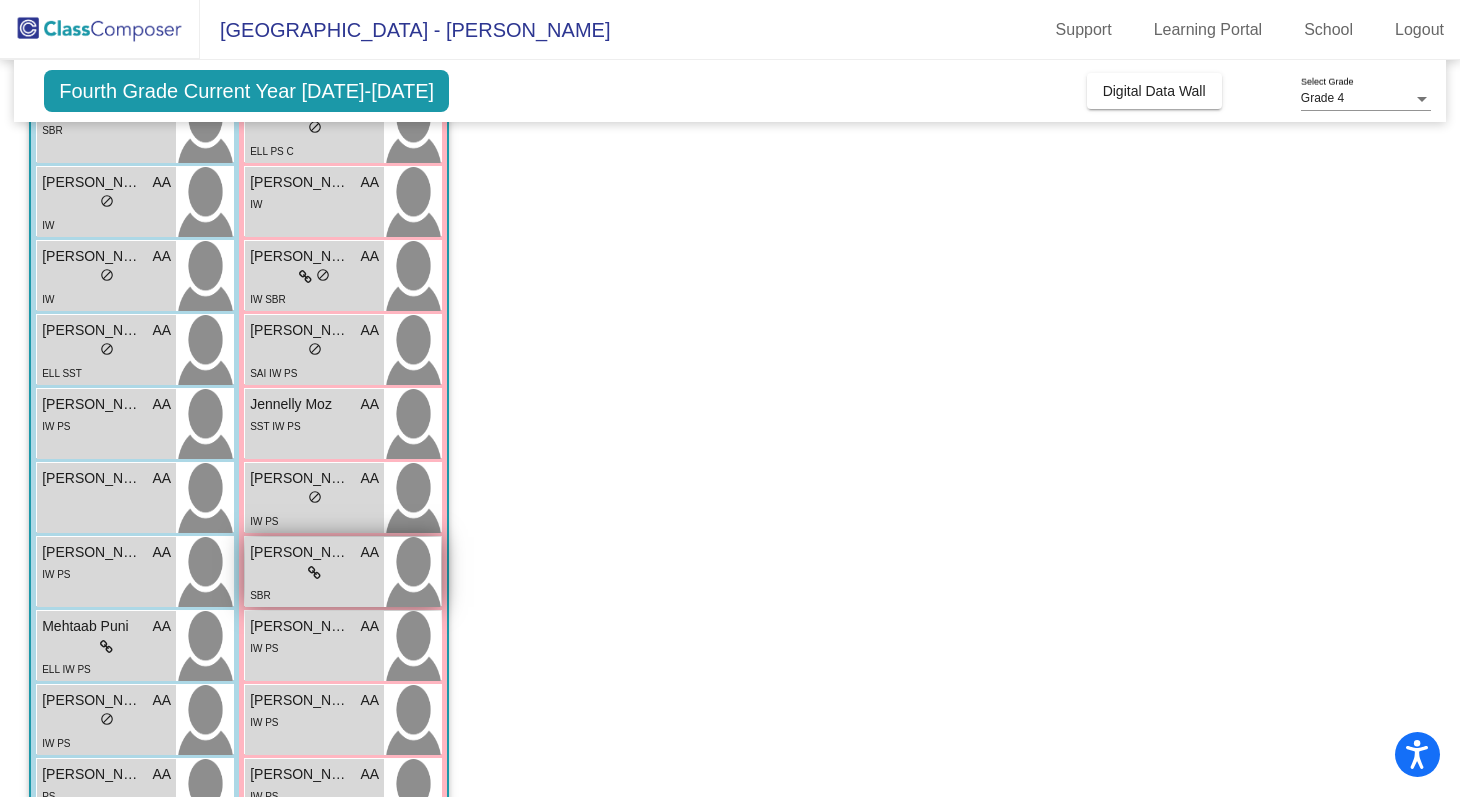 click on "lock do_not_disturb_alt" at bounding box center [314, 573] 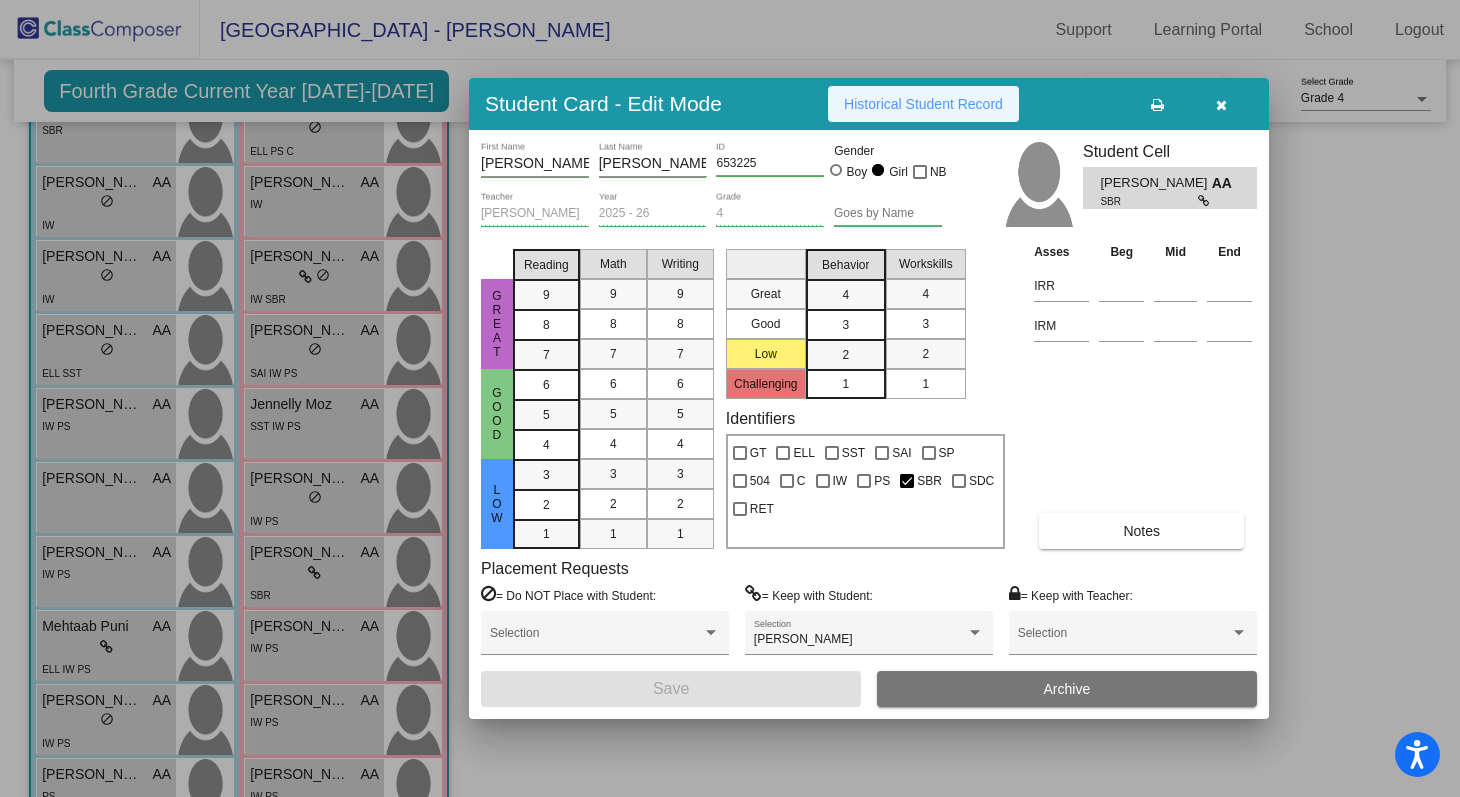 click on "Historical Student Record" at bounding box center [923, 104] 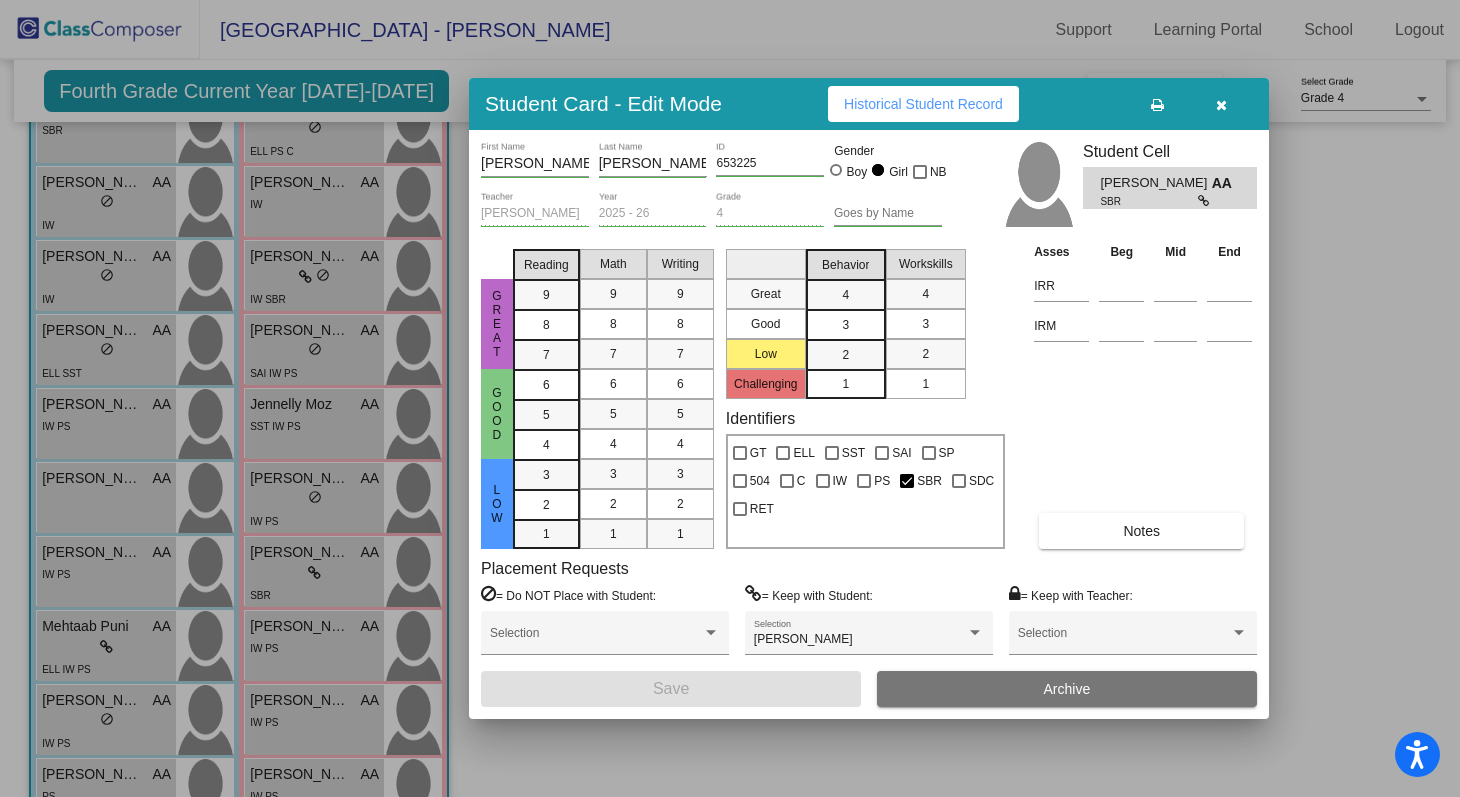 click at bounding box center (730, 398) 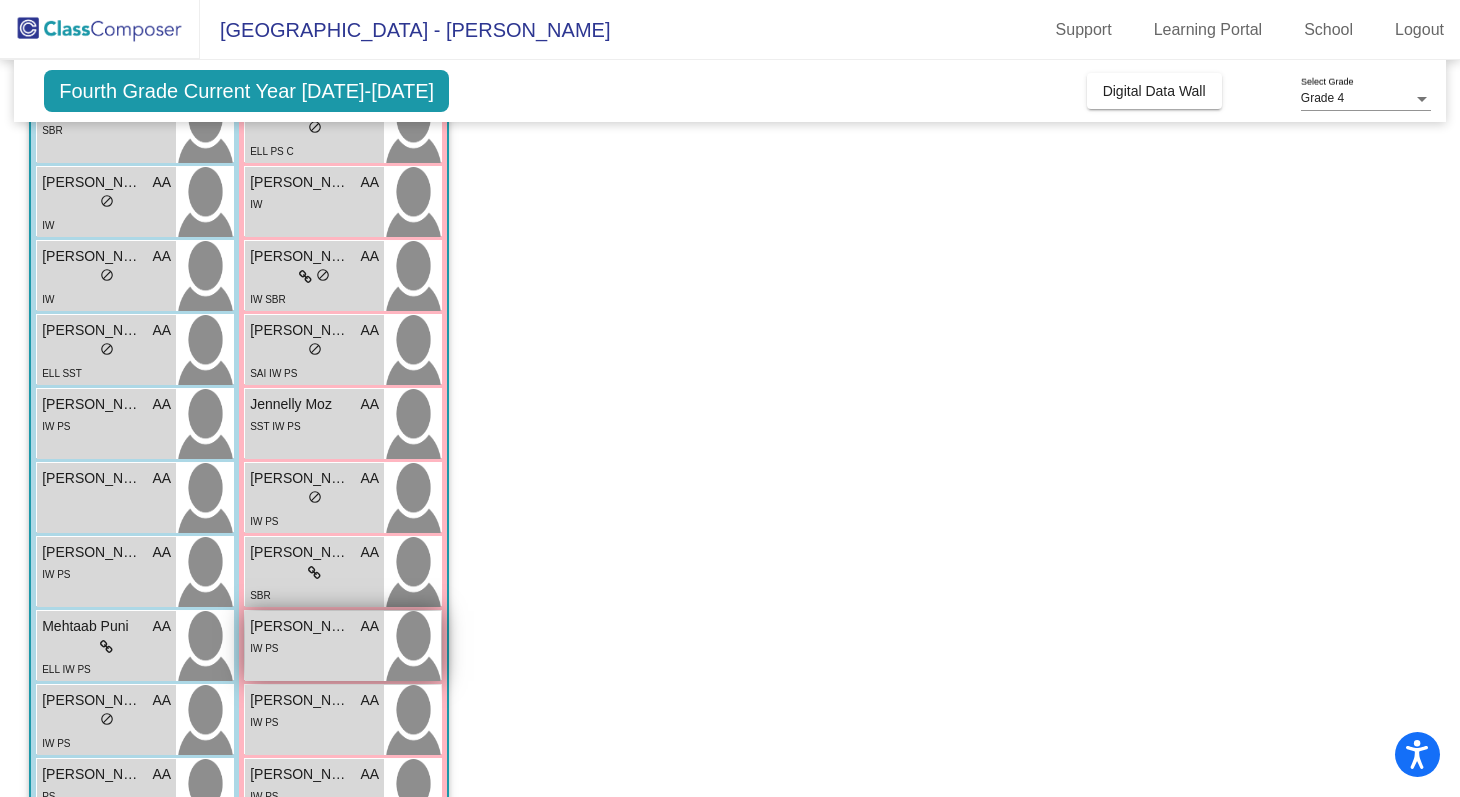 click on "IW PS" at bounding box center (314, 647) 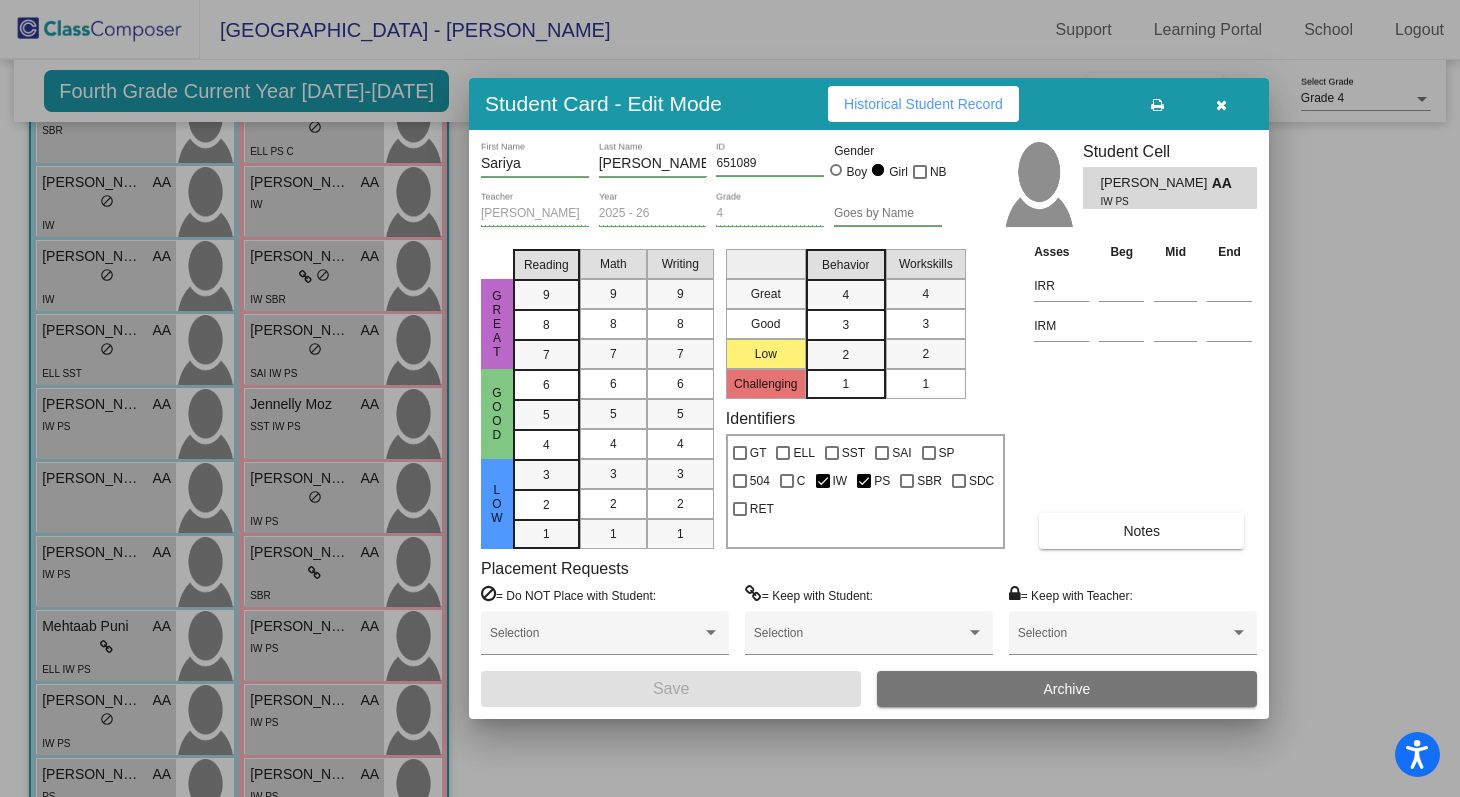 click on "Historical Student Record" at bounding box center [923, 104] 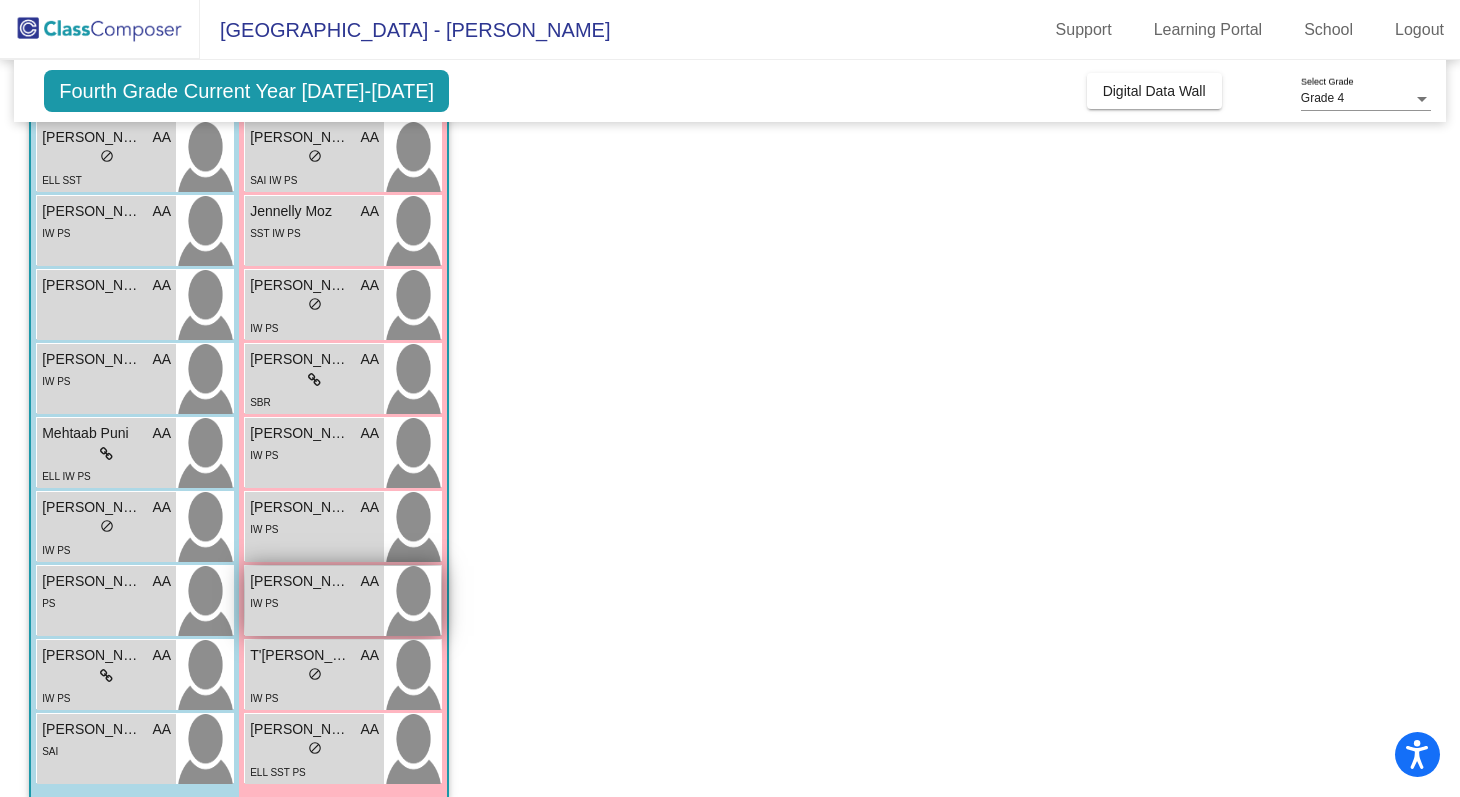scroll, scrollTop: 658, scrollLeft: 0, axis: vertical 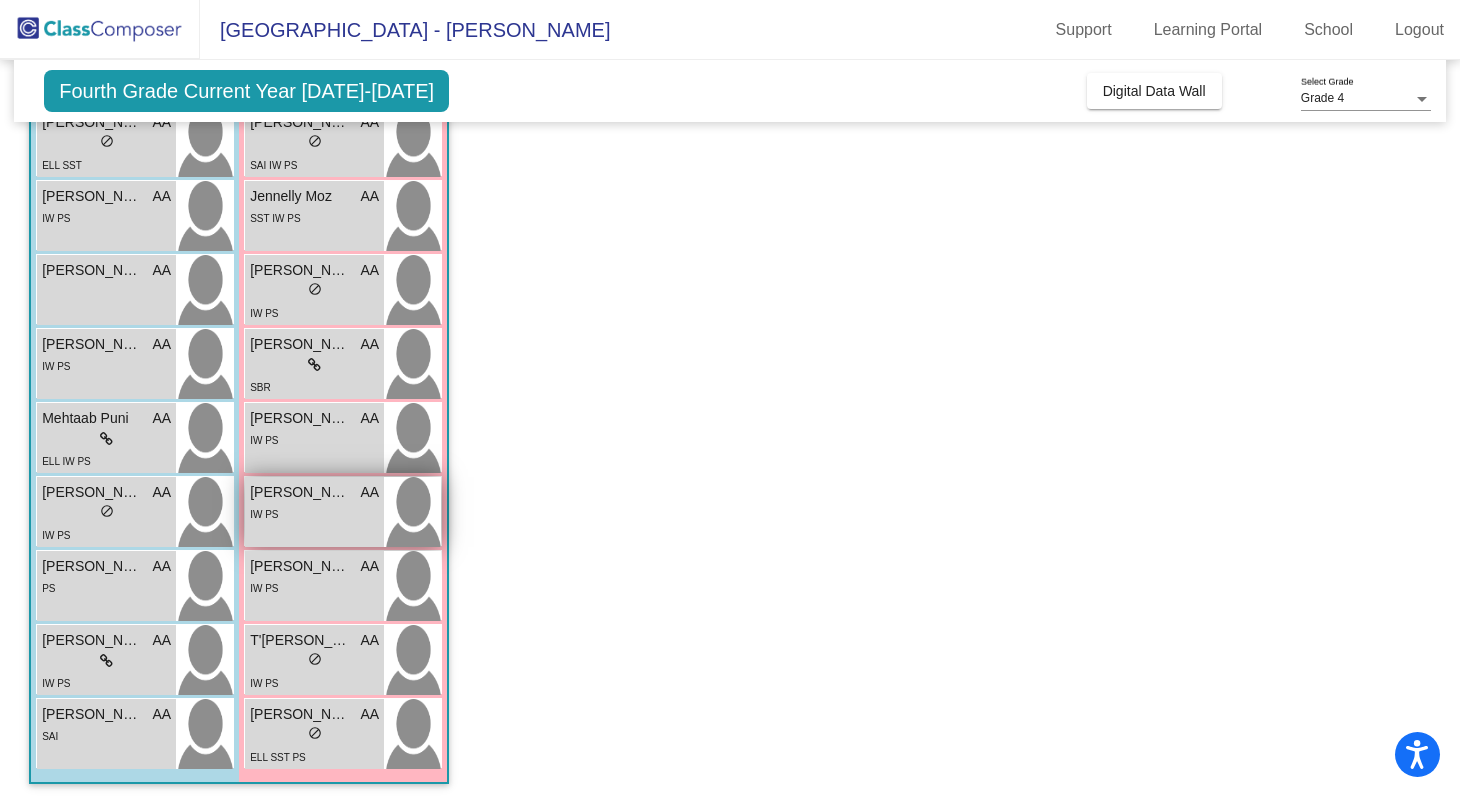 click at bounding box center (412, 512) 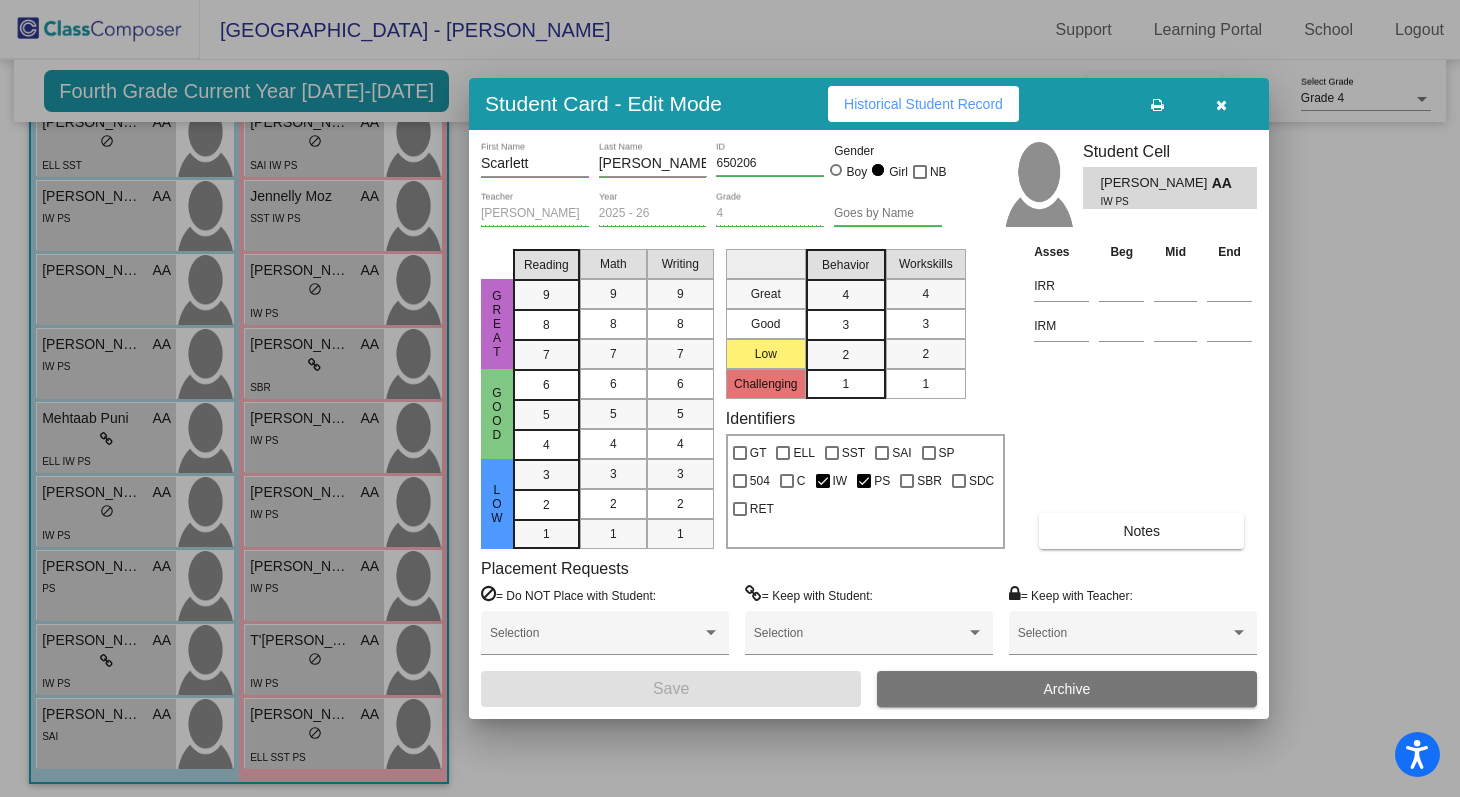 click on "Historical Student Record" at bounding box center (923, 104) 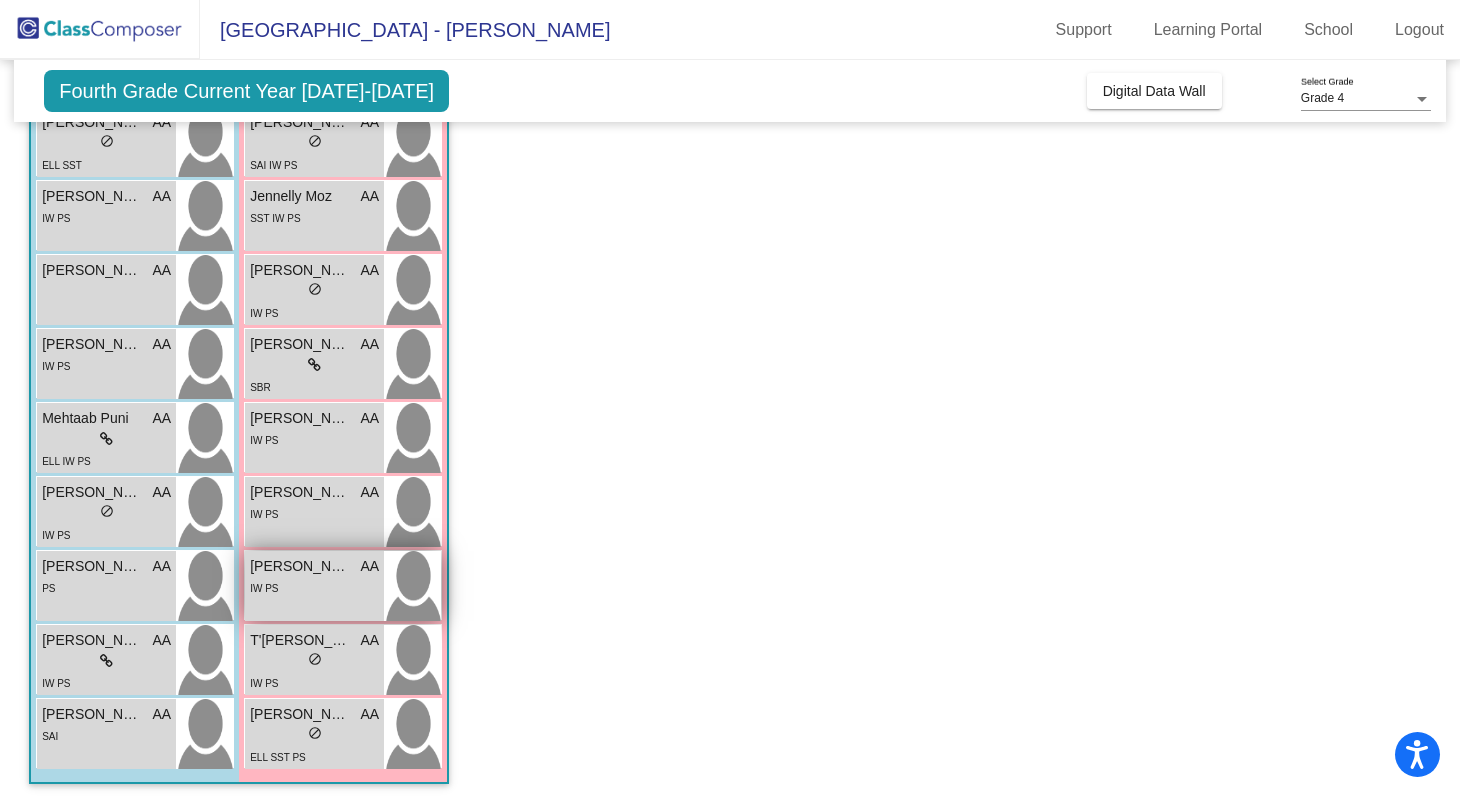 click on "IW PS" at bounding box center [314, 587] 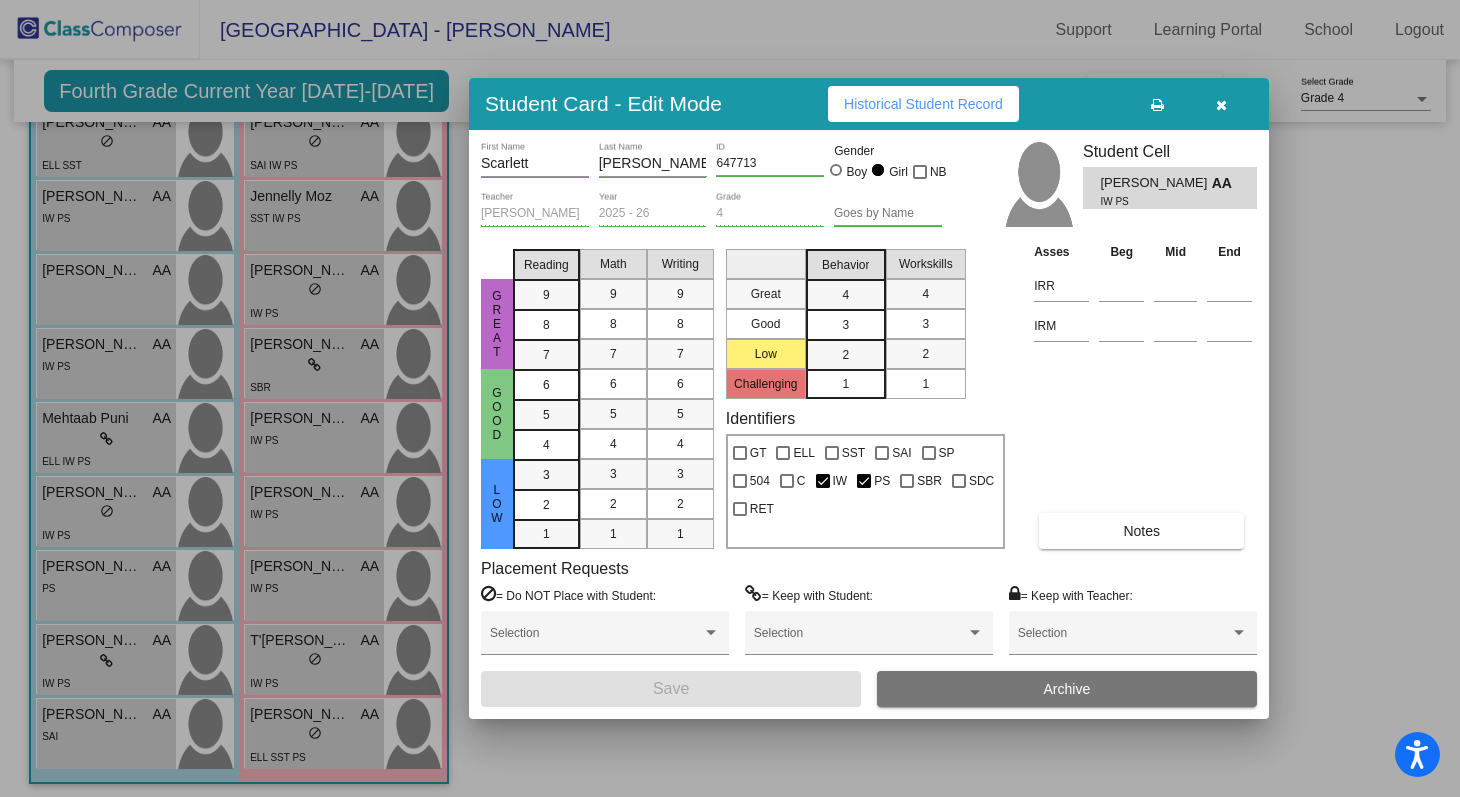 click on "Historical Student Record" at bounding box center [923, 104] 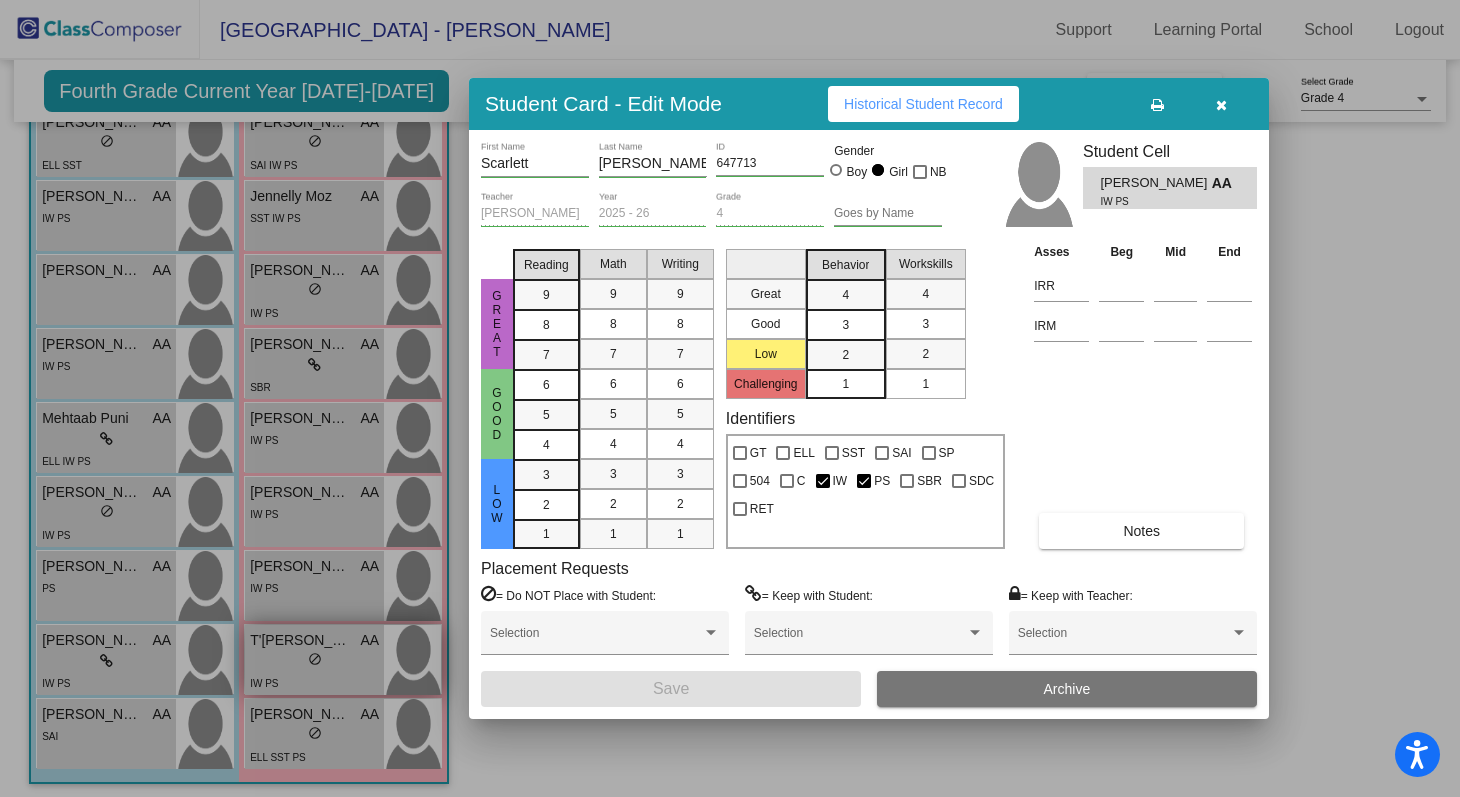 click at bounding box center [730, 398] 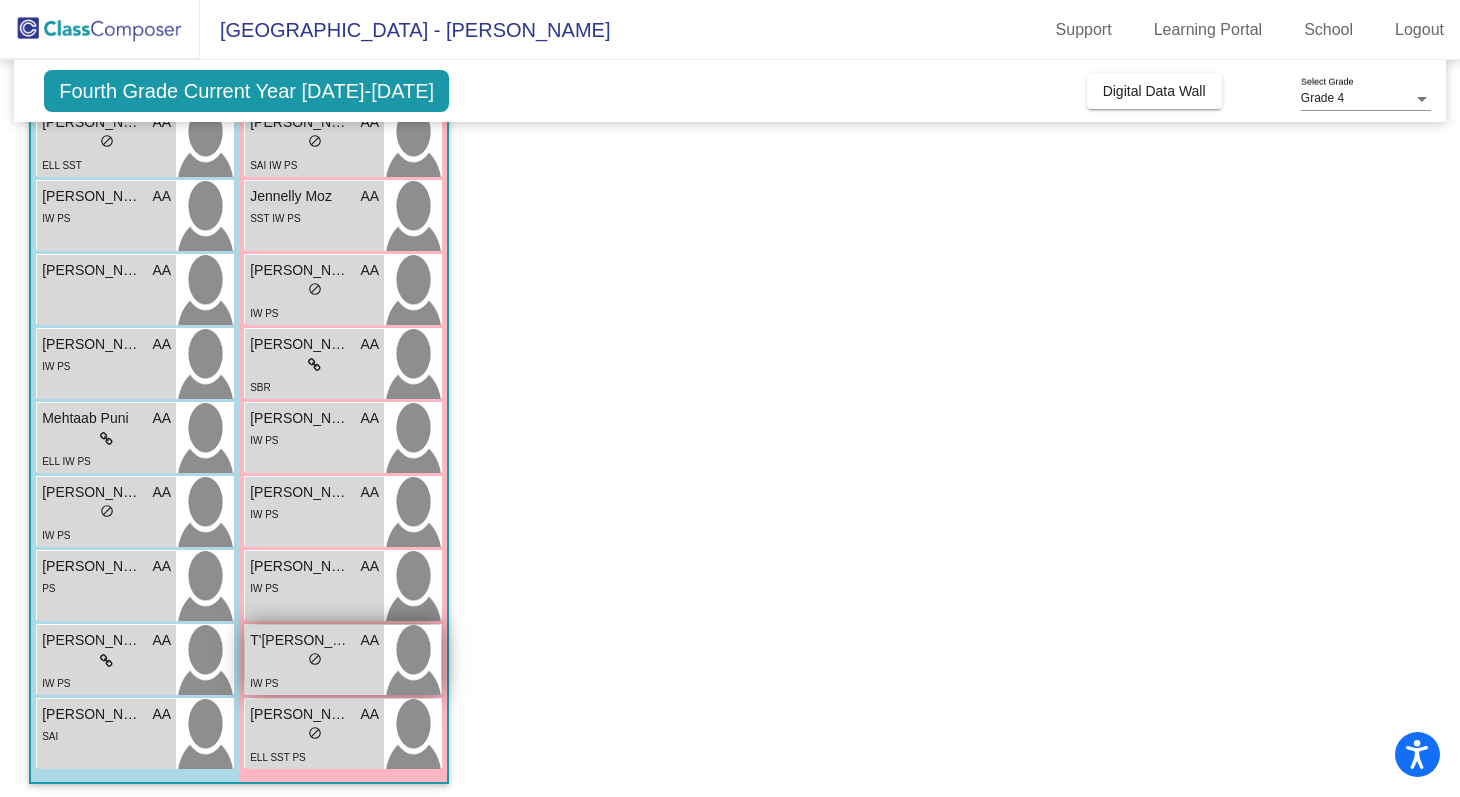click on "lock do_not_disturb_alt" at bounding box center [314, 661] 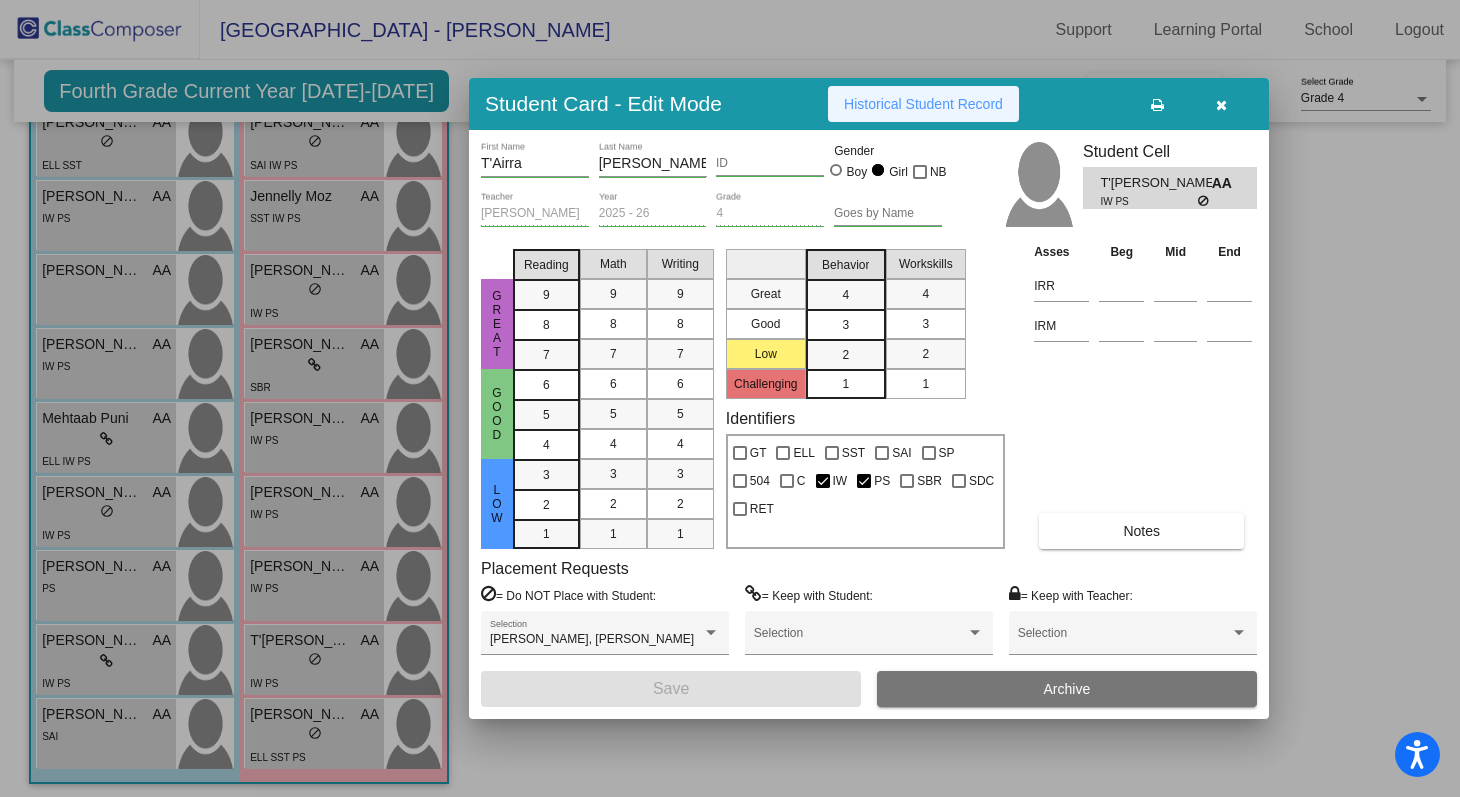 click on "Historical Student Record" at bounding box center [923, 104] 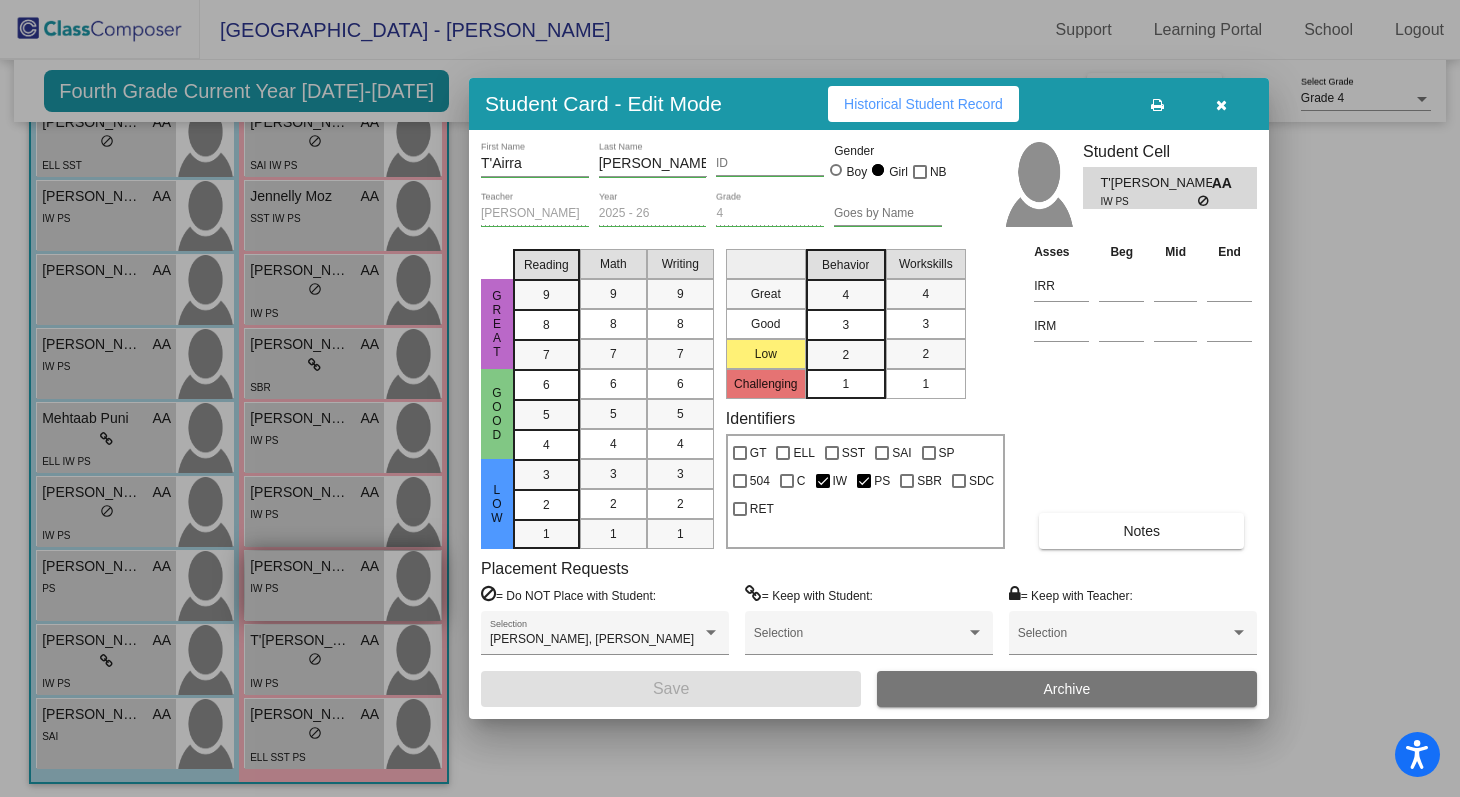 click at bounding box center (730, 398) 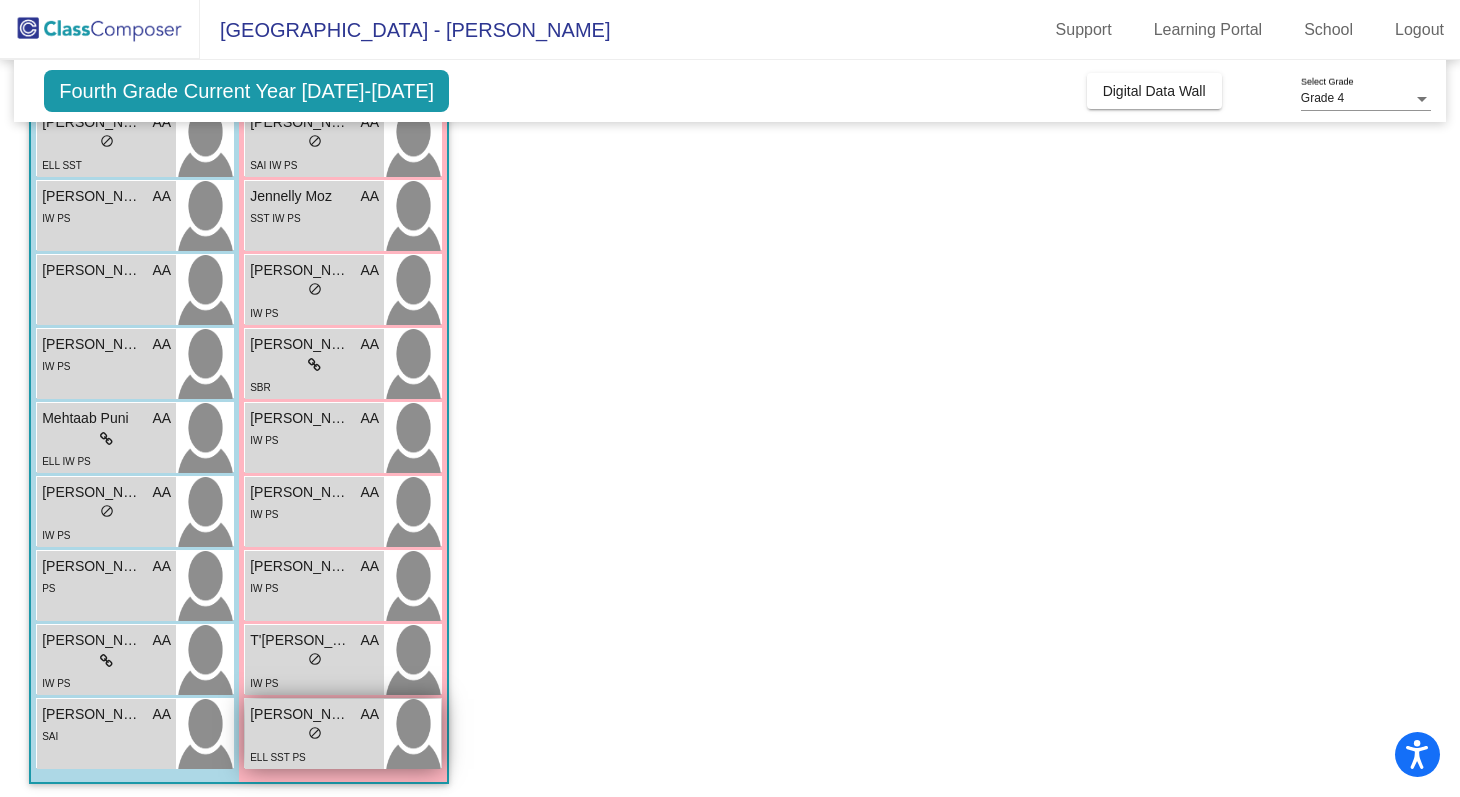 click on "Yarely Gama Rodriguez" at bounding box center (300, 714) 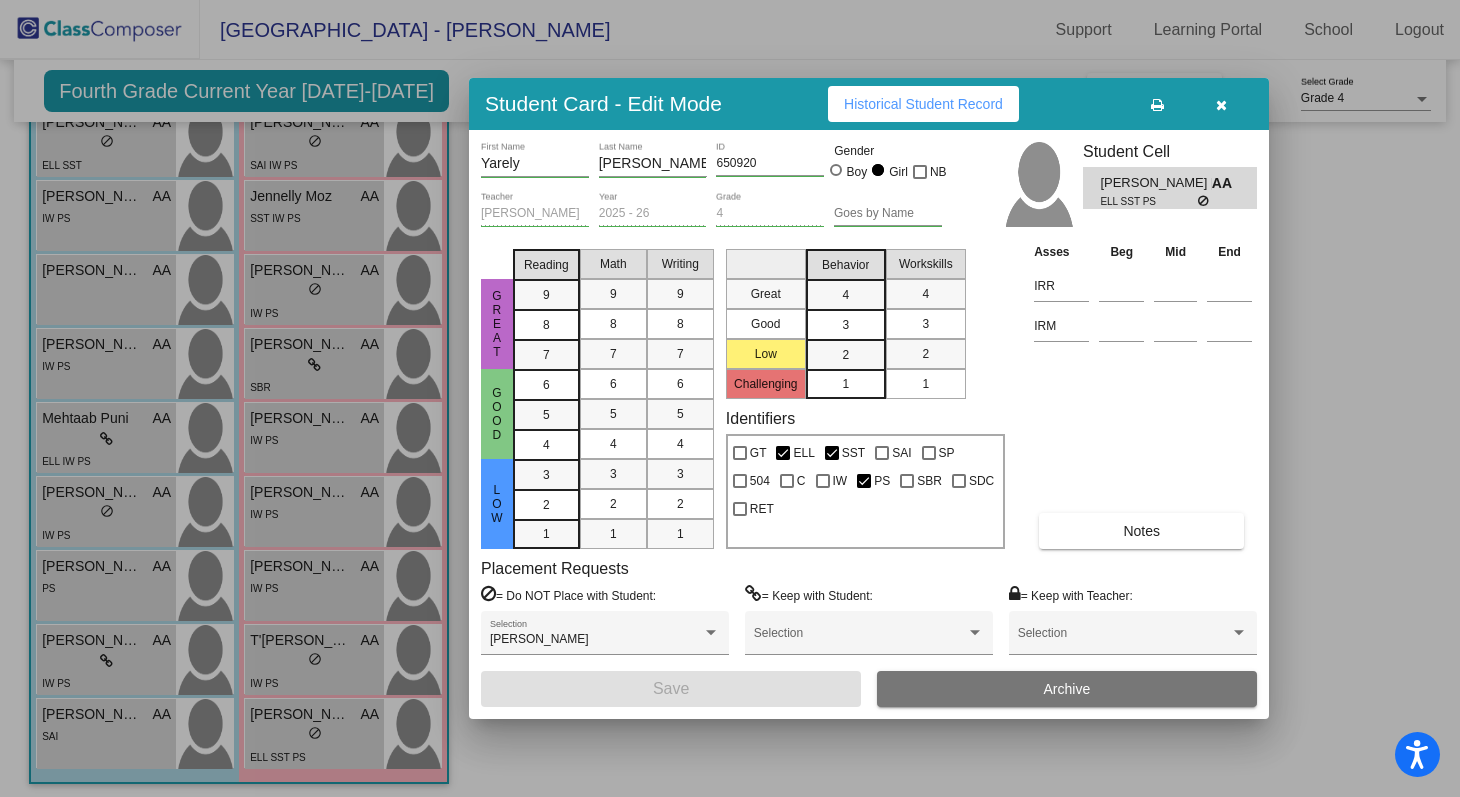 click on "Historical Student Record" at bounding box center (923, 104) 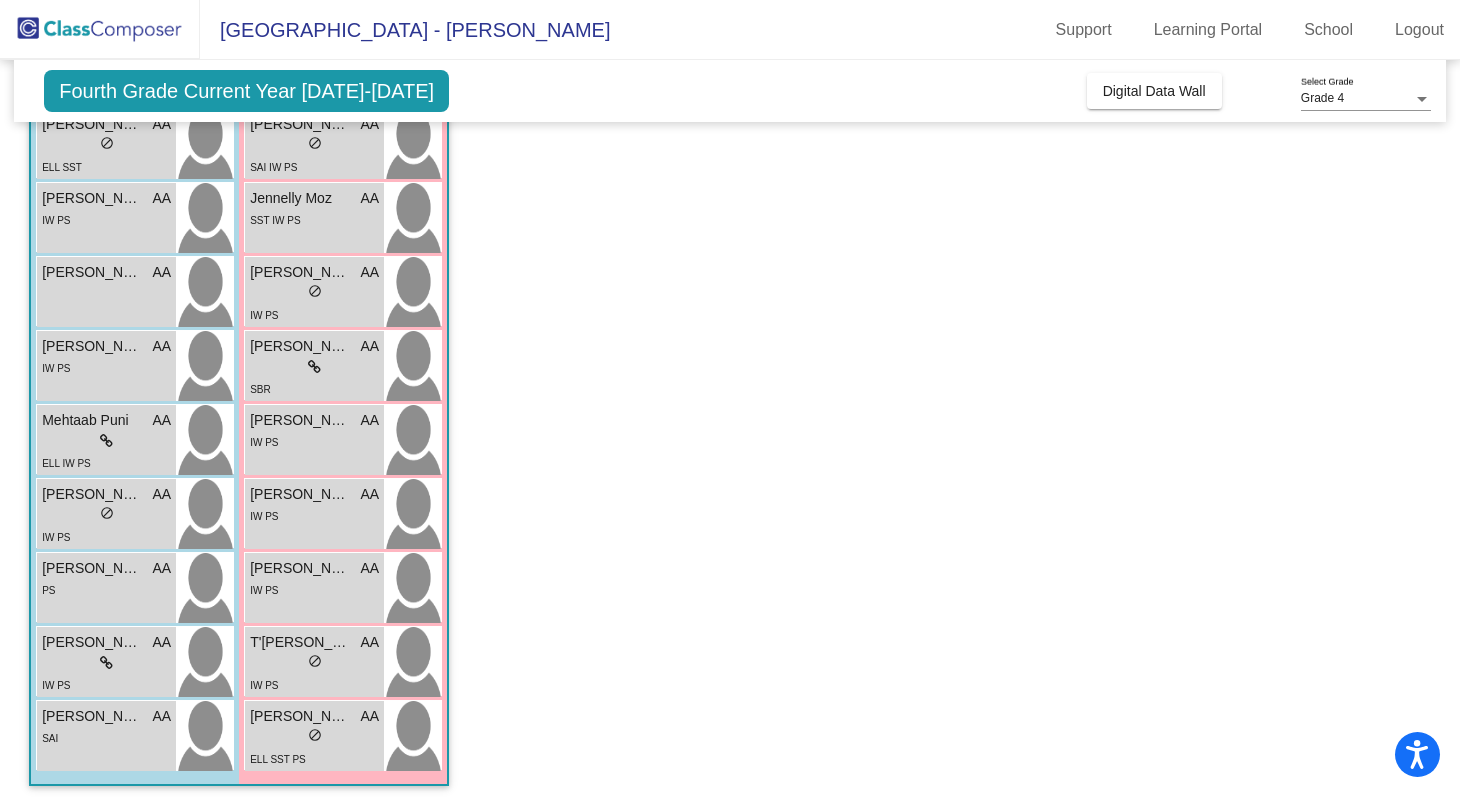 scroll, scrollTop: 660, scrollLeft: 0, axis: vertical 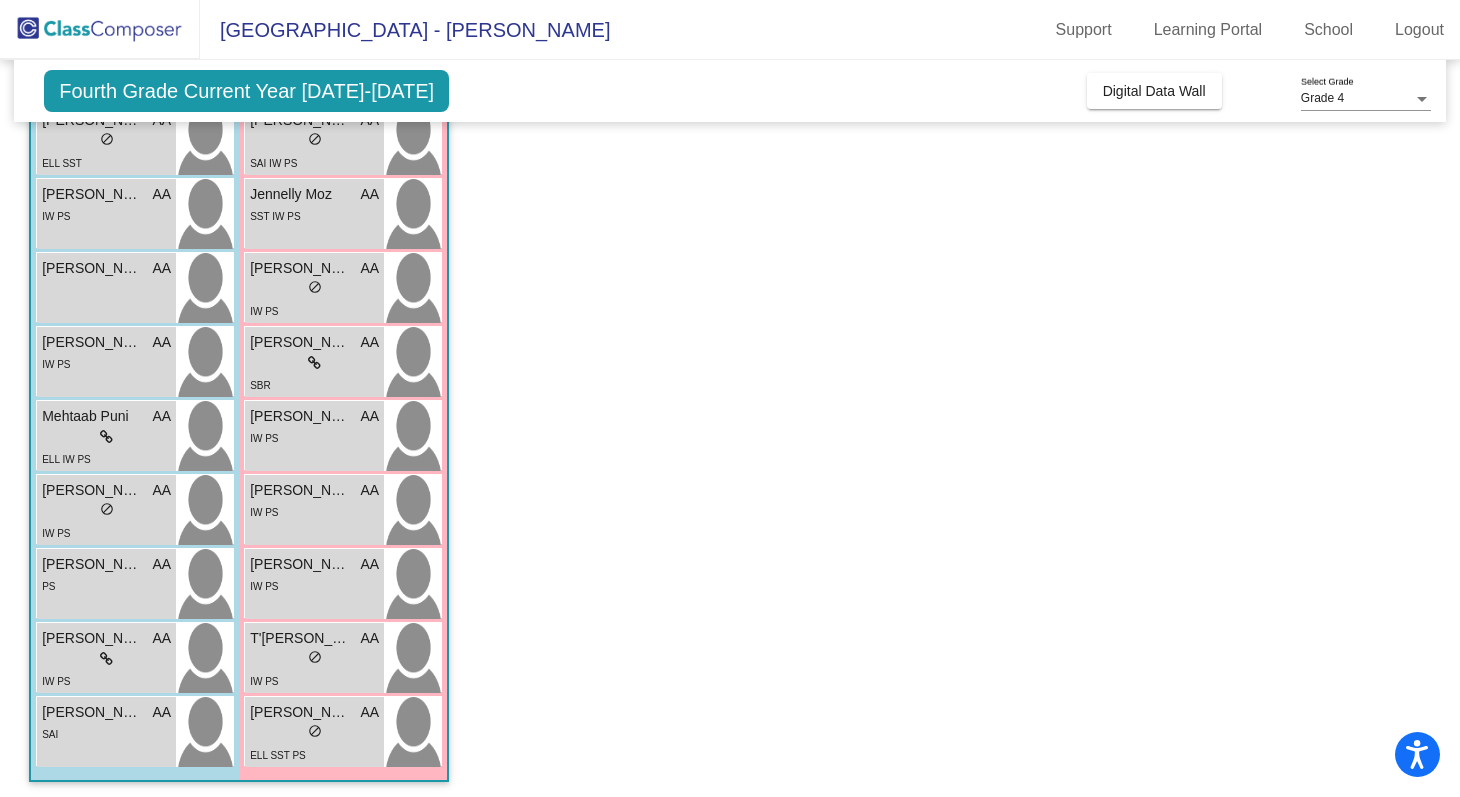 click on "Scarlett Baeza AA lock do_not_disturb_alt IW PS" at bounding box center (314, 510) 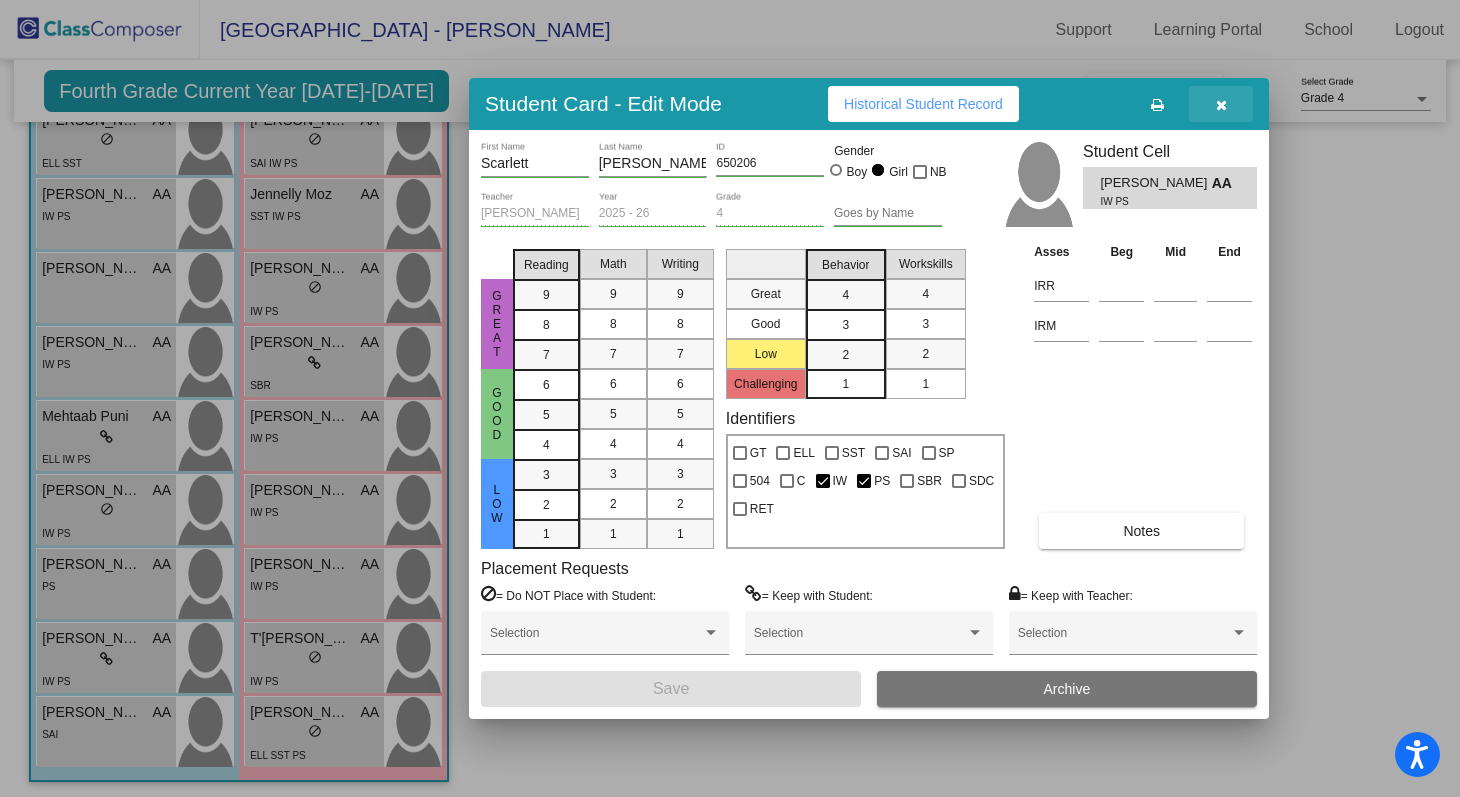 click at bounding box center [1221, 104] 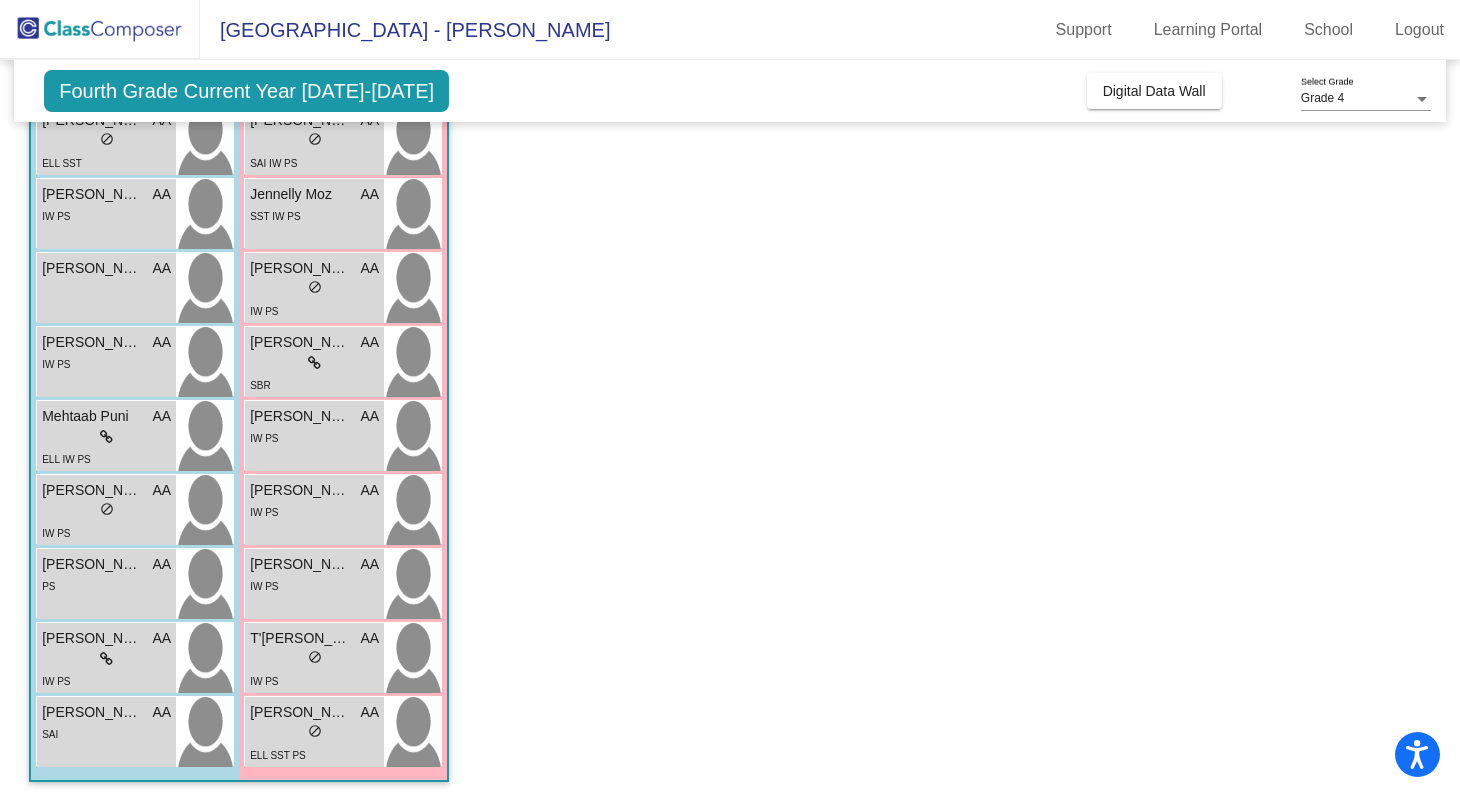 scroll, scrollTop: 0, scrollLeft: 0, axis: both 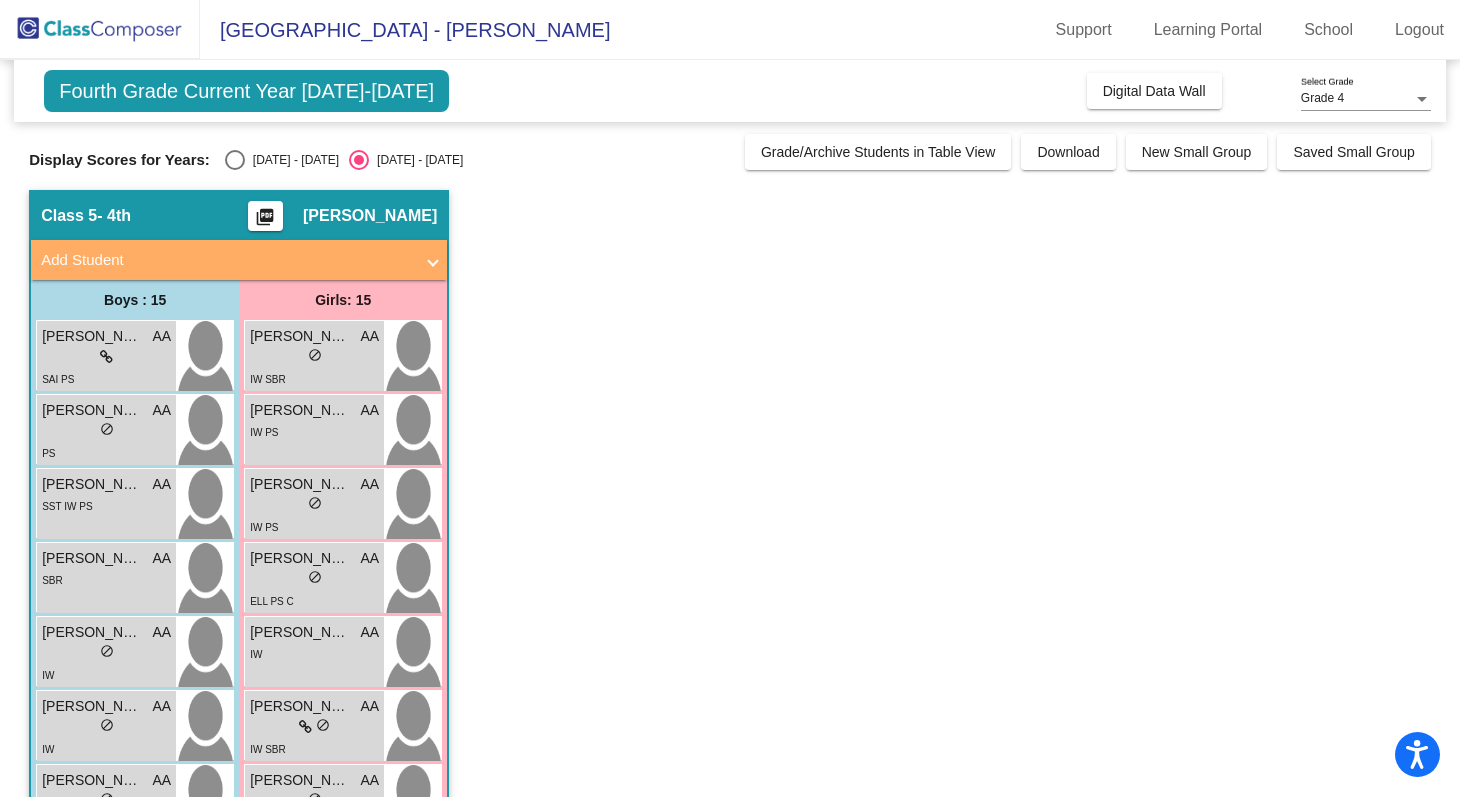 click on "Angela Aguirre" 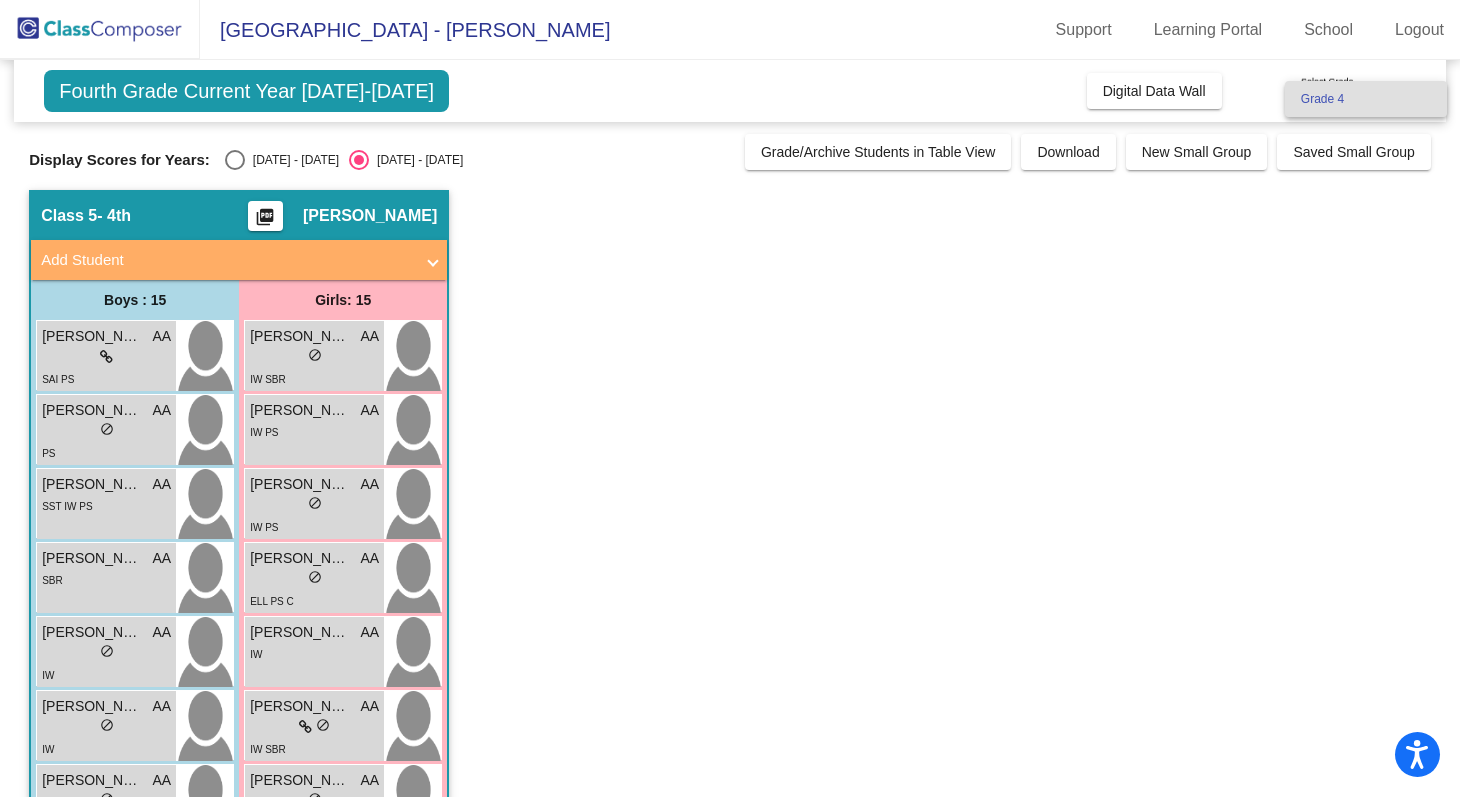 click on "Grade 4" at bounding box center (1366, 99) 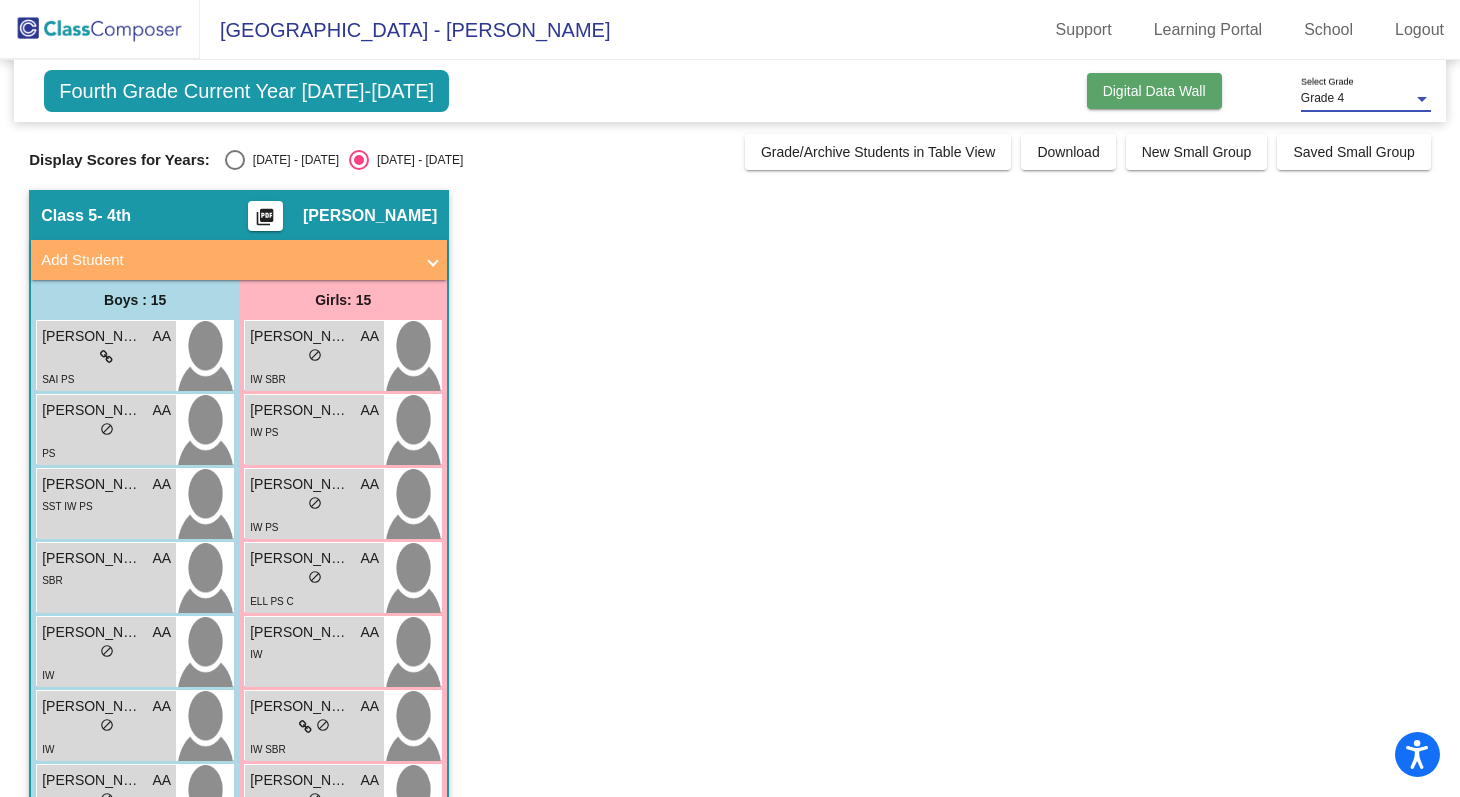 click on "Digital Data Wall" 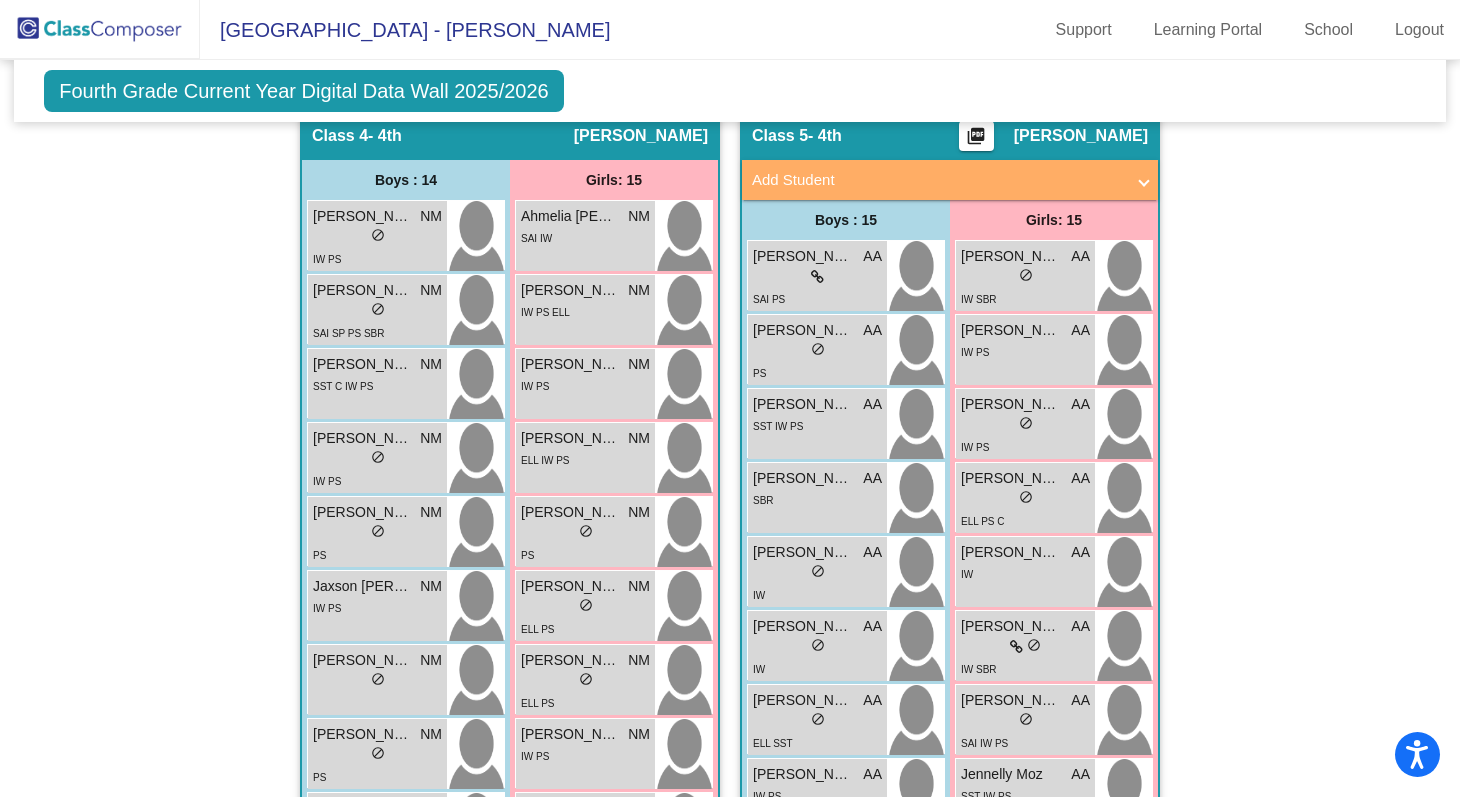 scroll, scrollTop: 1746, scrollLeft: 0, axis: vertical 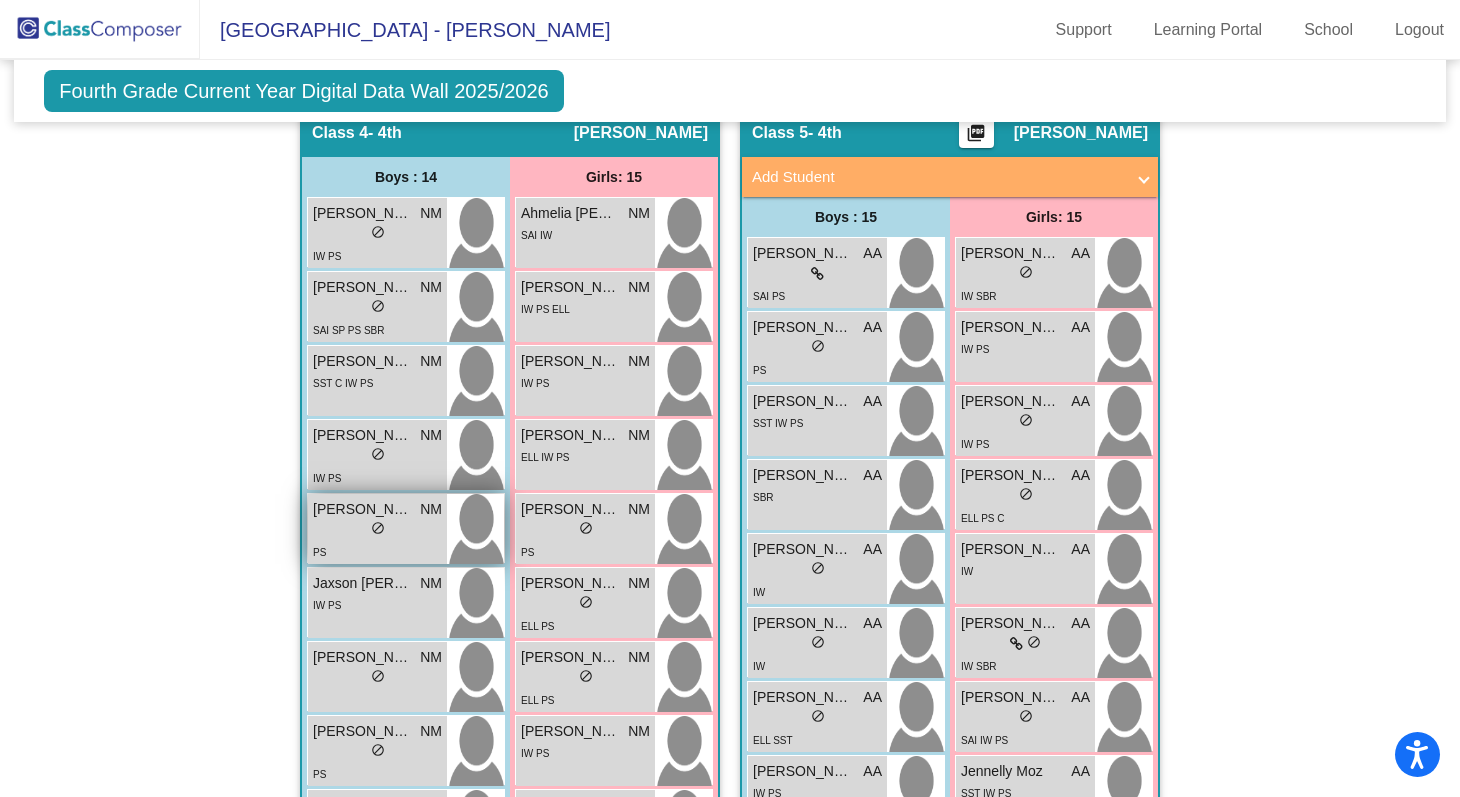 click at bounding box center [475, 529] 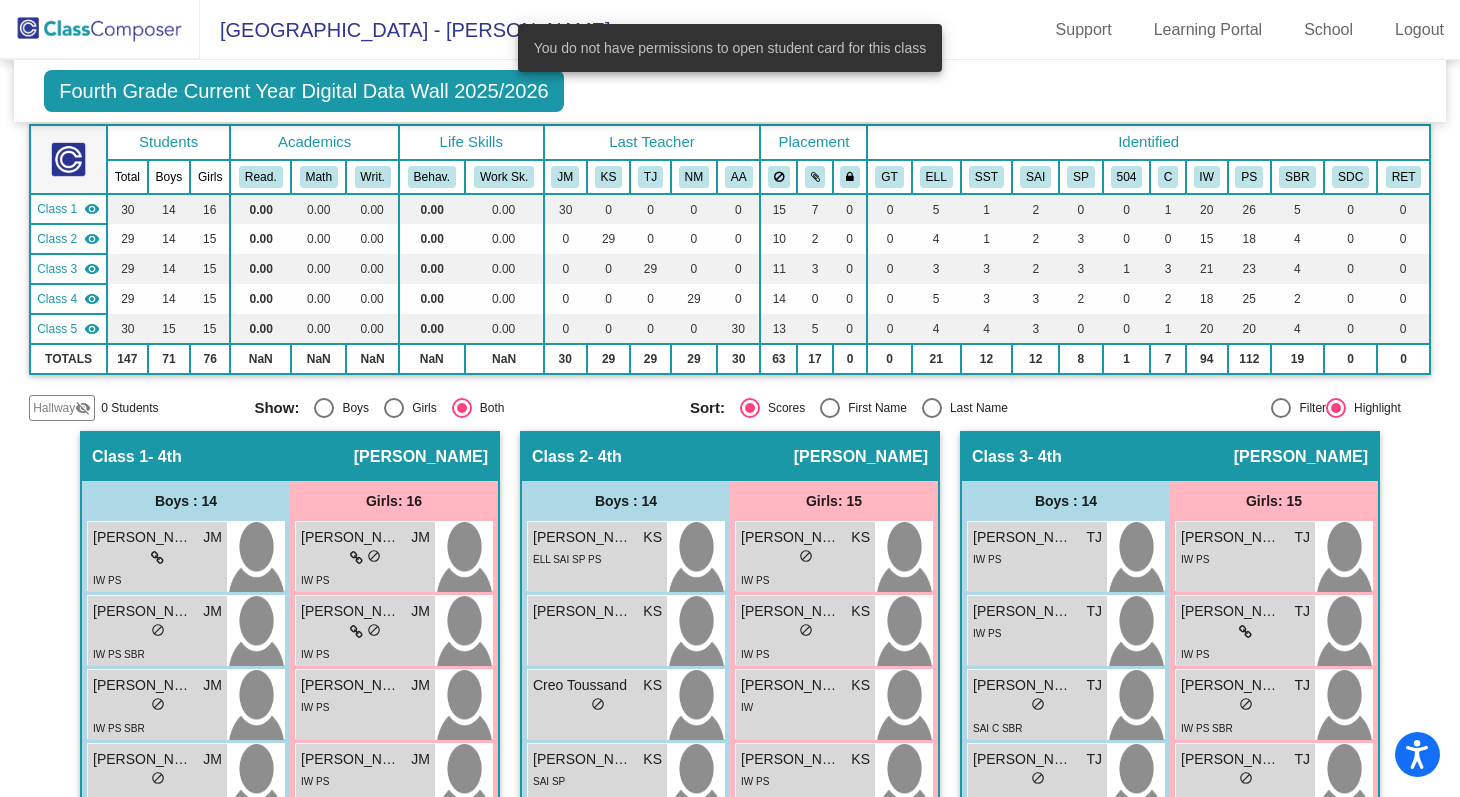 scroll, scrollTop: 0, scrollLeft: 0, axis: both 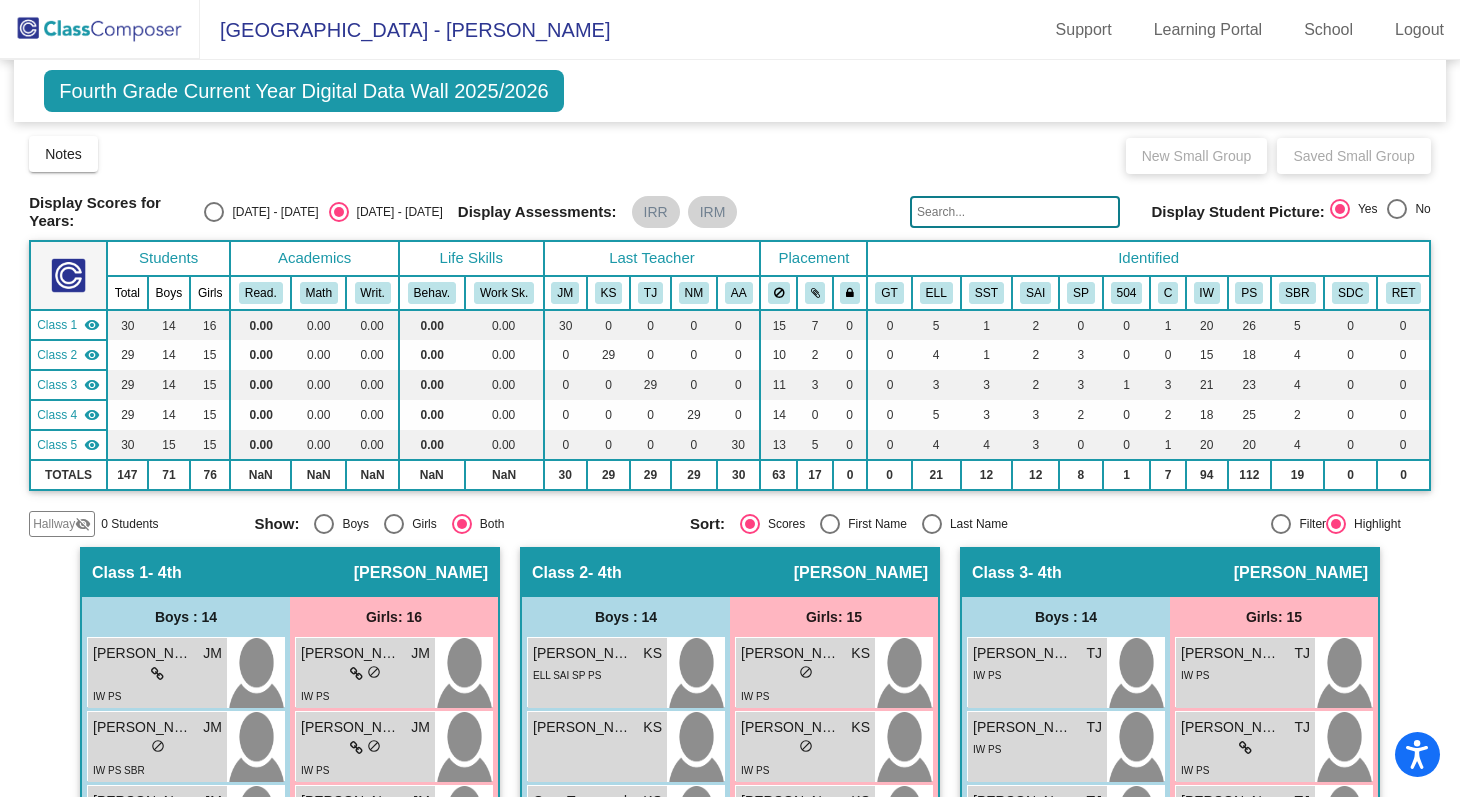 click on "Mission Crest Elementary School - Angela" 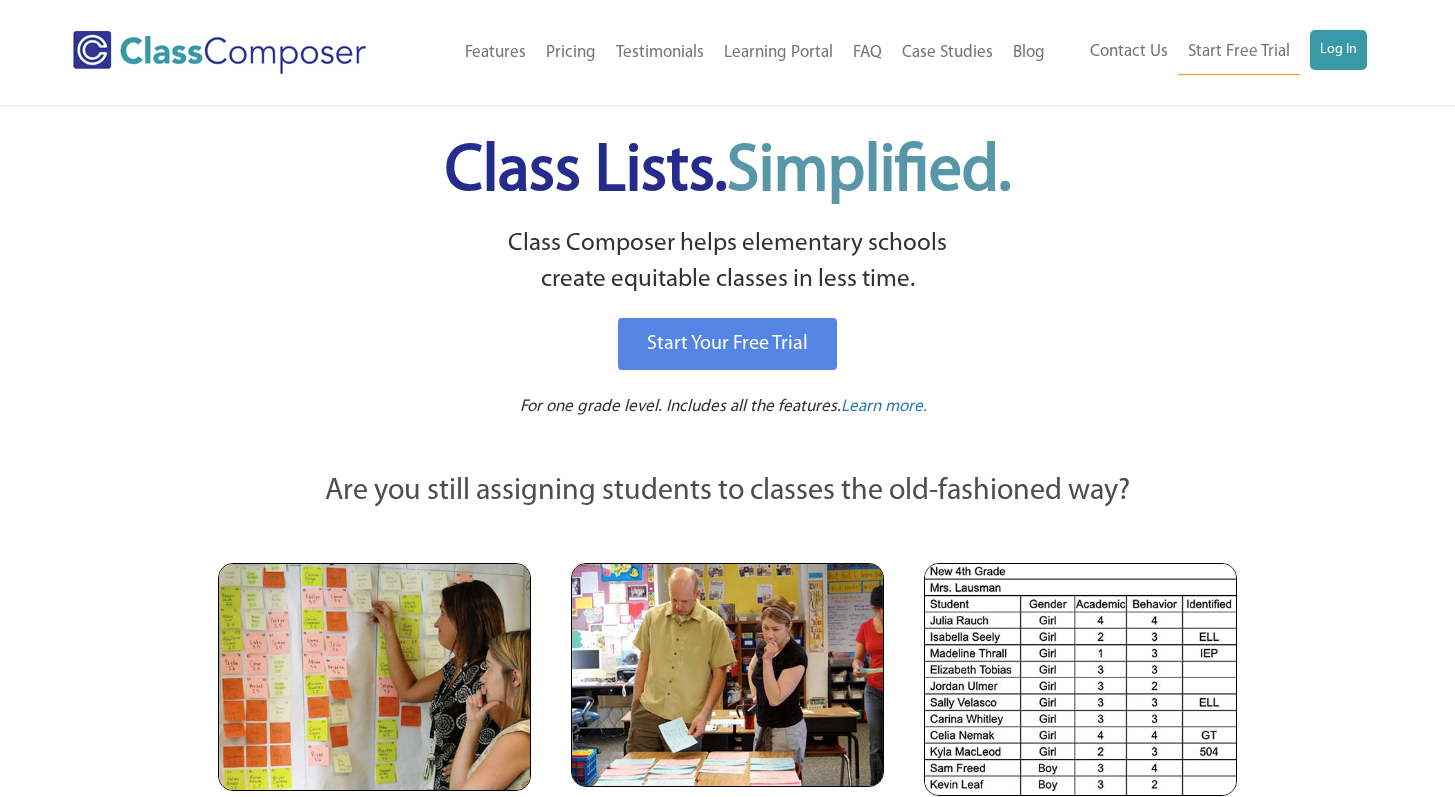 scroll, scrollTop: 0, scrollLeft: 0, axis: both 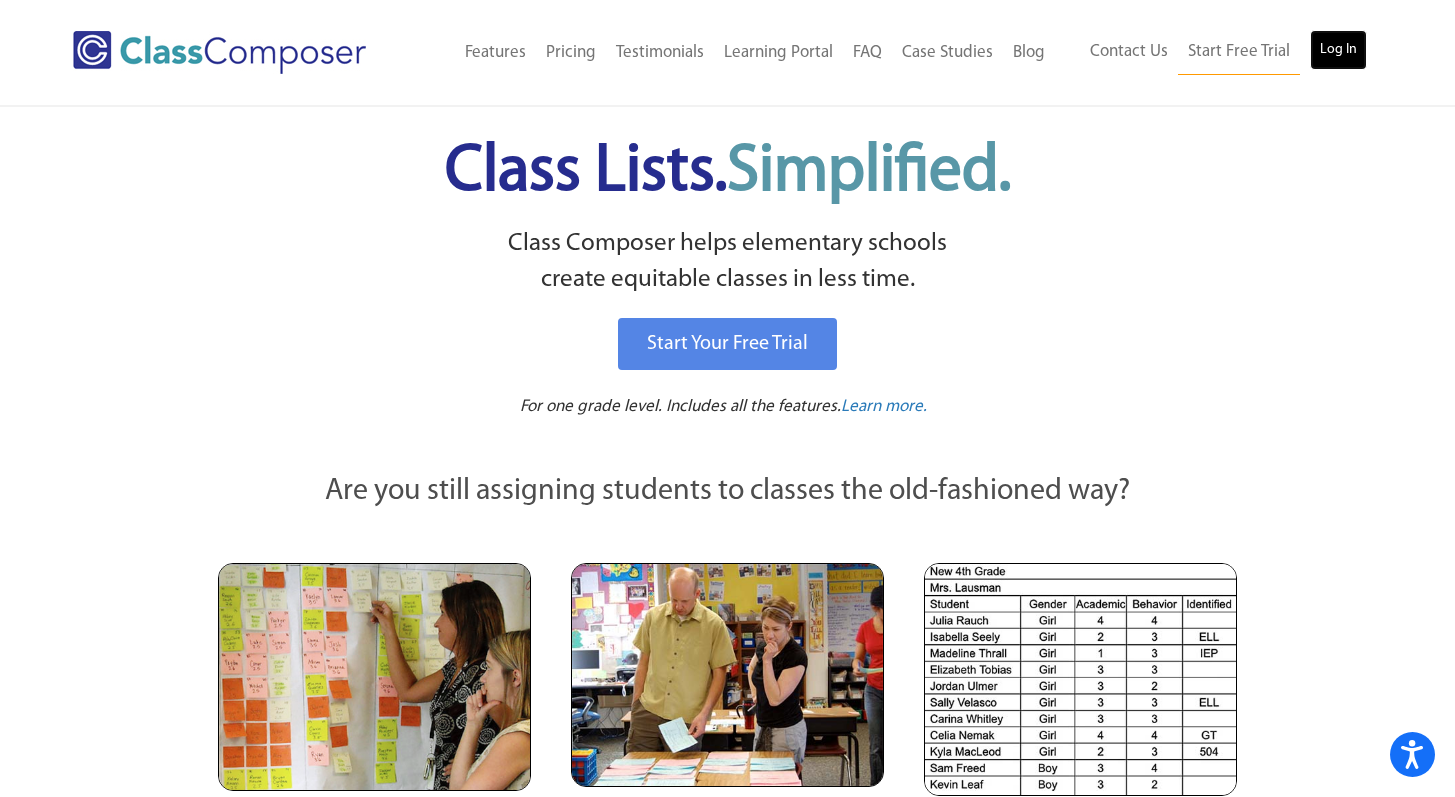 click on "Log In" at bounding box center [1338, 50] 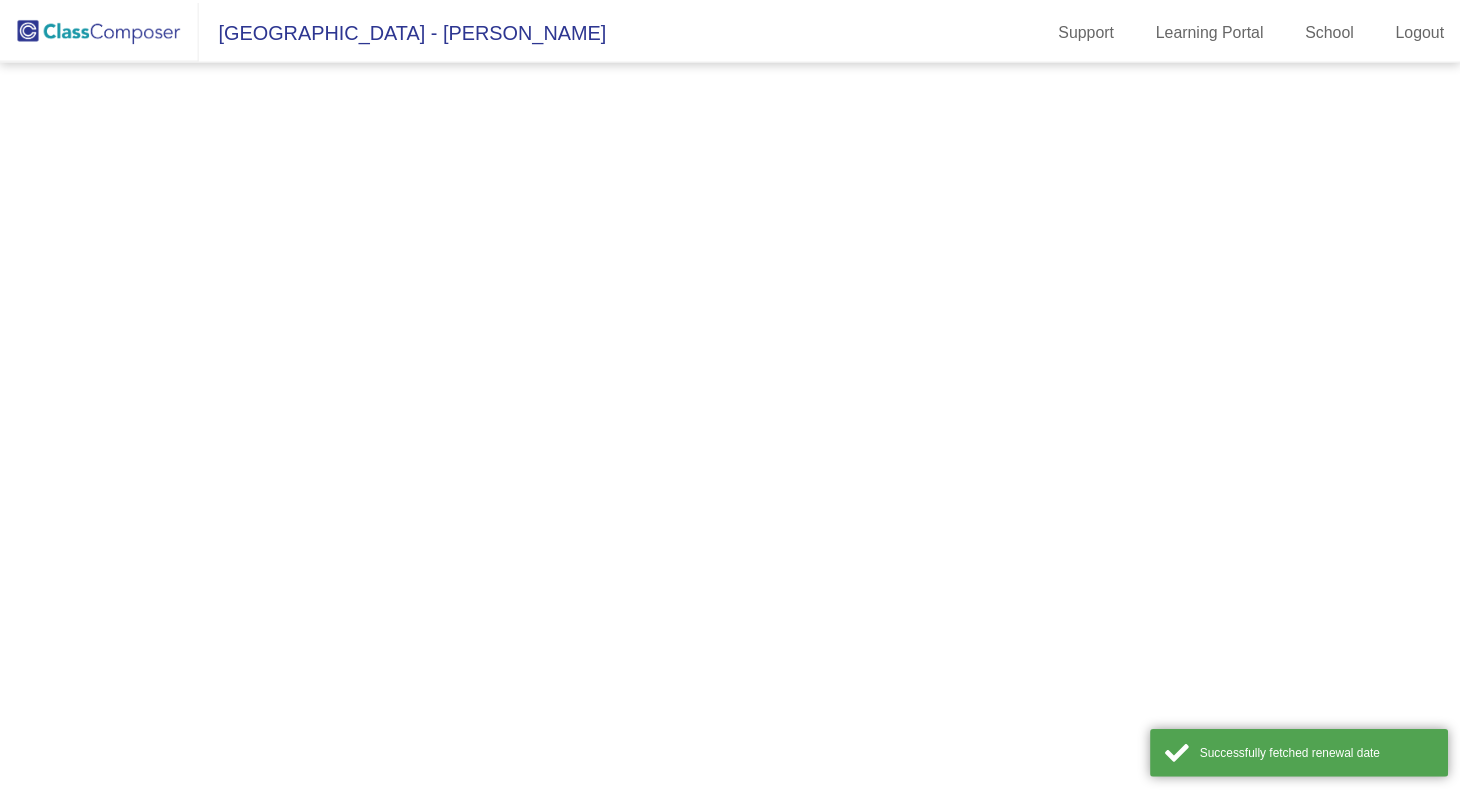 scroll, scrollTop: 0, scrollLeft: 0, axis: both 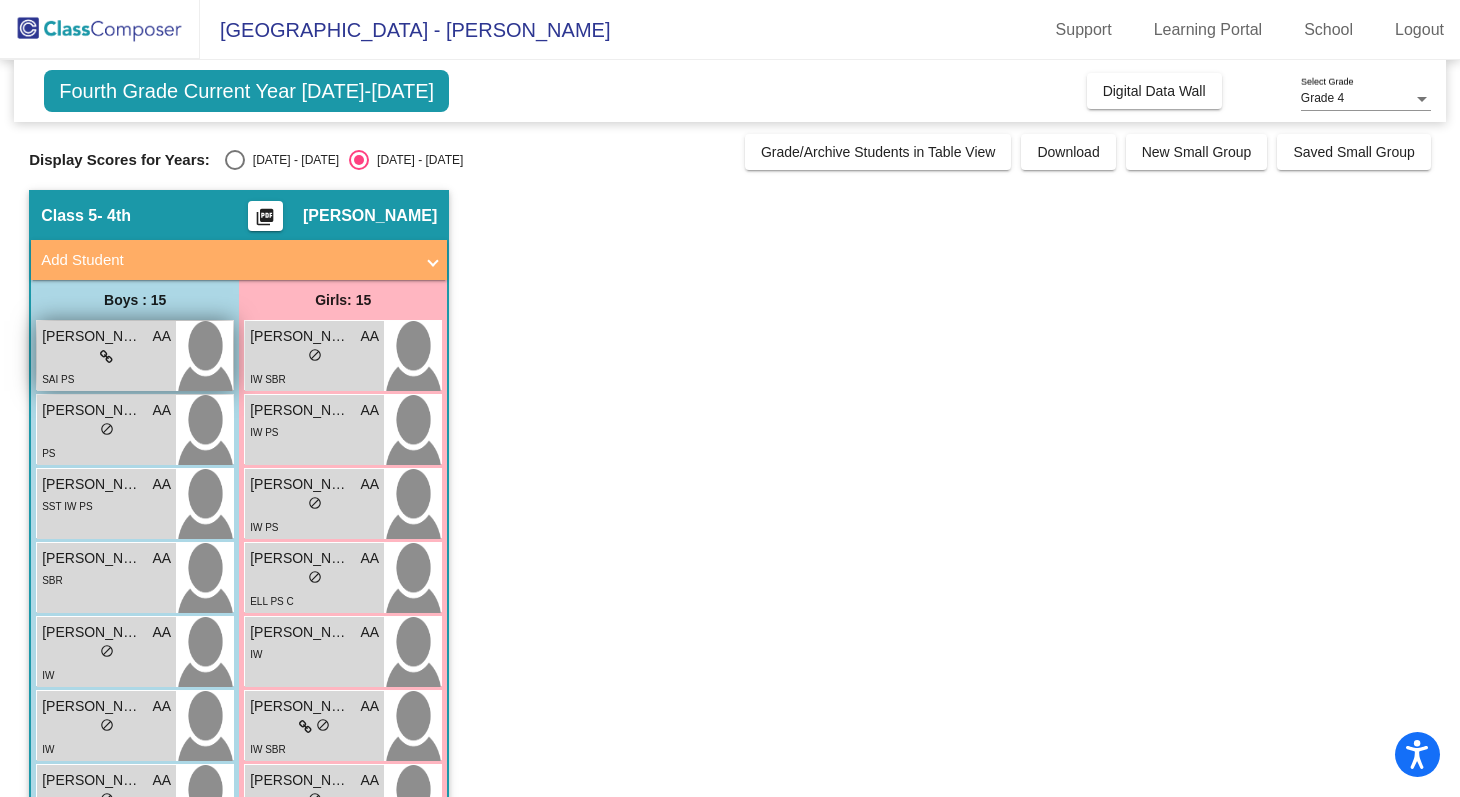 click at bounding box center (204, 356) 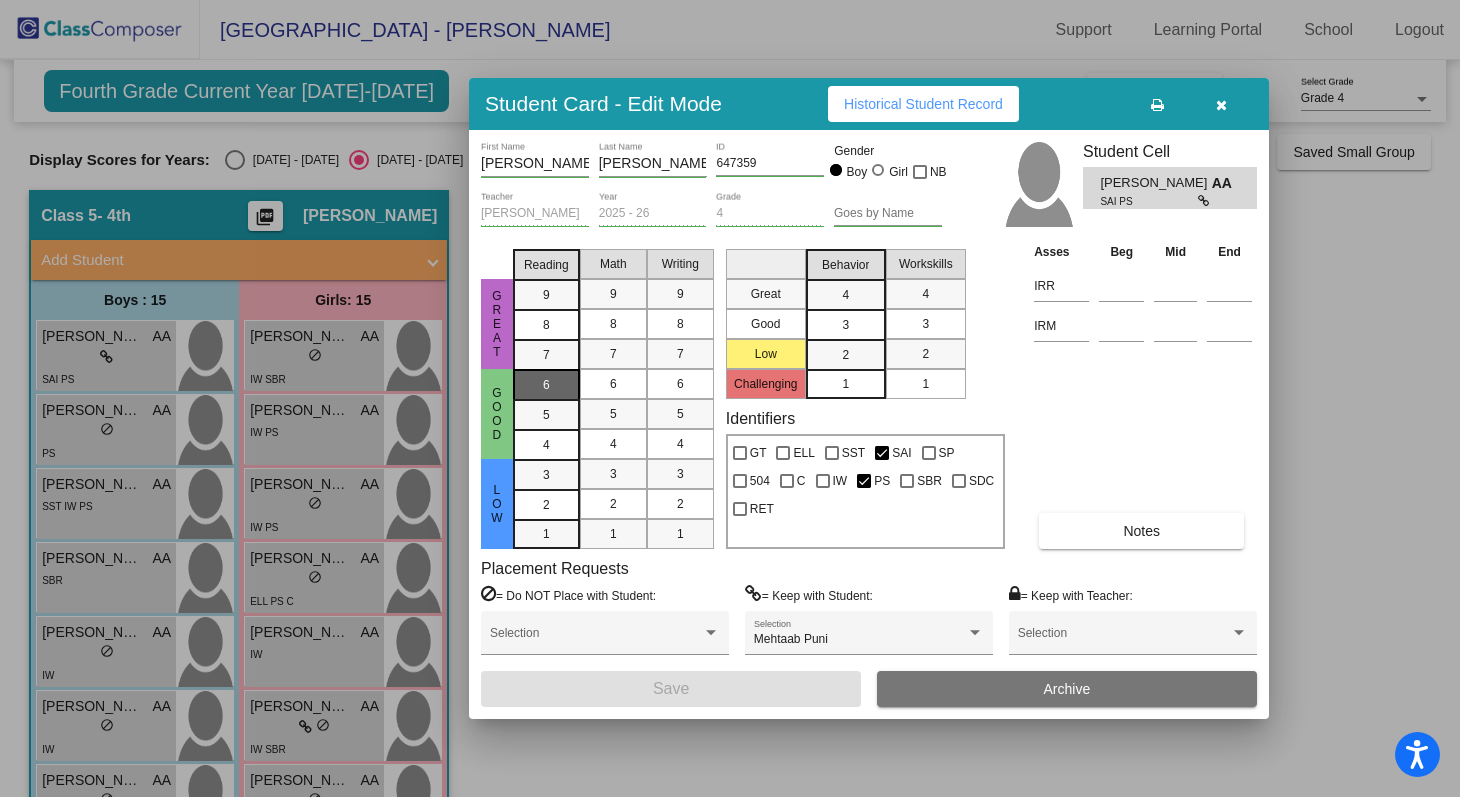 scroll, scrollTop: 0, scrollLeft: 0, axis: both 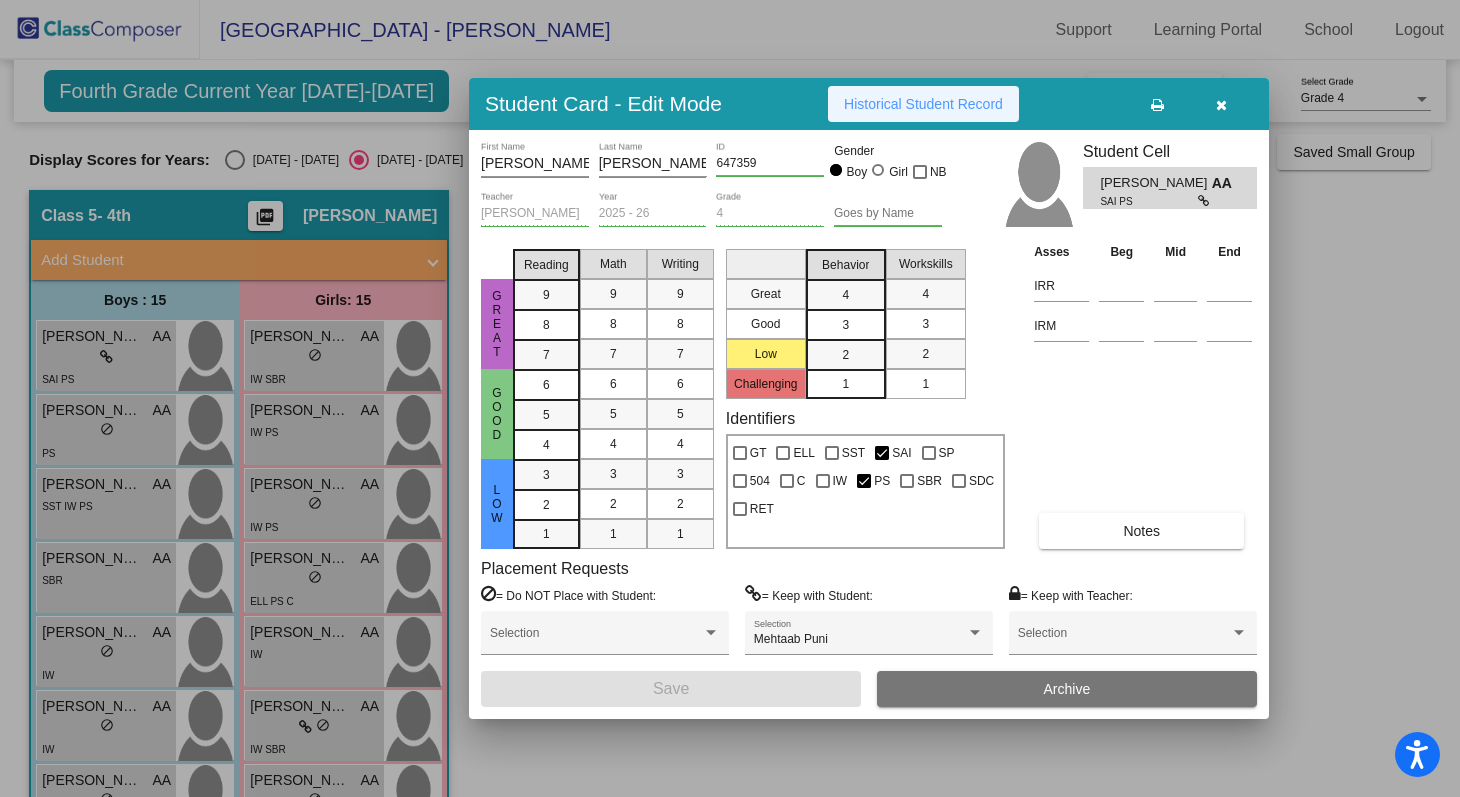 click on "Historical Student Record" at bounding box center [923, 104] 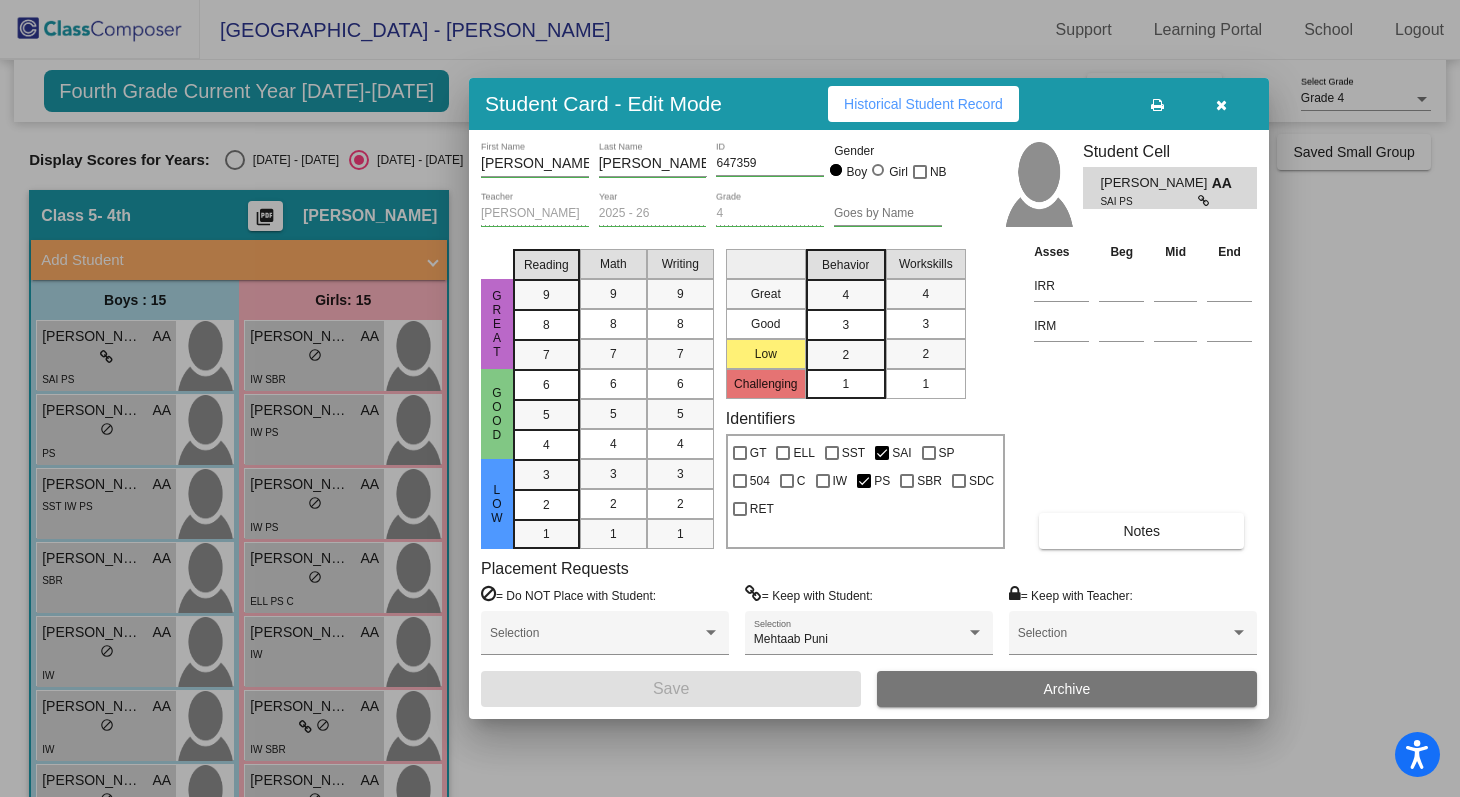 click at bounding box center (730, 398) 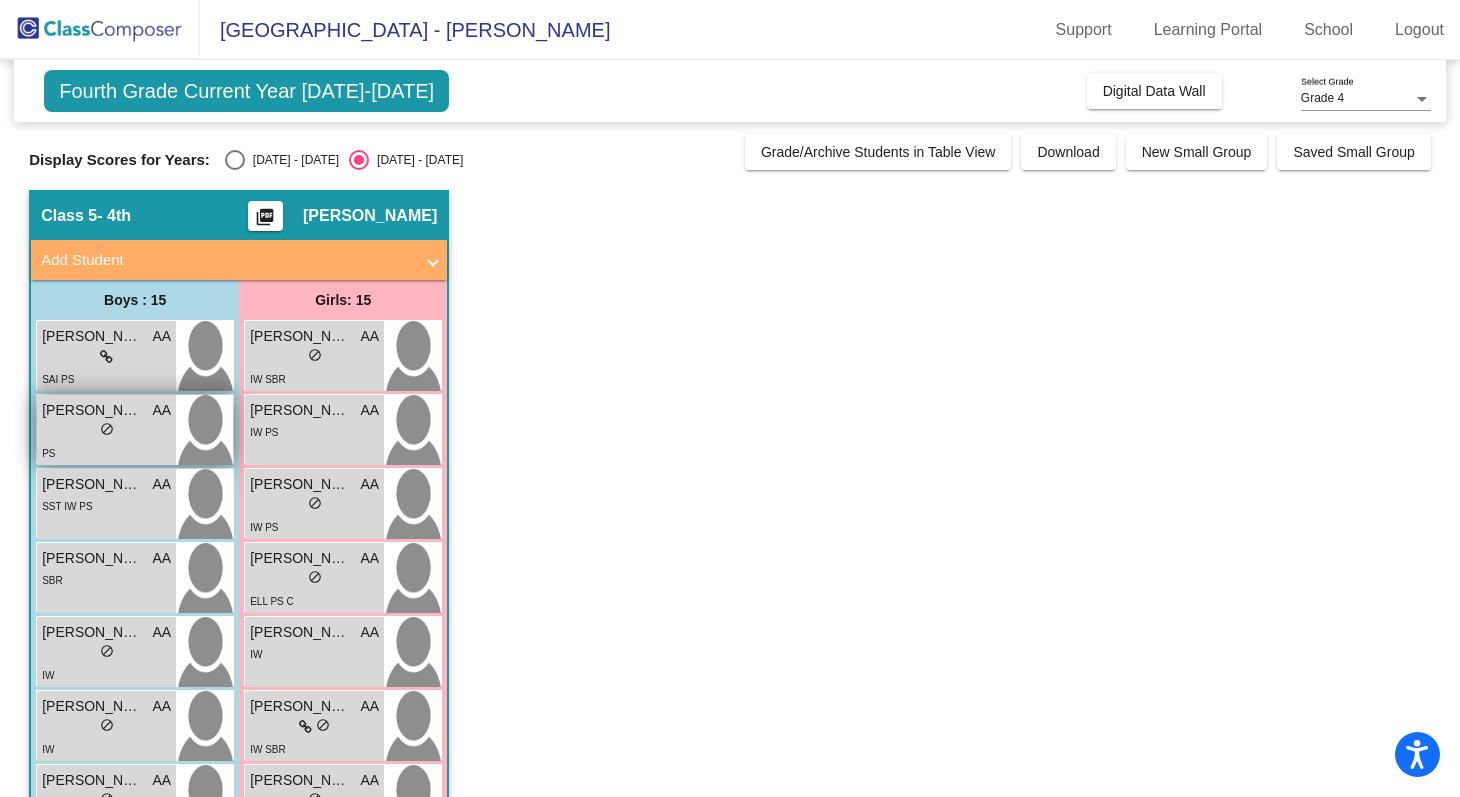 click at bounding box center [204, 430] 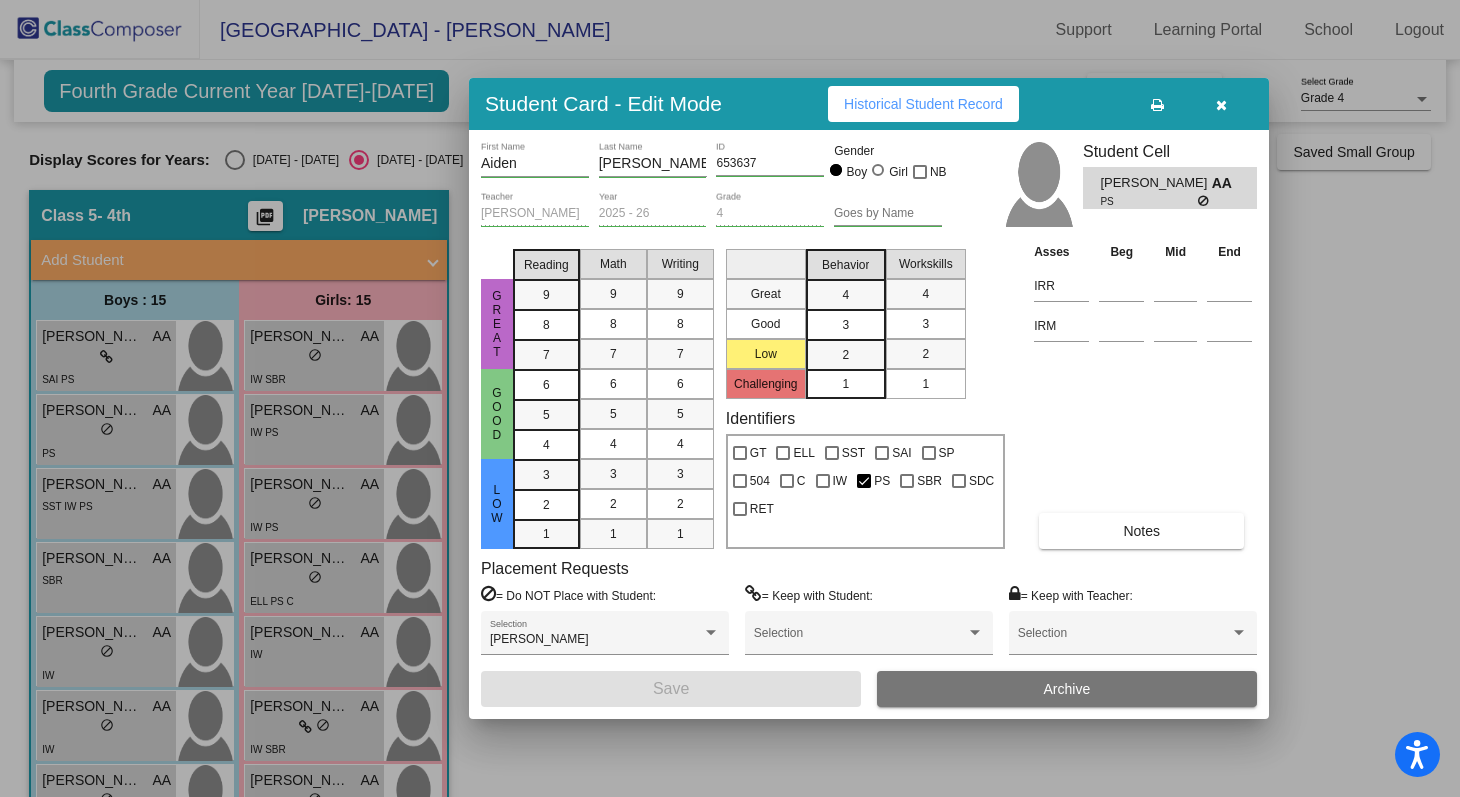 click on "Historical Student Record" at bounding box center (923, 104) 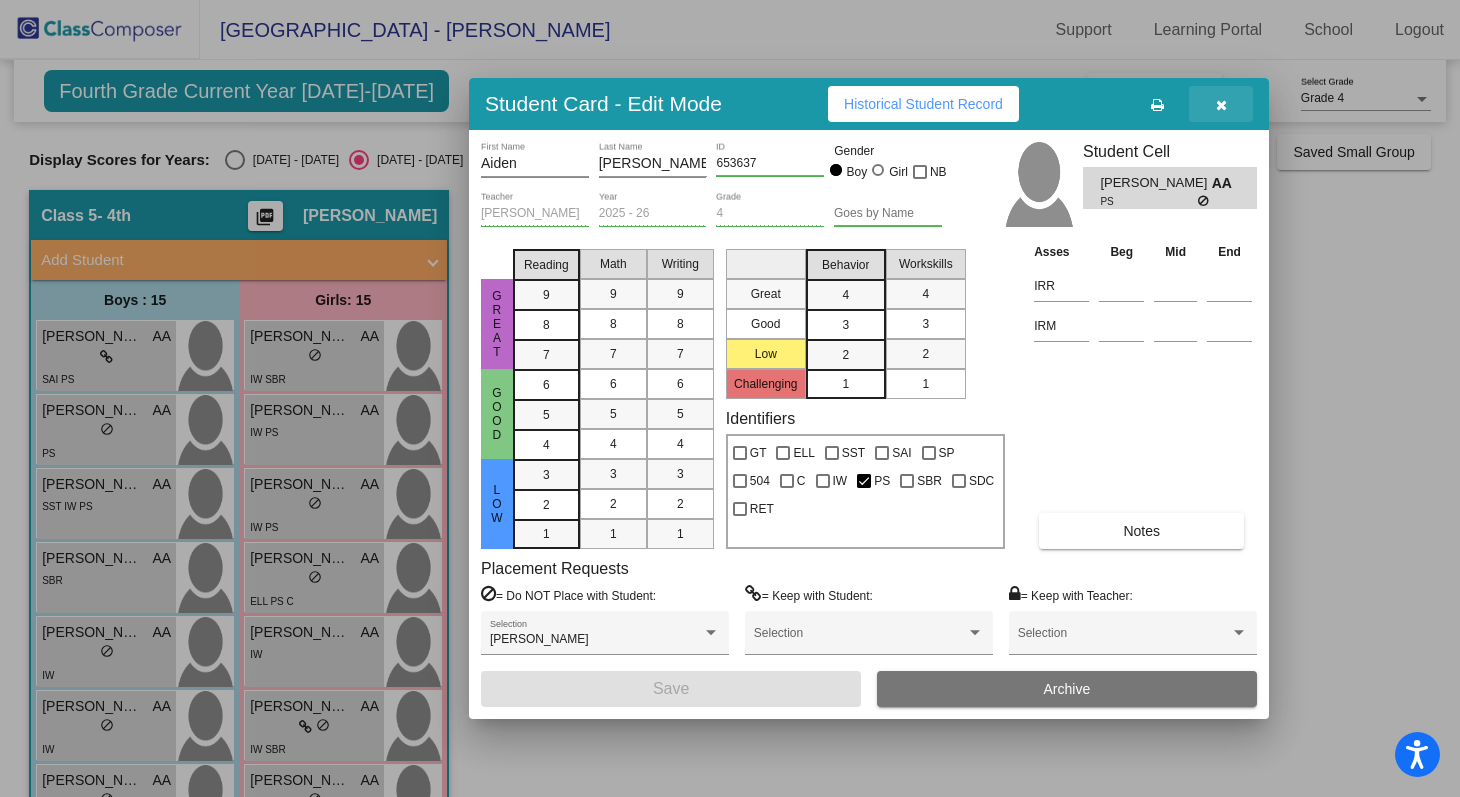 click at bounding box center [1221, 104] 